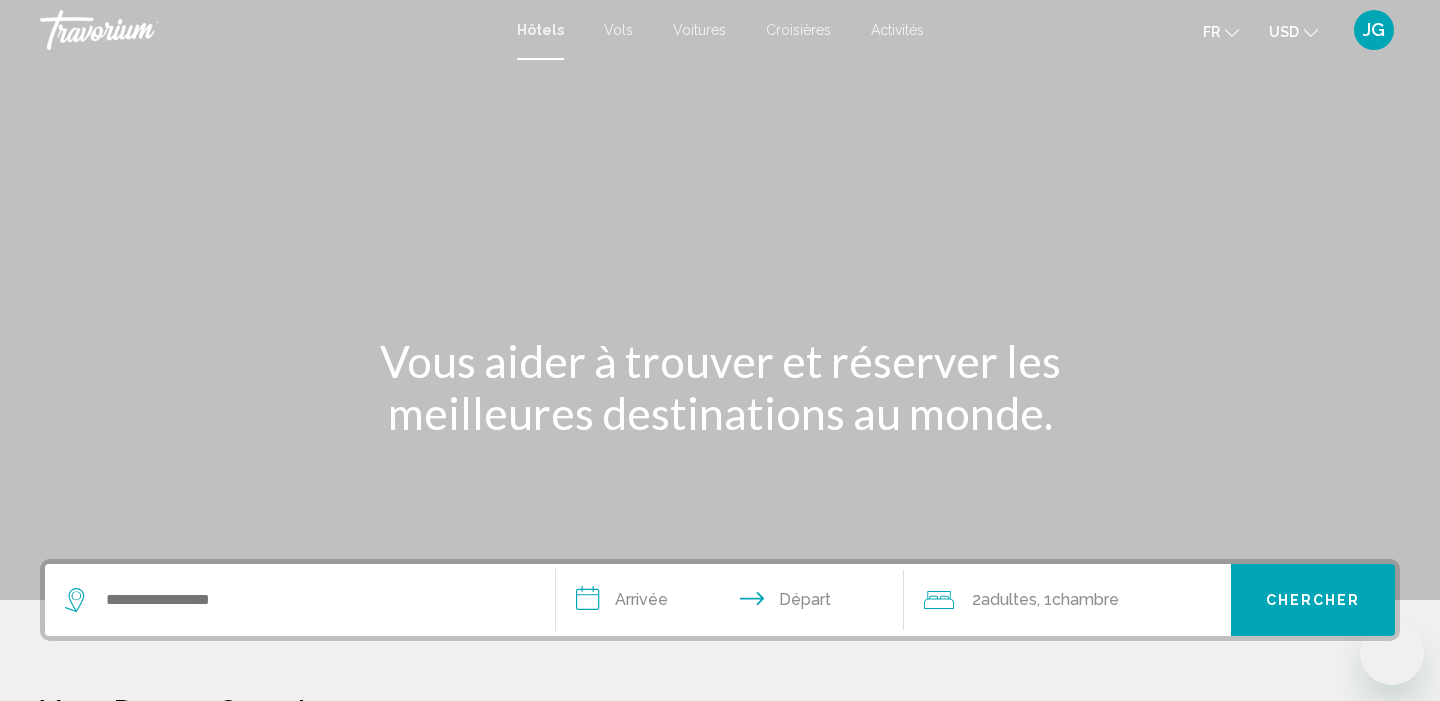 click at bounding box center (300, 600) 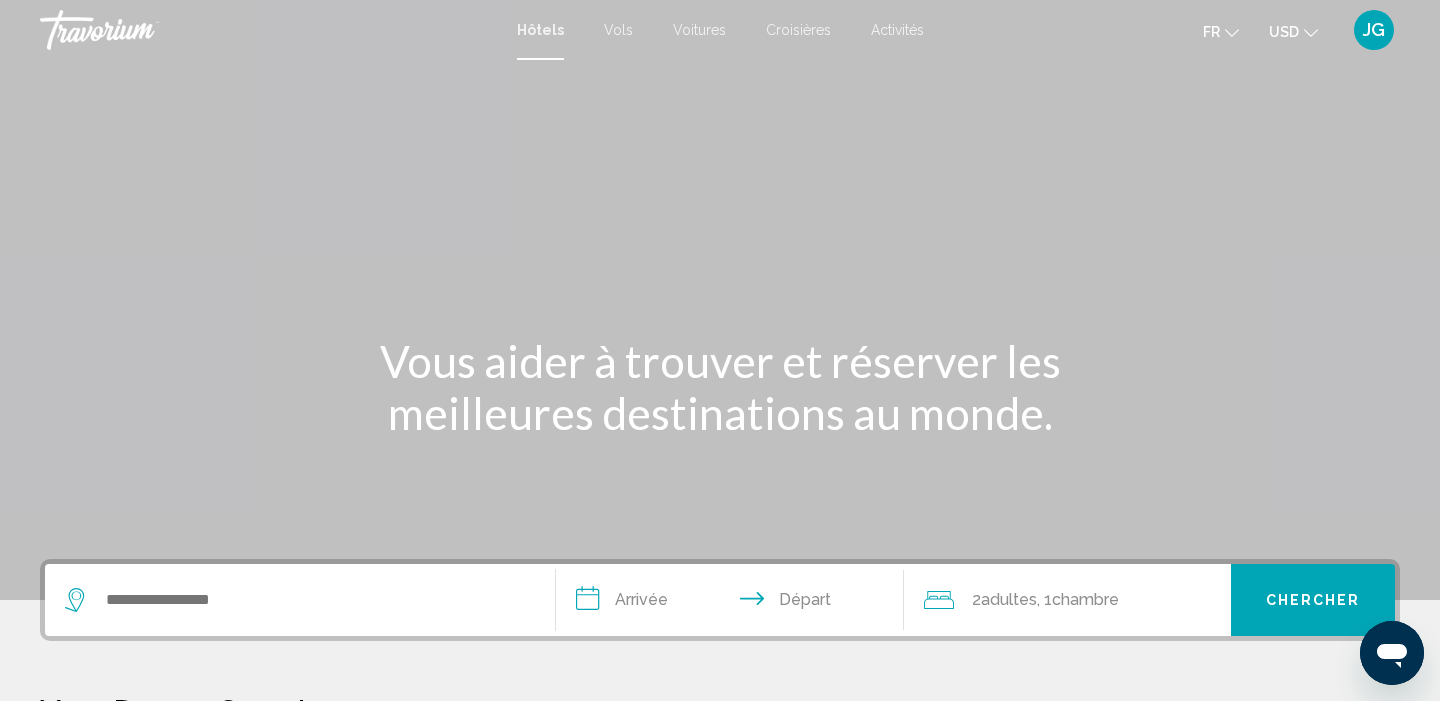 scroll, scrollTop: 439, scrollLeft: 0, axis: vertical 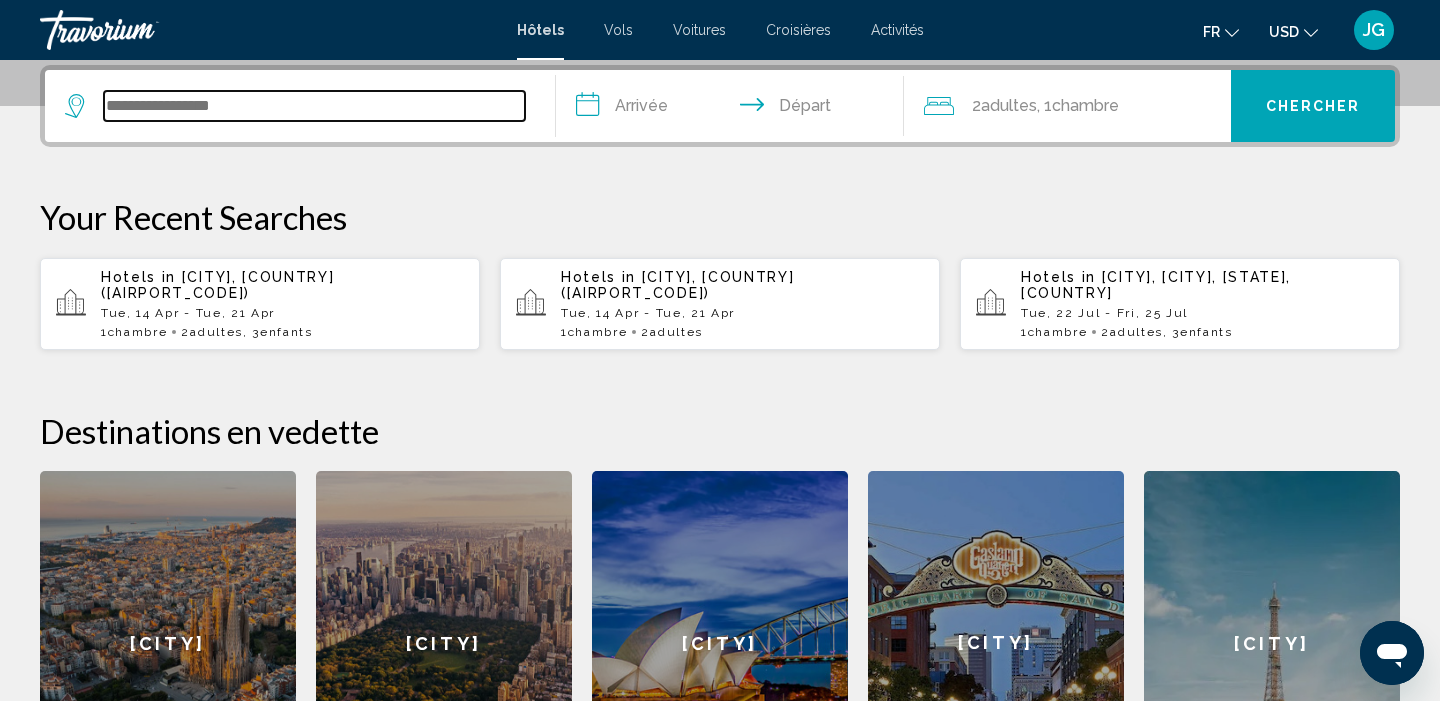 click at bounding box center [314, 106] 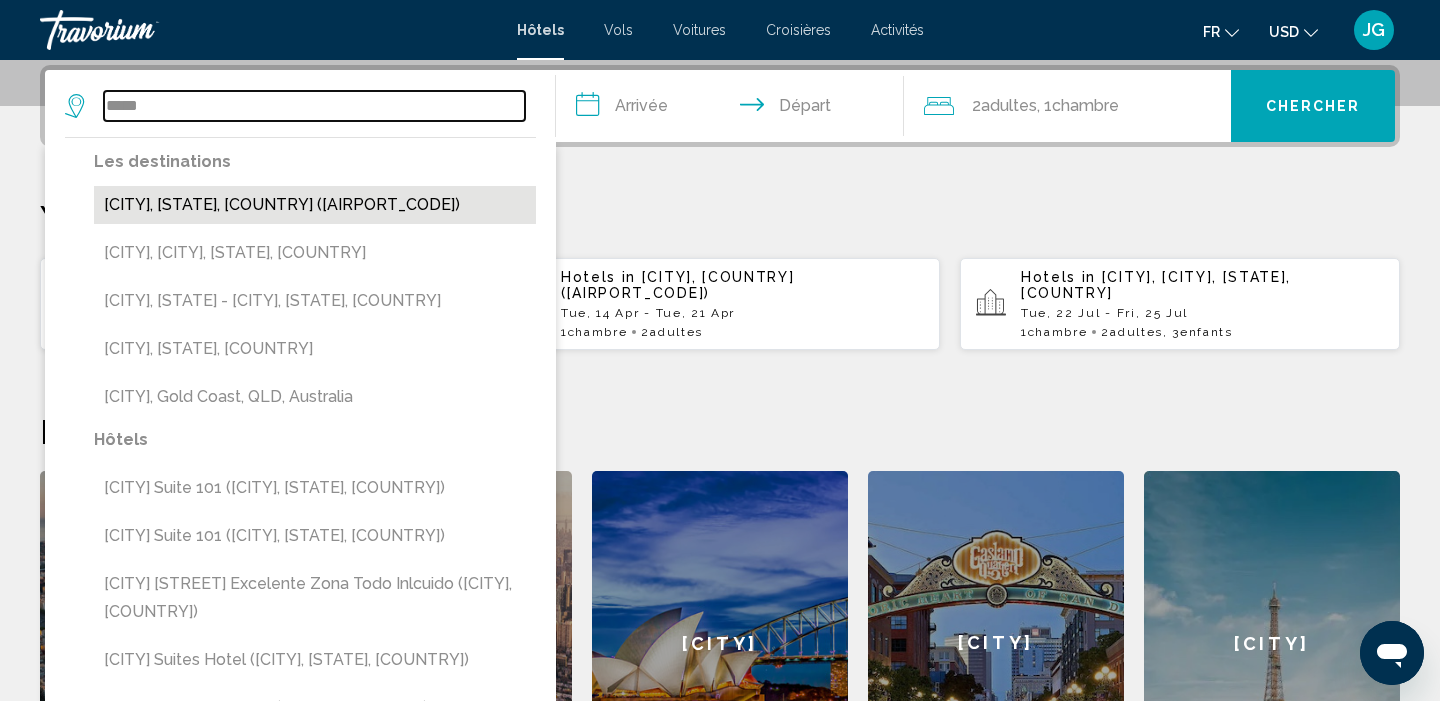 type on "*****" 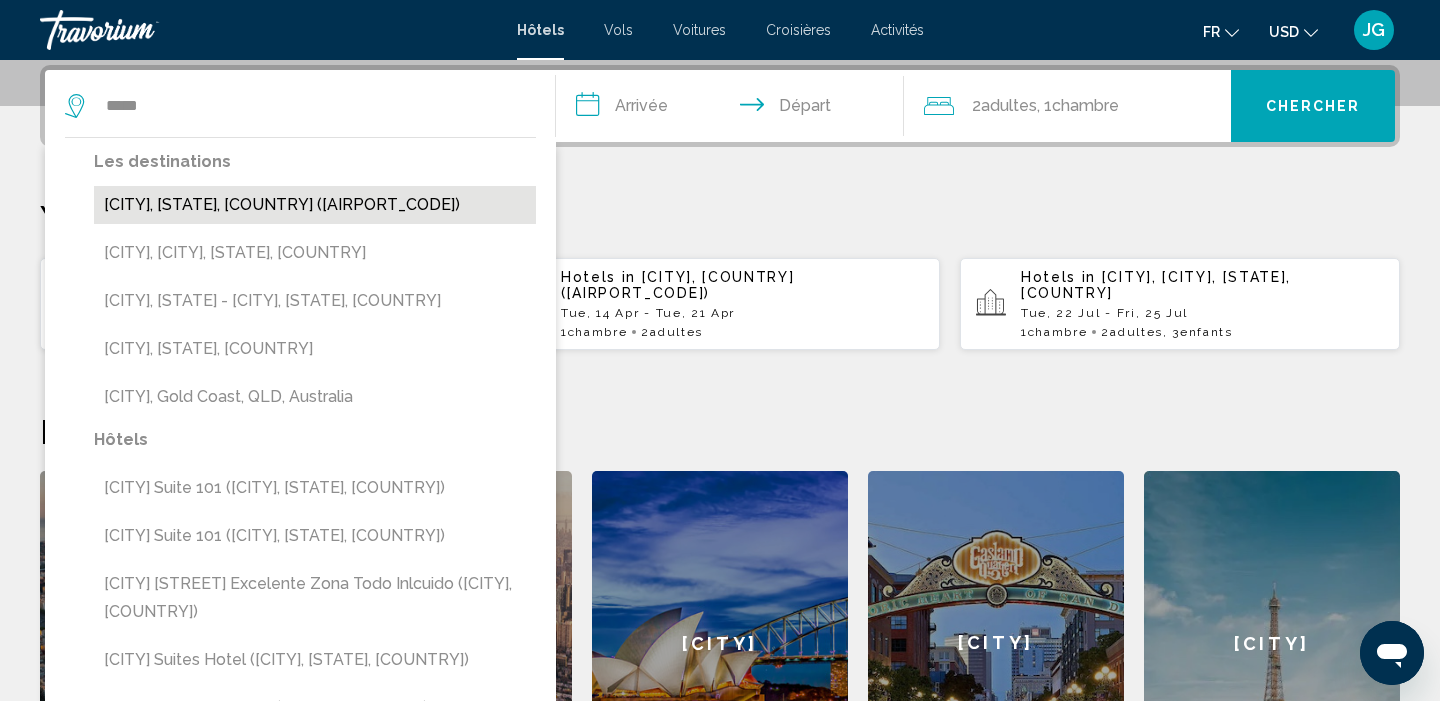 click on "[CITY], [STATE], [COUNTRY] ([AIRPORT_CODE])" at bounding box center (315, 205) 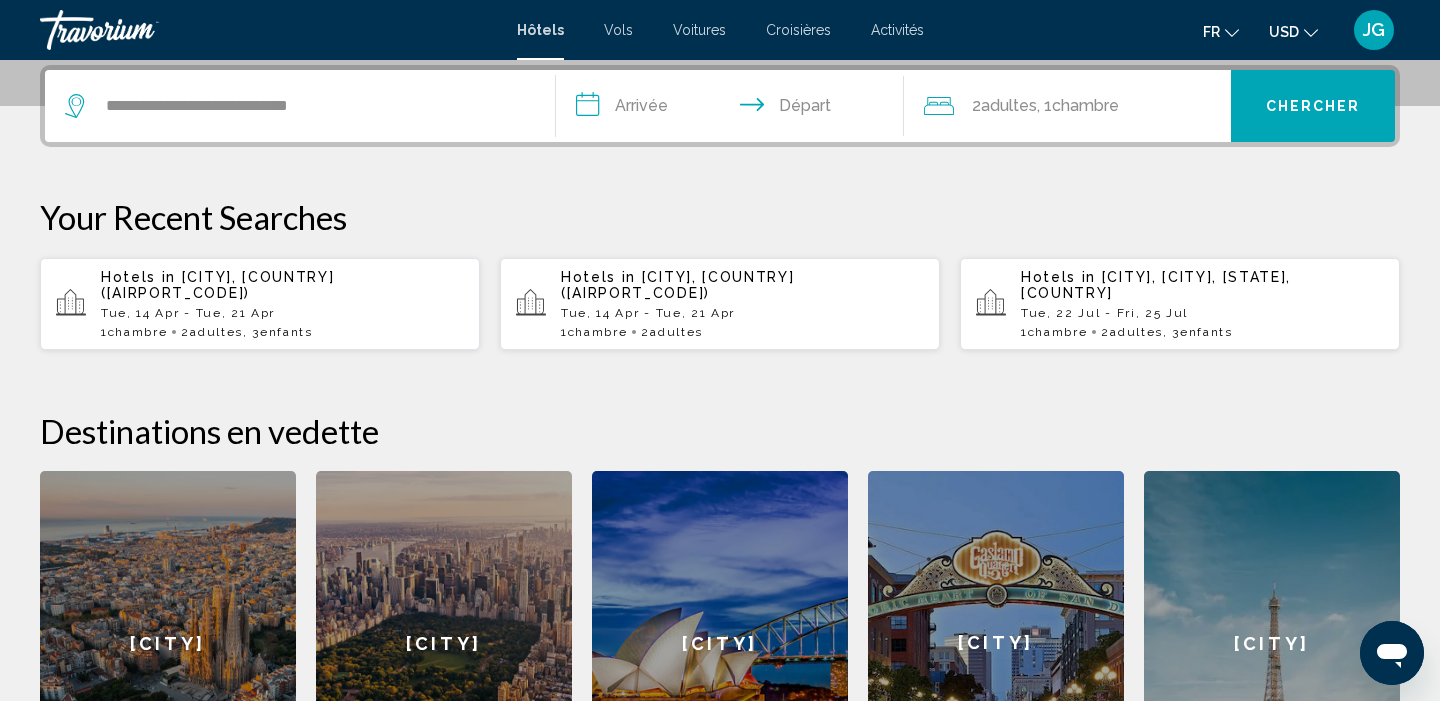 click on "**********" at bounding box center [734, 109] 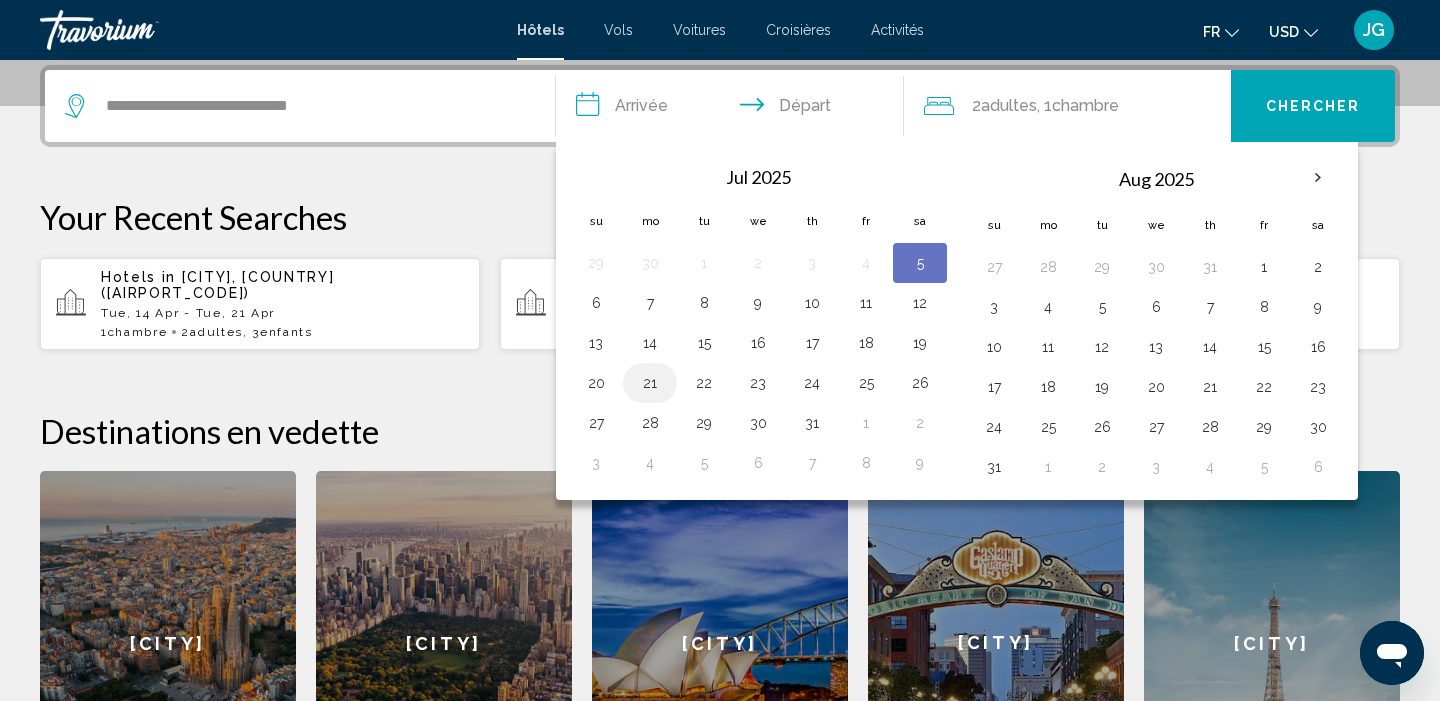 click on "21" at bounding box center (650, 383) 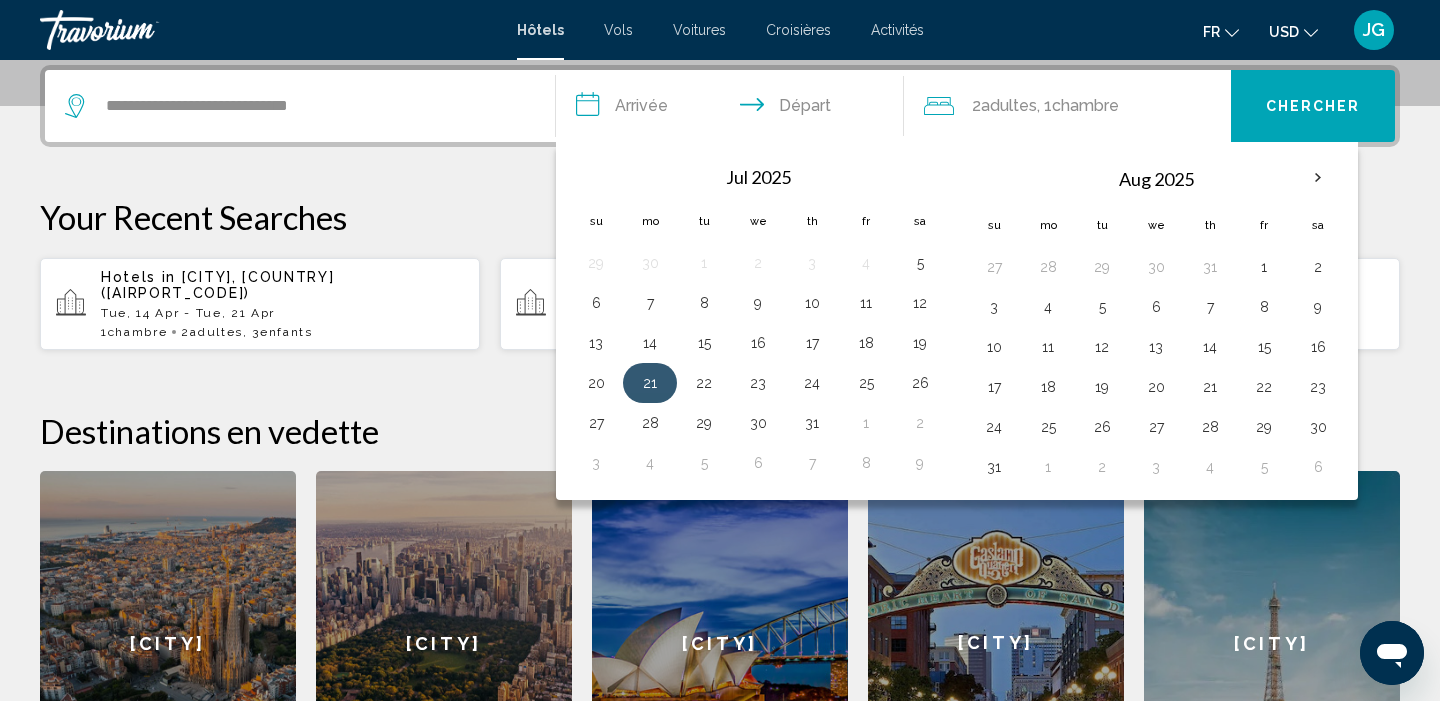 click on "21" at bounding box center (650, 383) 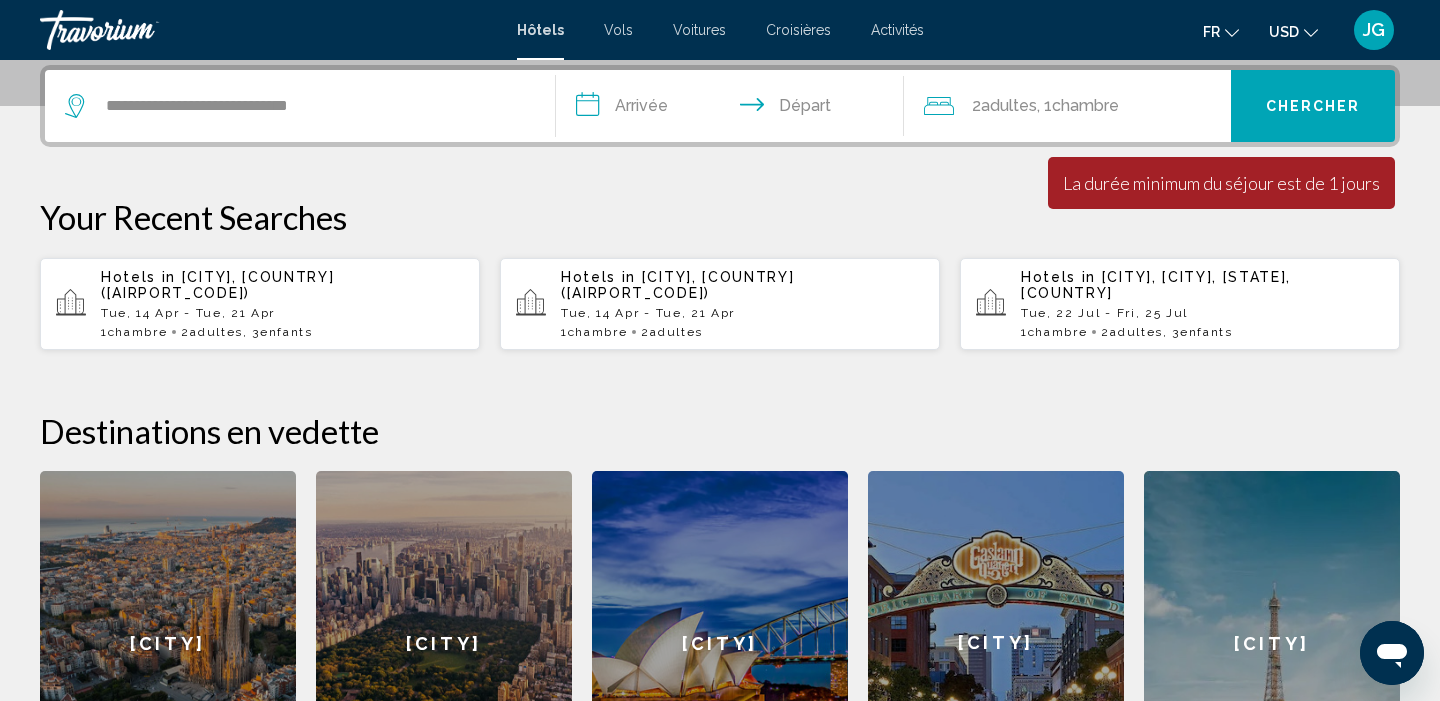 click on "**********" at bounding box center [734, 109] 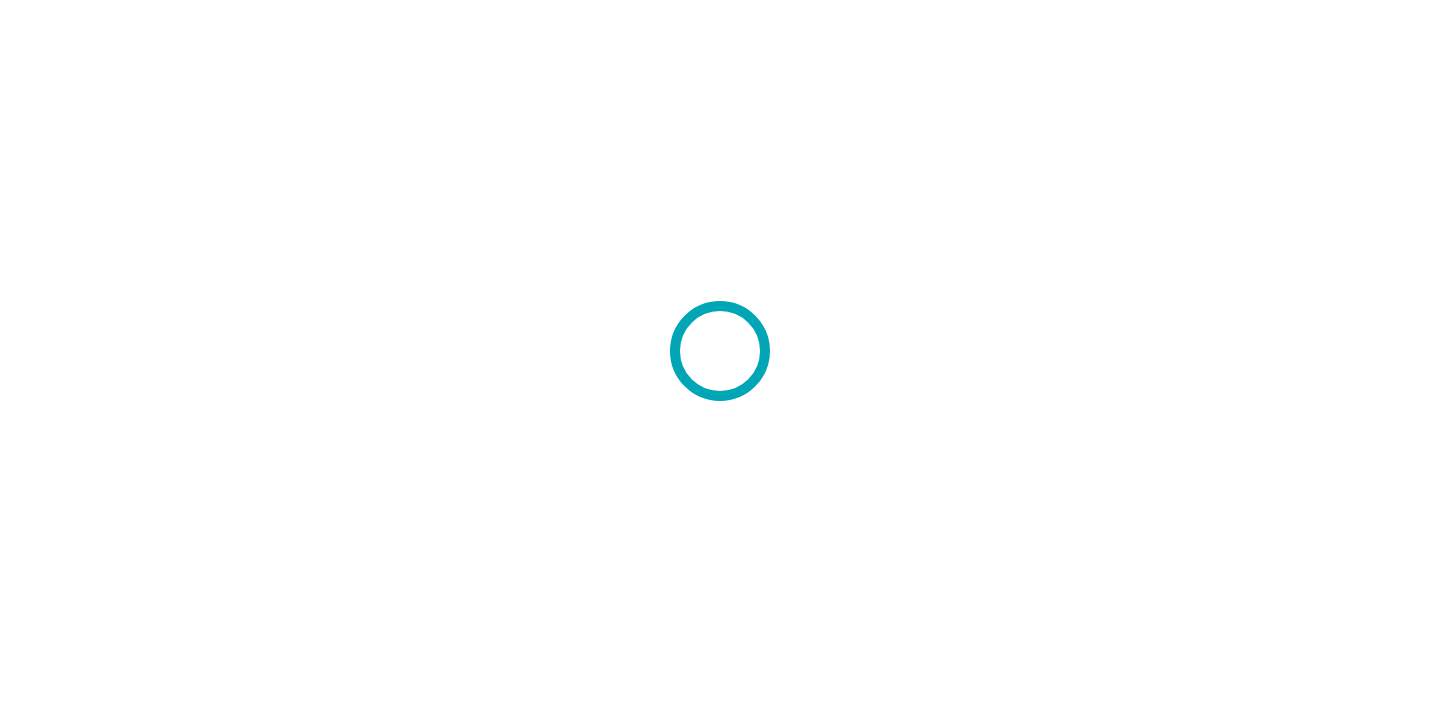 scroll, scrollTop: 0, scrollLeft: 0, axis: both 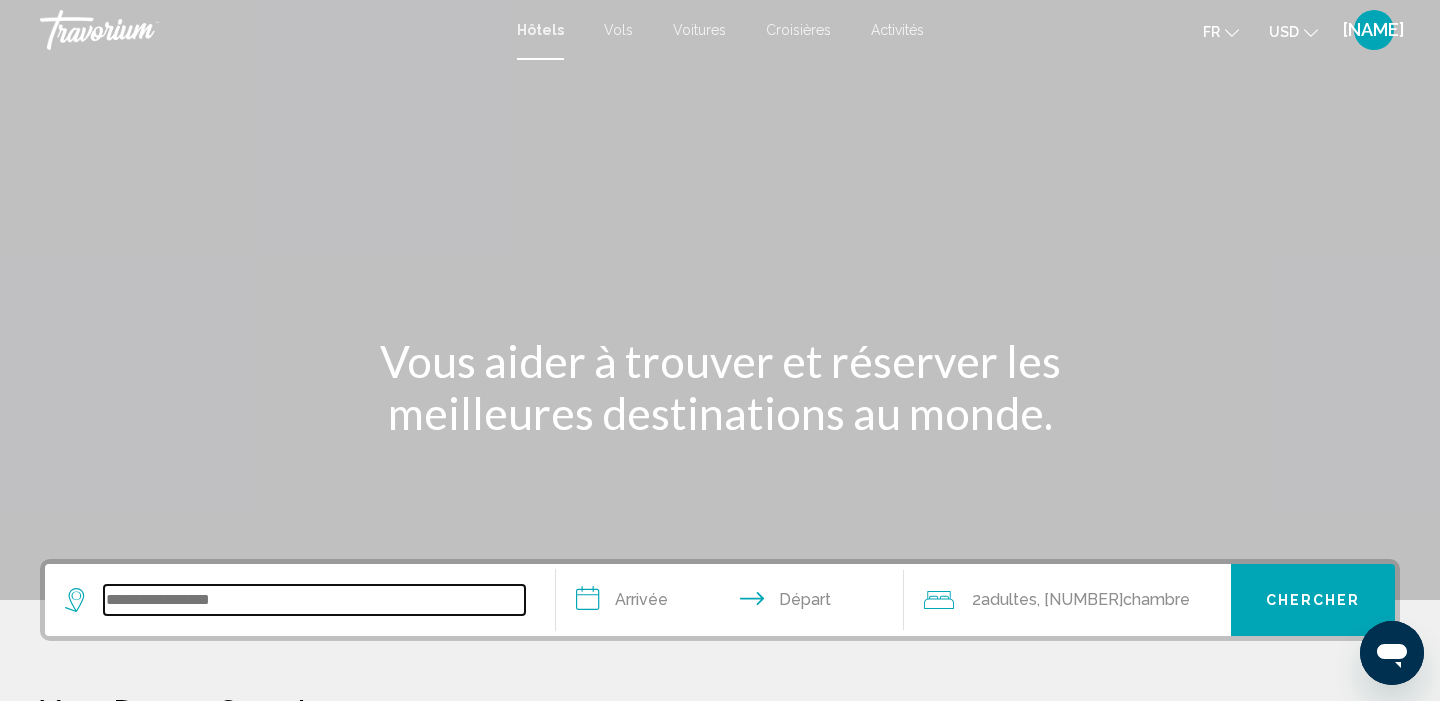 click at bounding box center (314, 600) 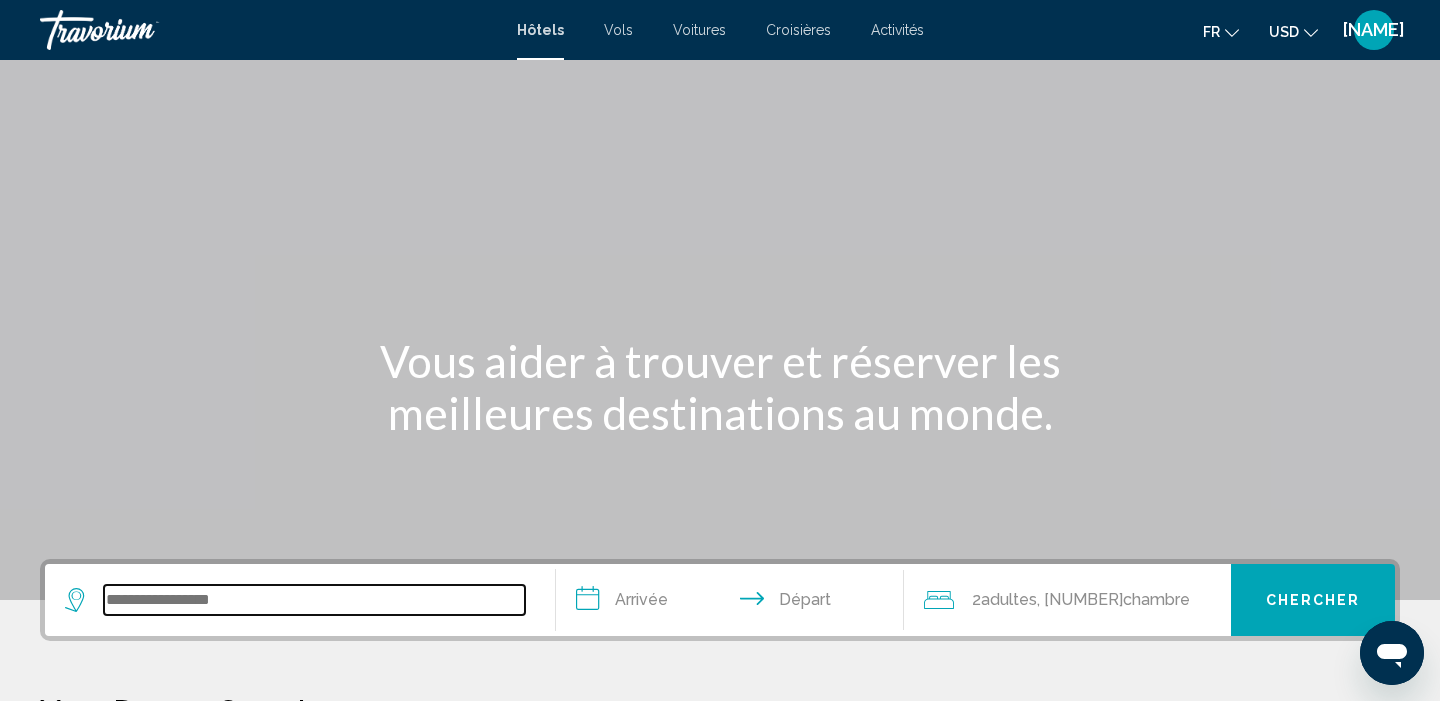scroll, scrollTop: 494, scrollLeft: 0, axis: vertical 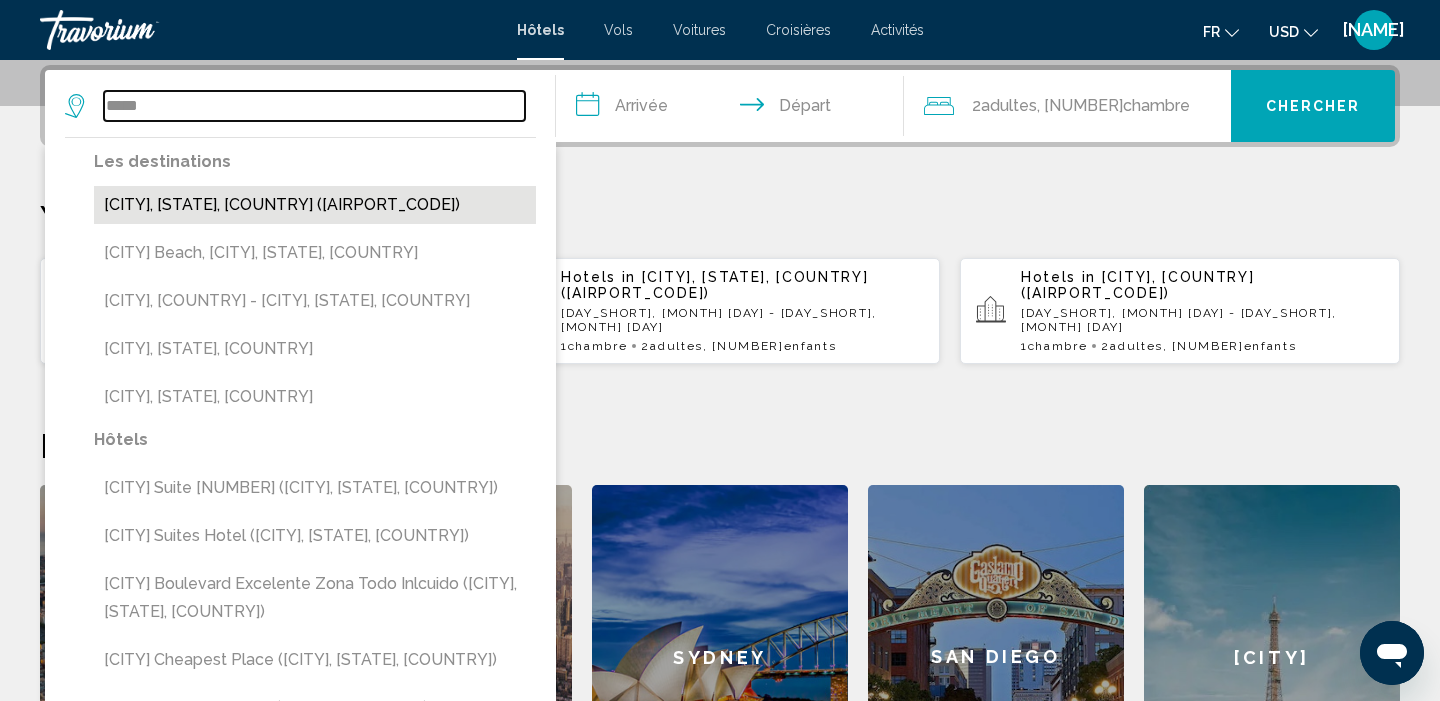 type on "*****" 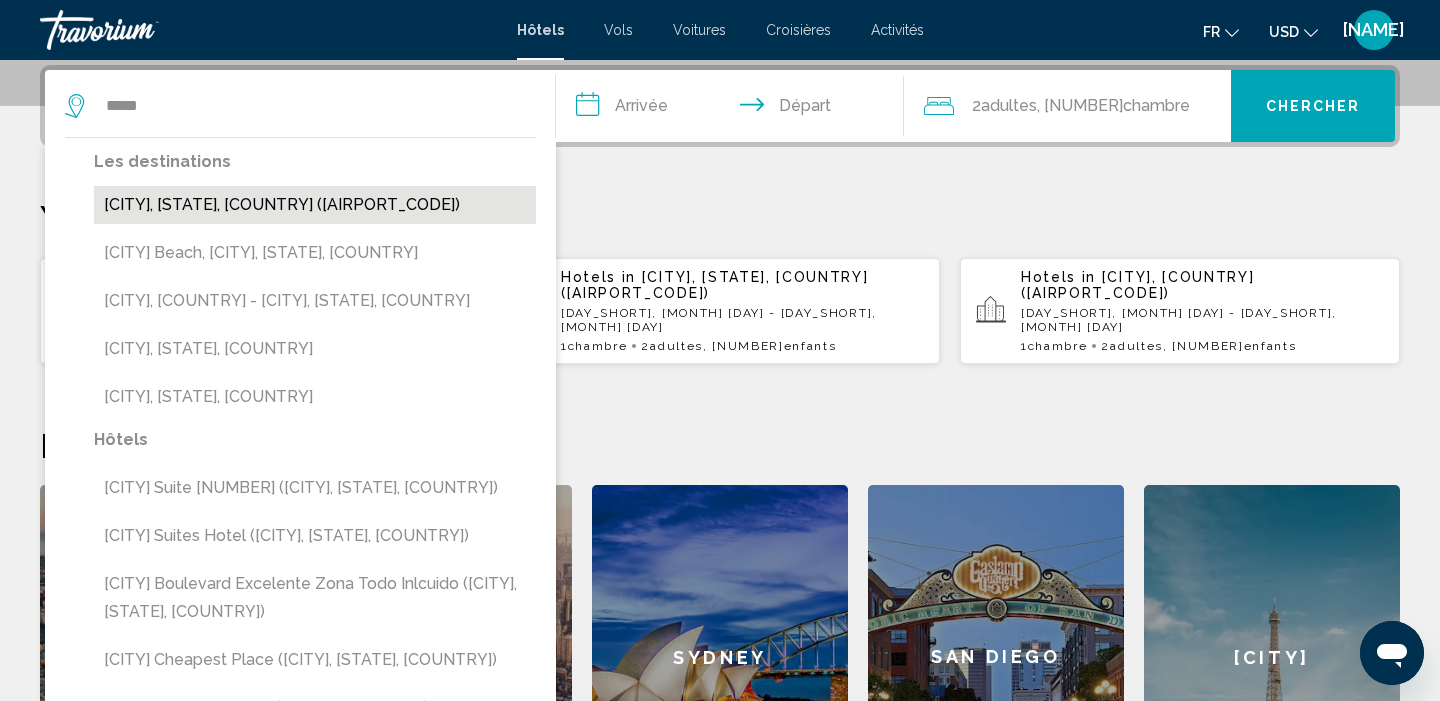 click on "[CITY], [STATE], [COUNTRY] ([AIRPORT])" at bounding box center [315, 205] 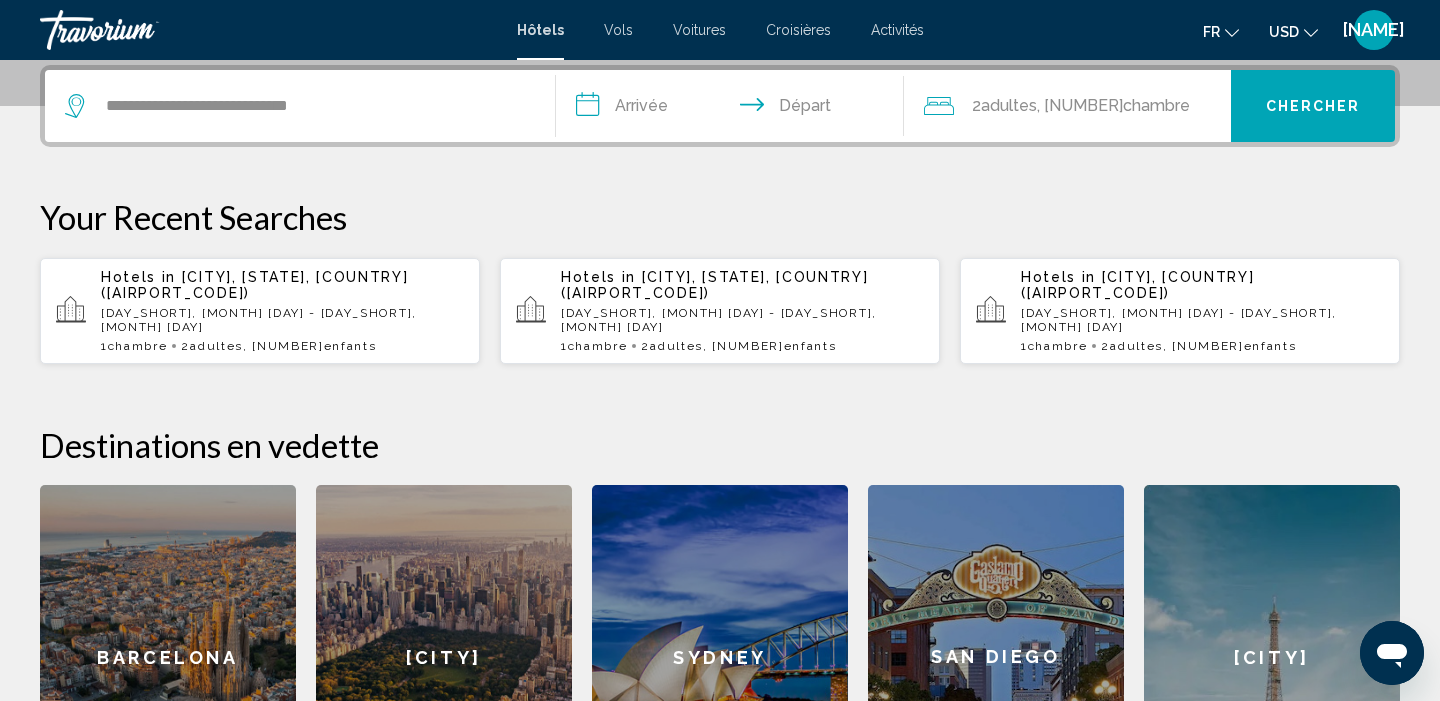 click on "**********" at bounding box center [734, 109] 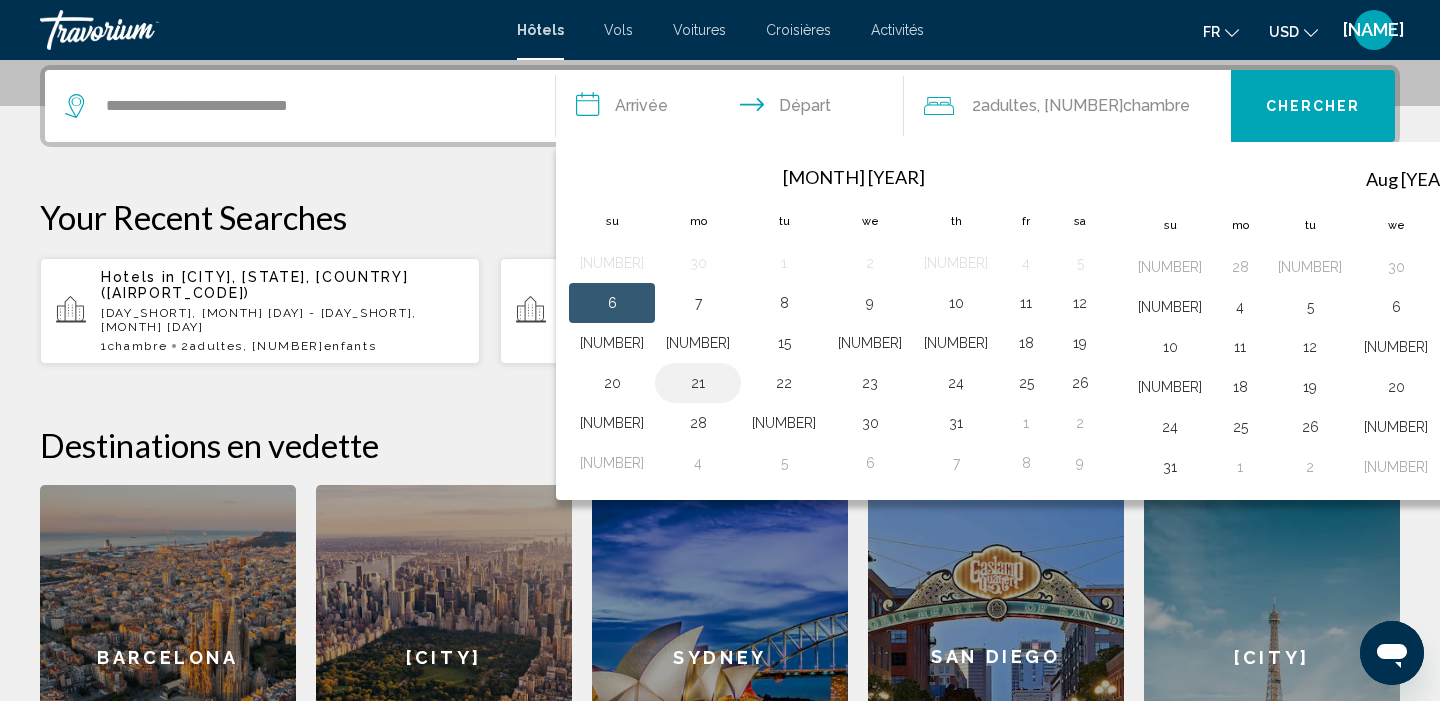 click on "21" at bounding box center (698, 383) 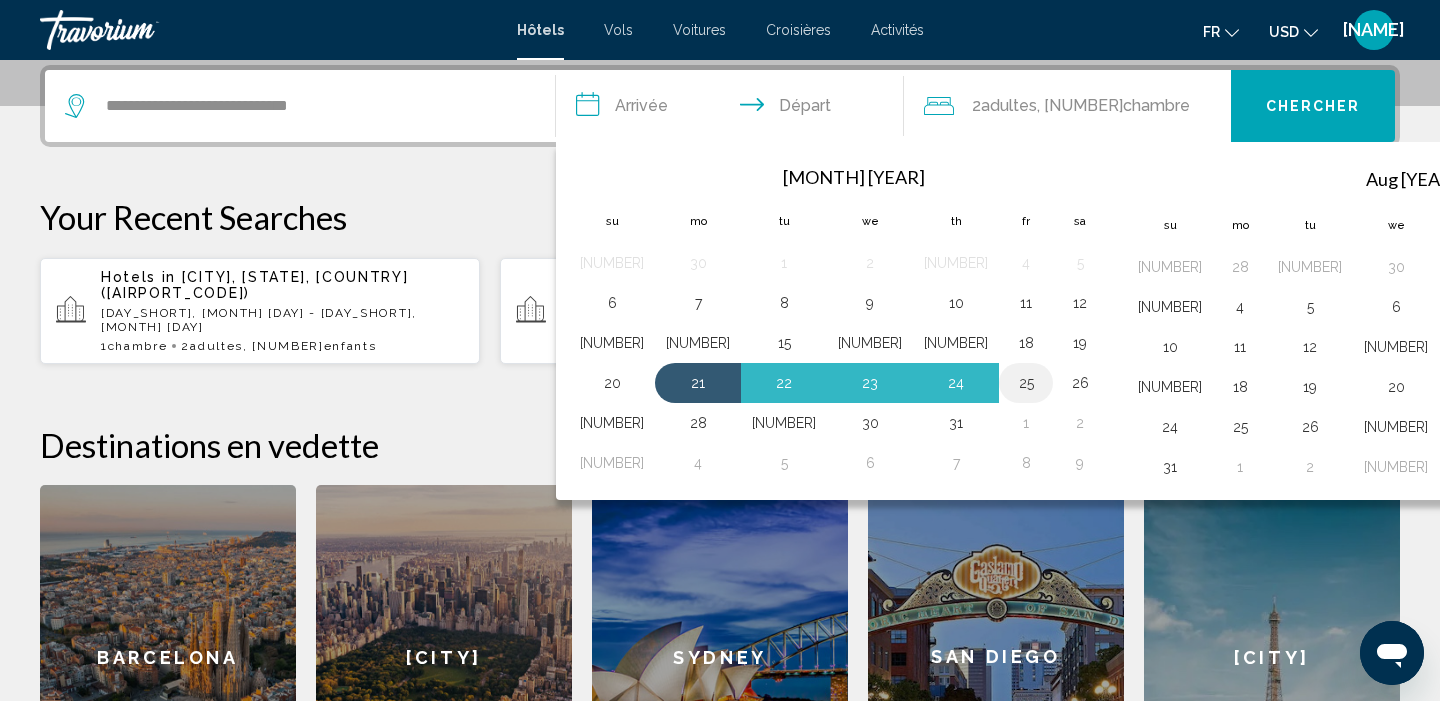 click on "25" at bounding box center [1026, 383] 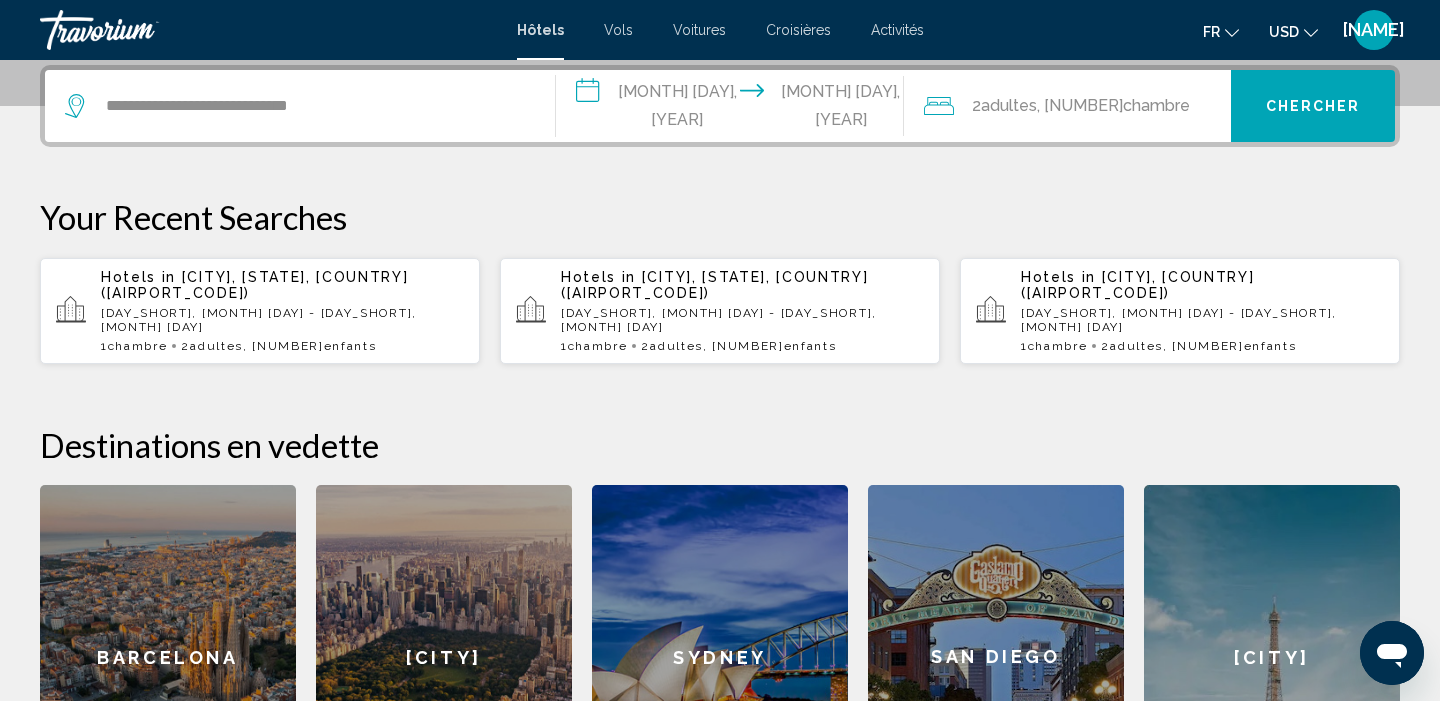 click on "Chambre" at bounding box center [1156, 105] 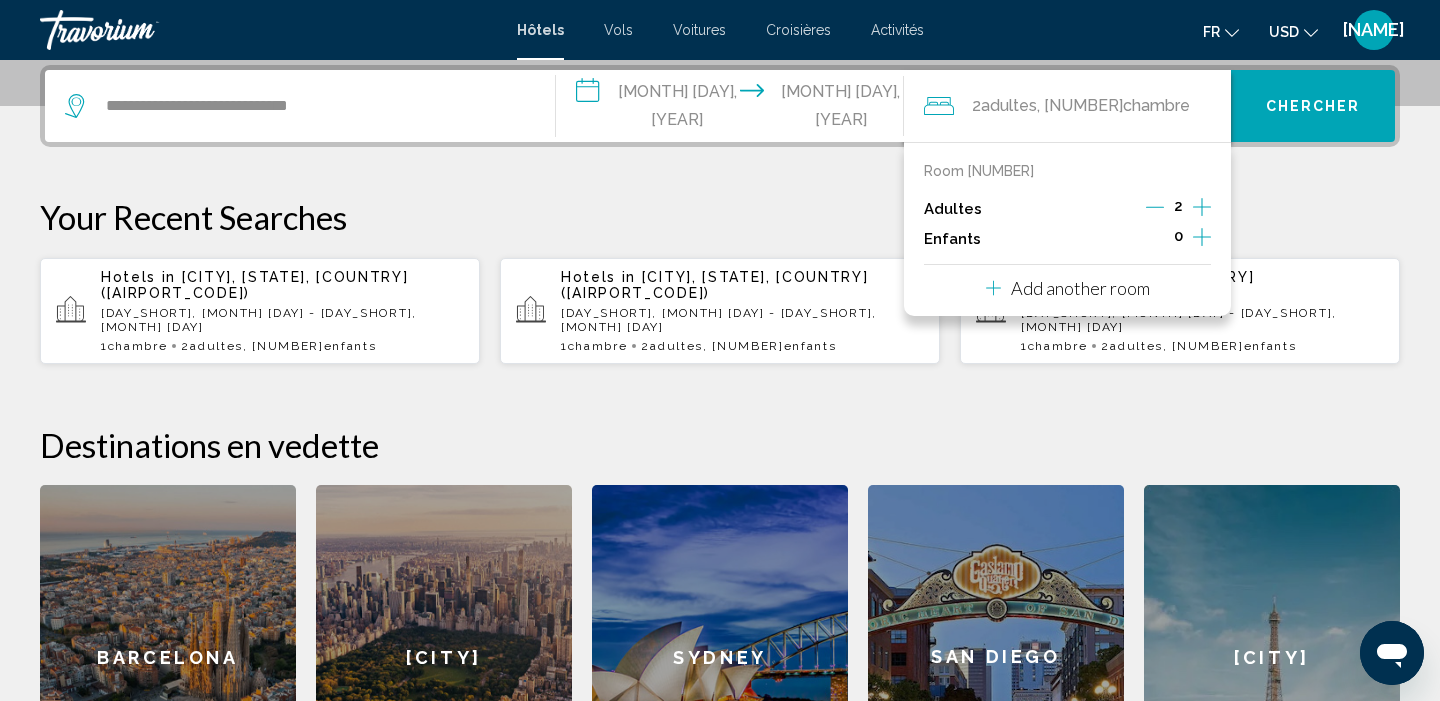 click at bounding box center [1202, 237] 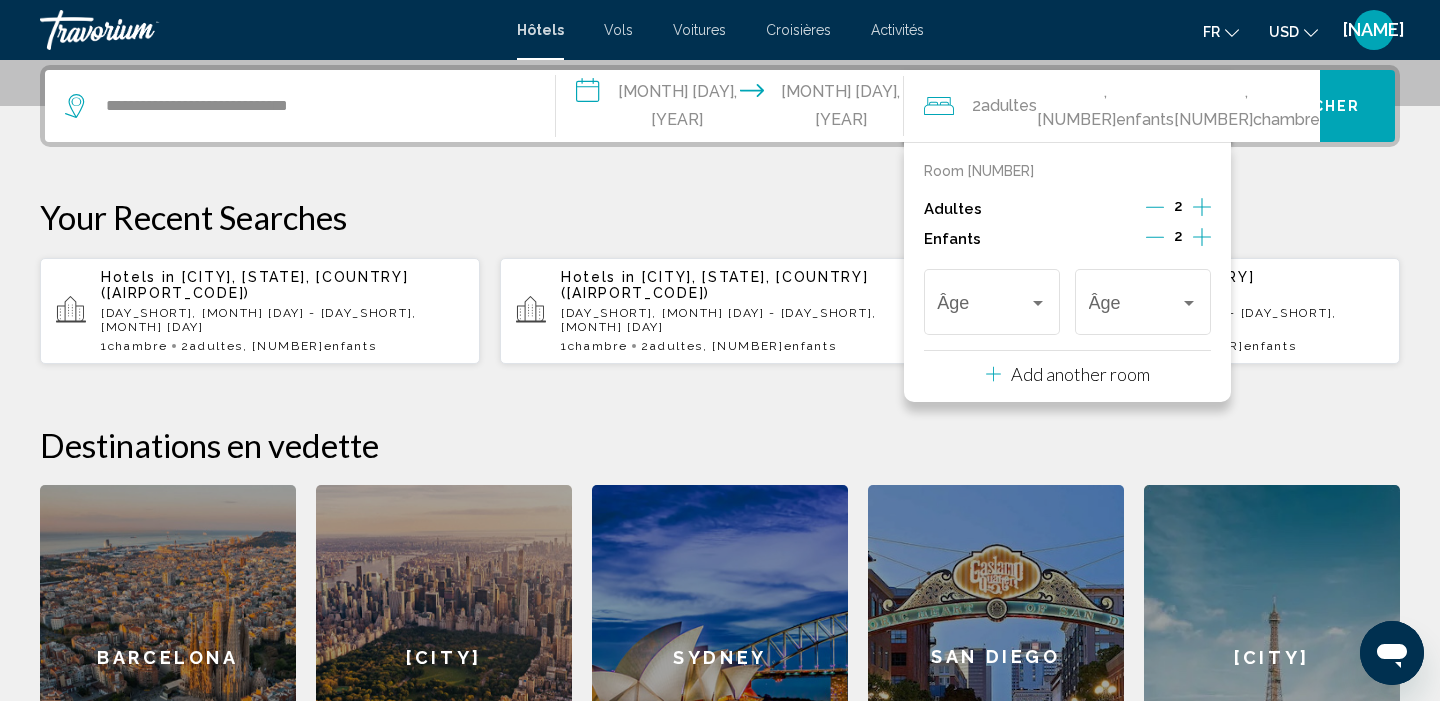 click at bounding box center (1202, 237) 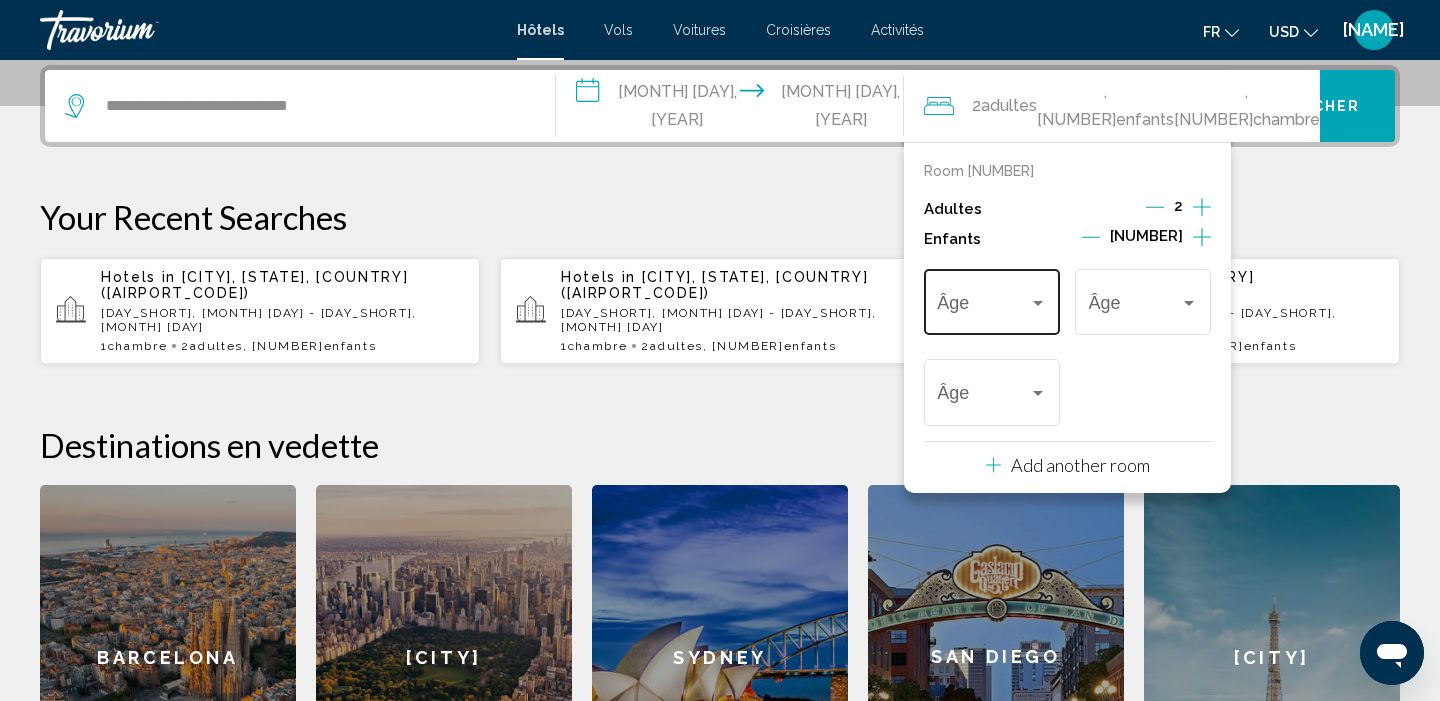 click on "Âge" at bounding box center [991, 299] 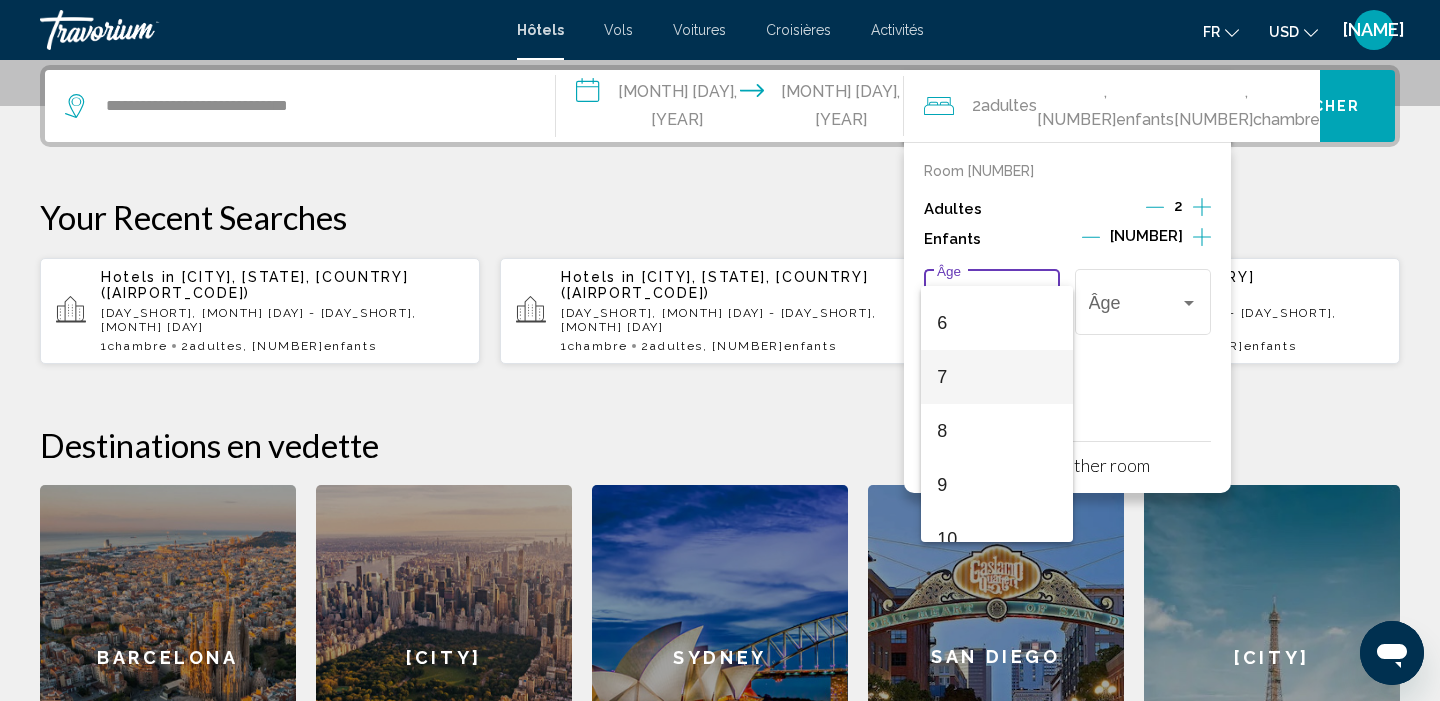 scroll, scrollTop: 318, scrollLeft: 0, axis: vertical 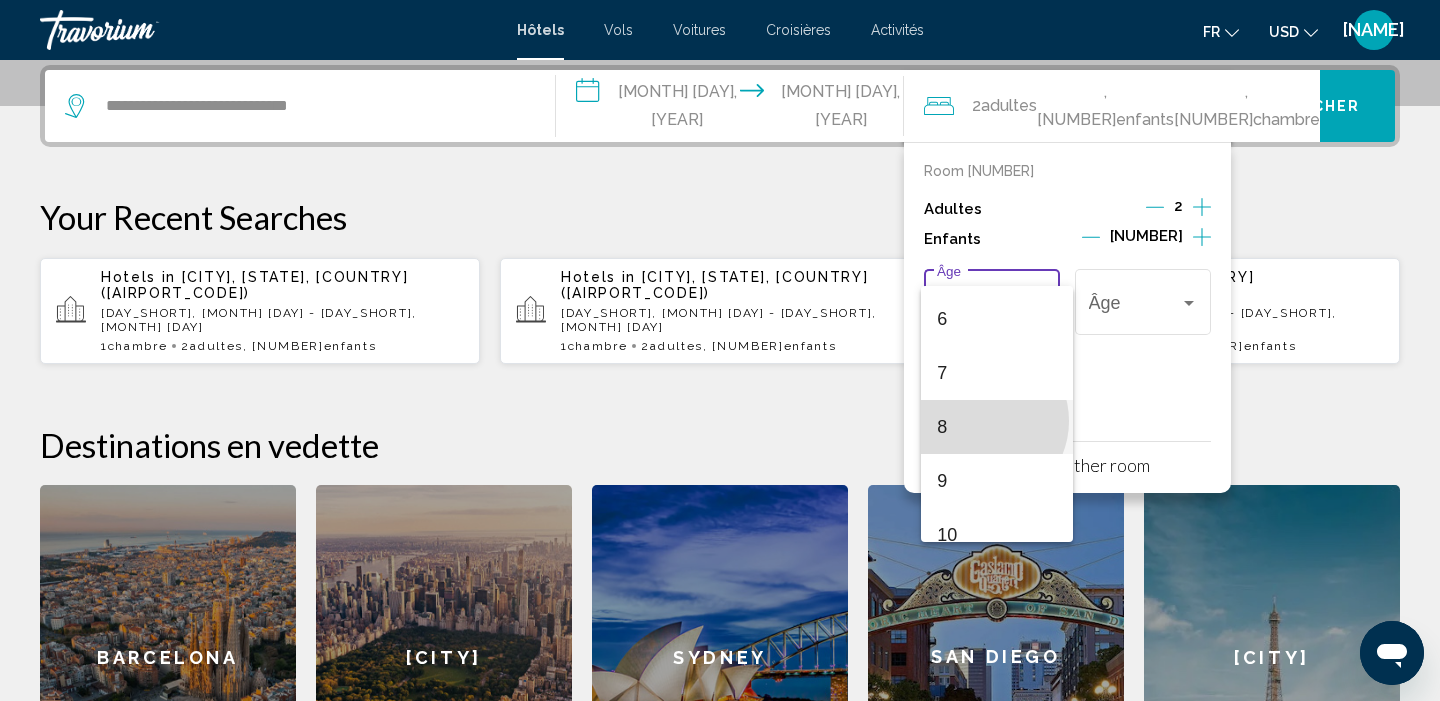 click on "[NUMBER]" at bounding box center [997, 427] 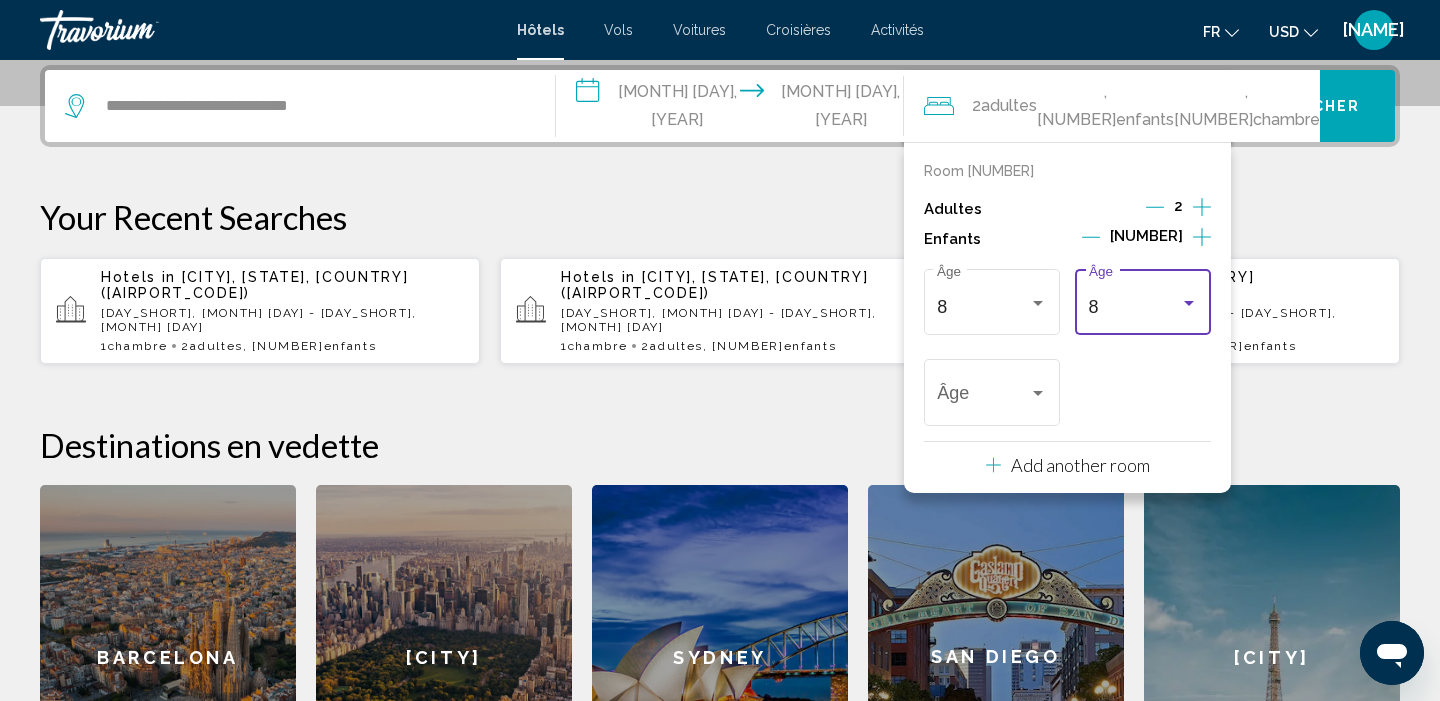 click on "[NUMBER]" at bounding box center (1134, 307) 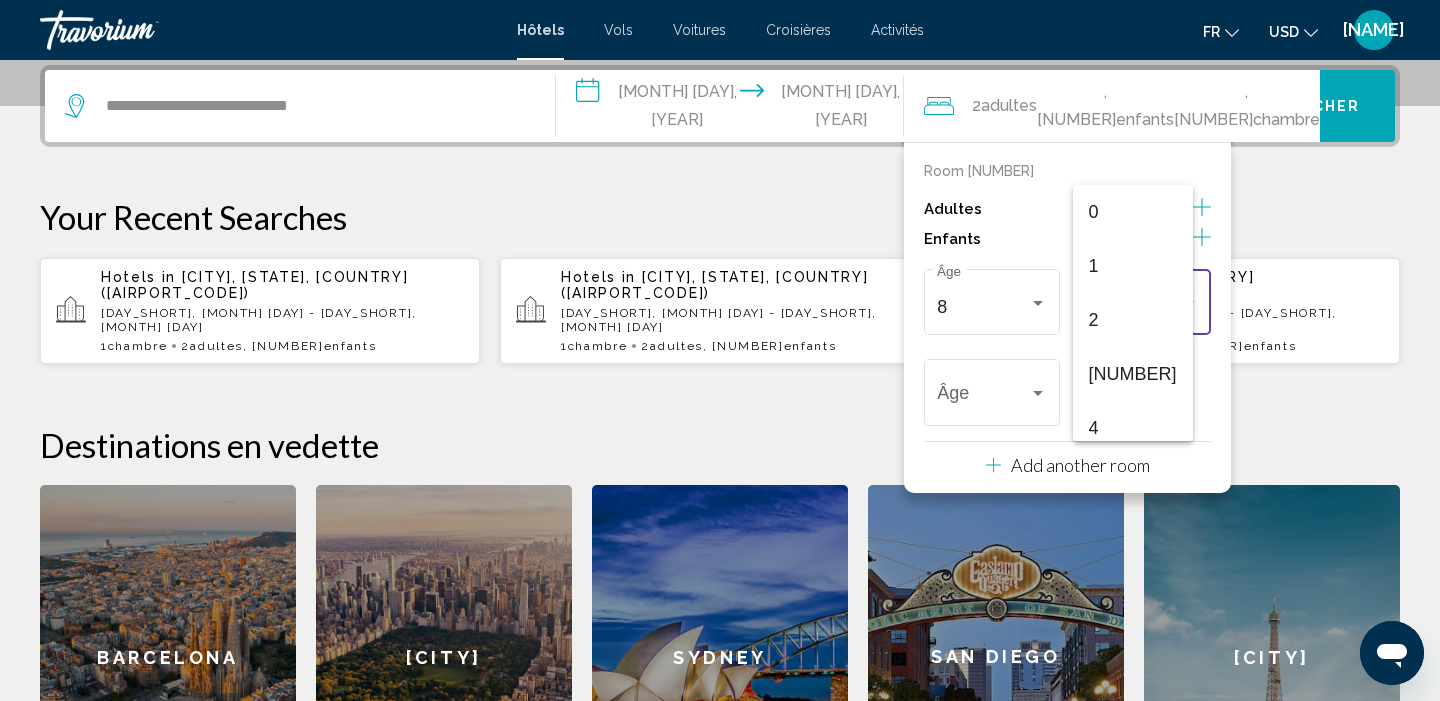 scroll, scrollTop: 331, scrollLeft: 0, axis: vertical 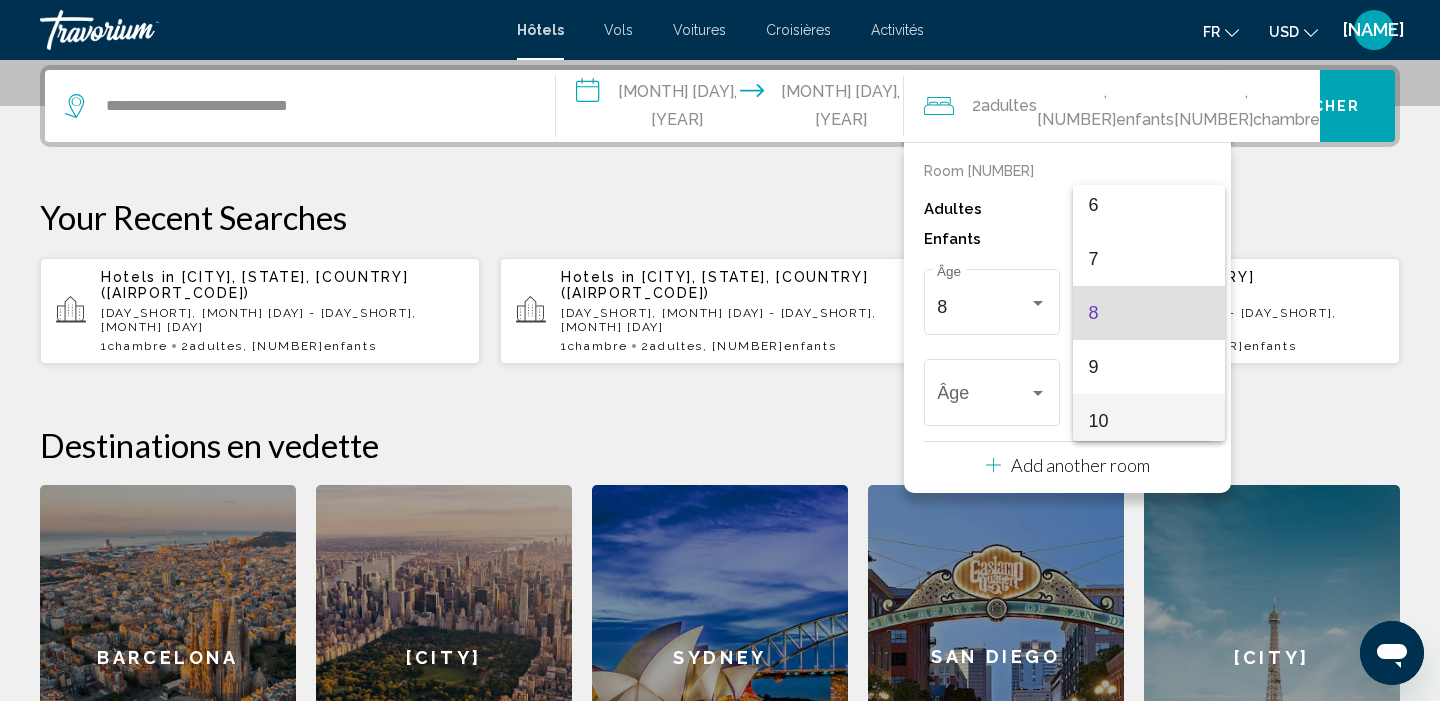 click on "[NUMBER]" at bounding box center (1149, 421) 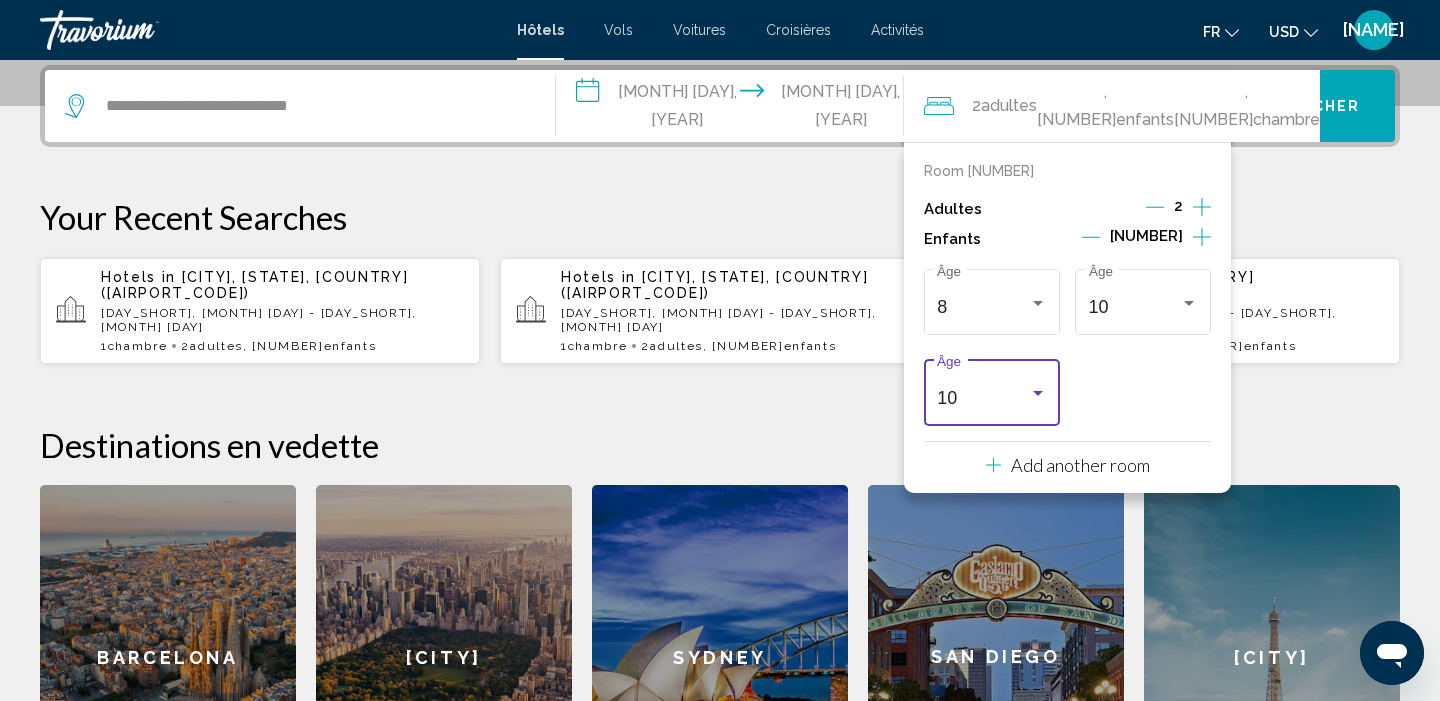 scroll, scrollTop: 338, scrollLeft: 0, axis: vertical 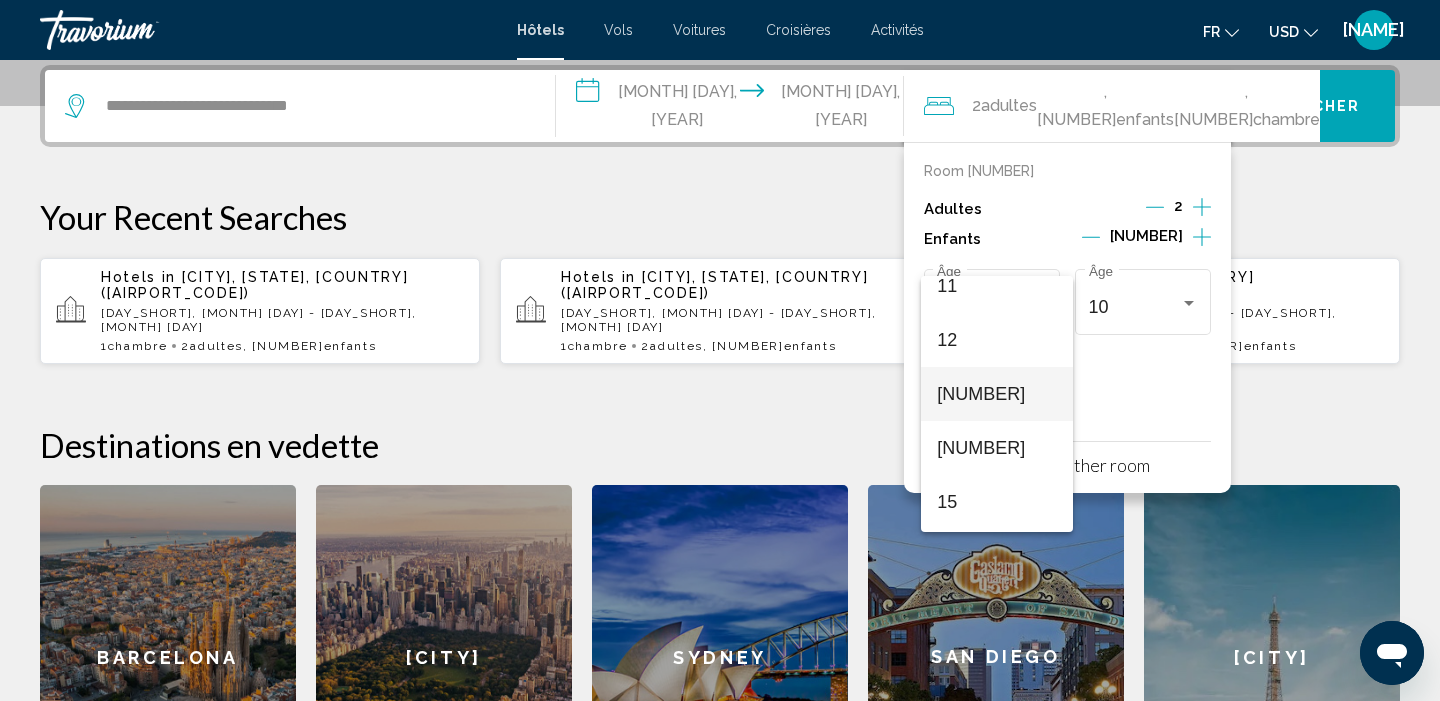 click on "[NUMBER]" at bounding box center [997, 394] 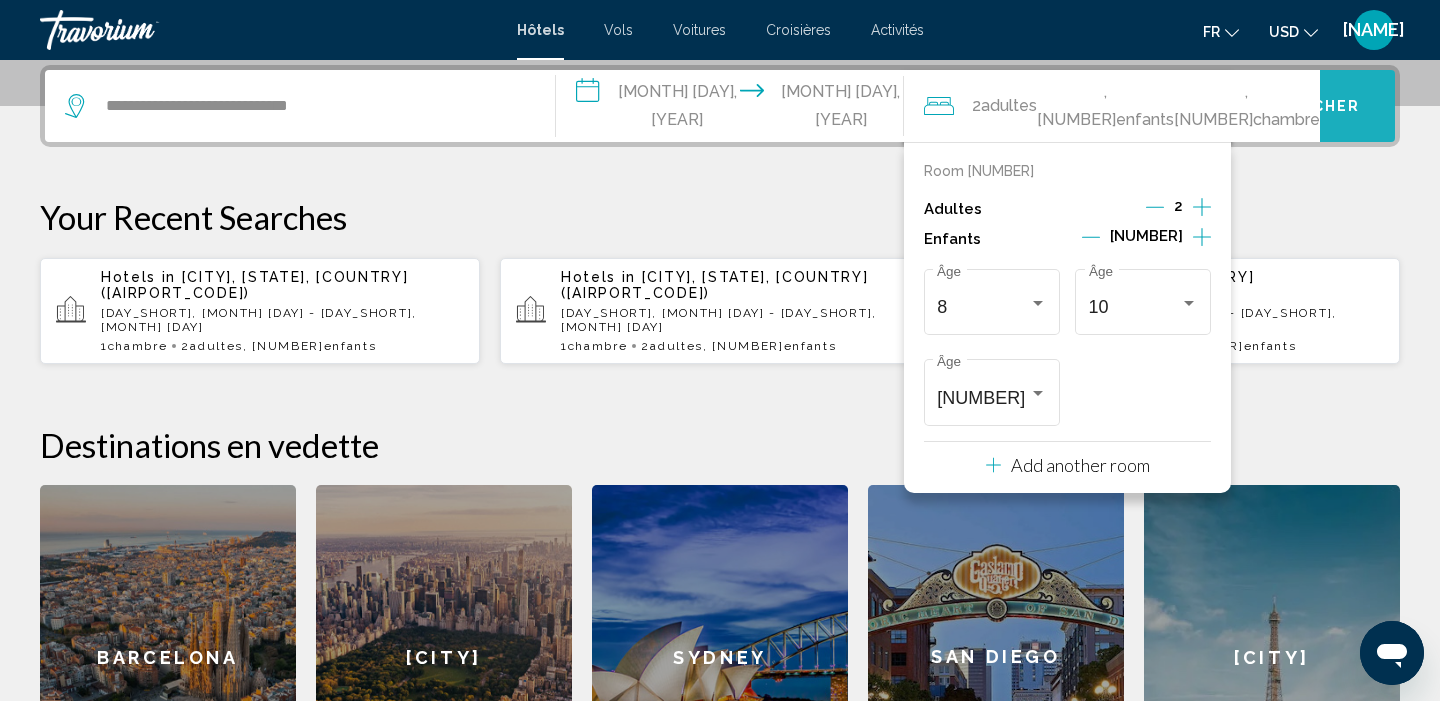 click on "Chercher" at bounding box center (1313, 107) 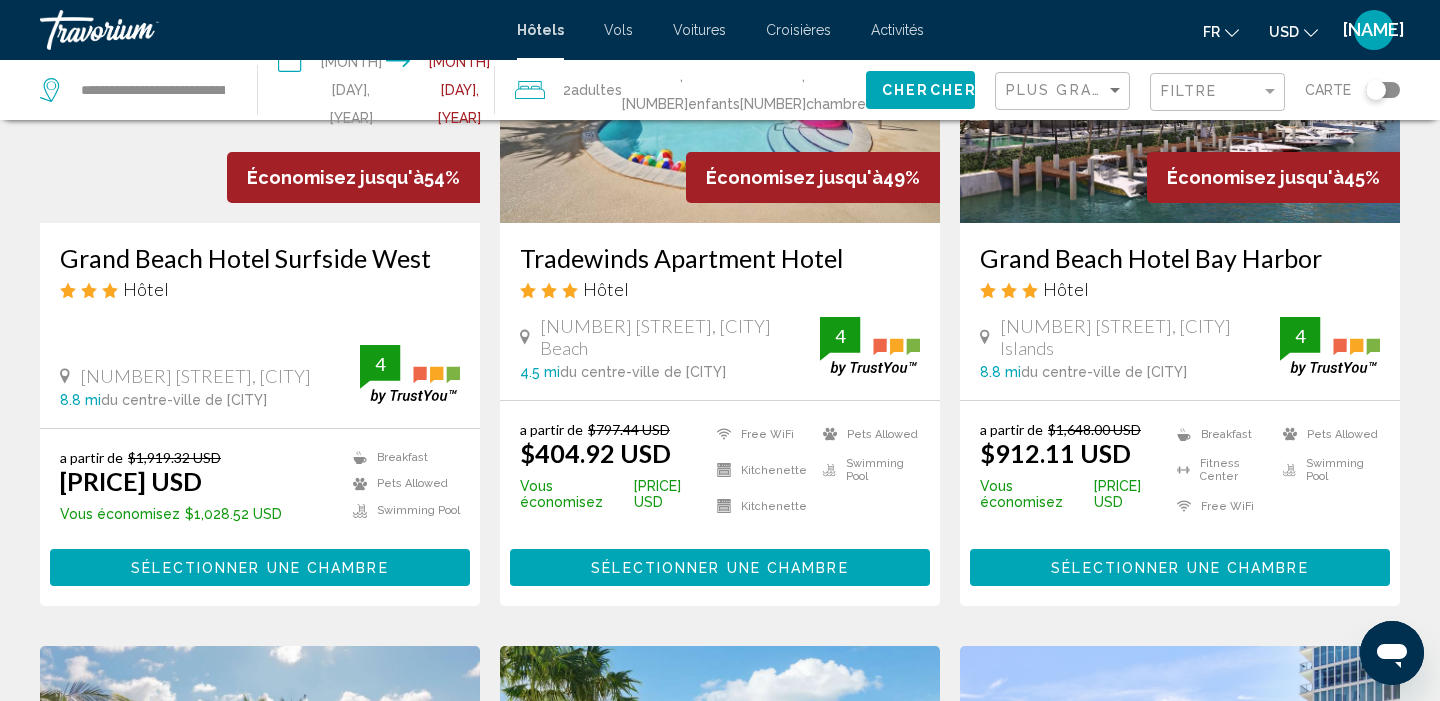scroll, scrollTop: 289, scrollLeft: 0, axis: vertical 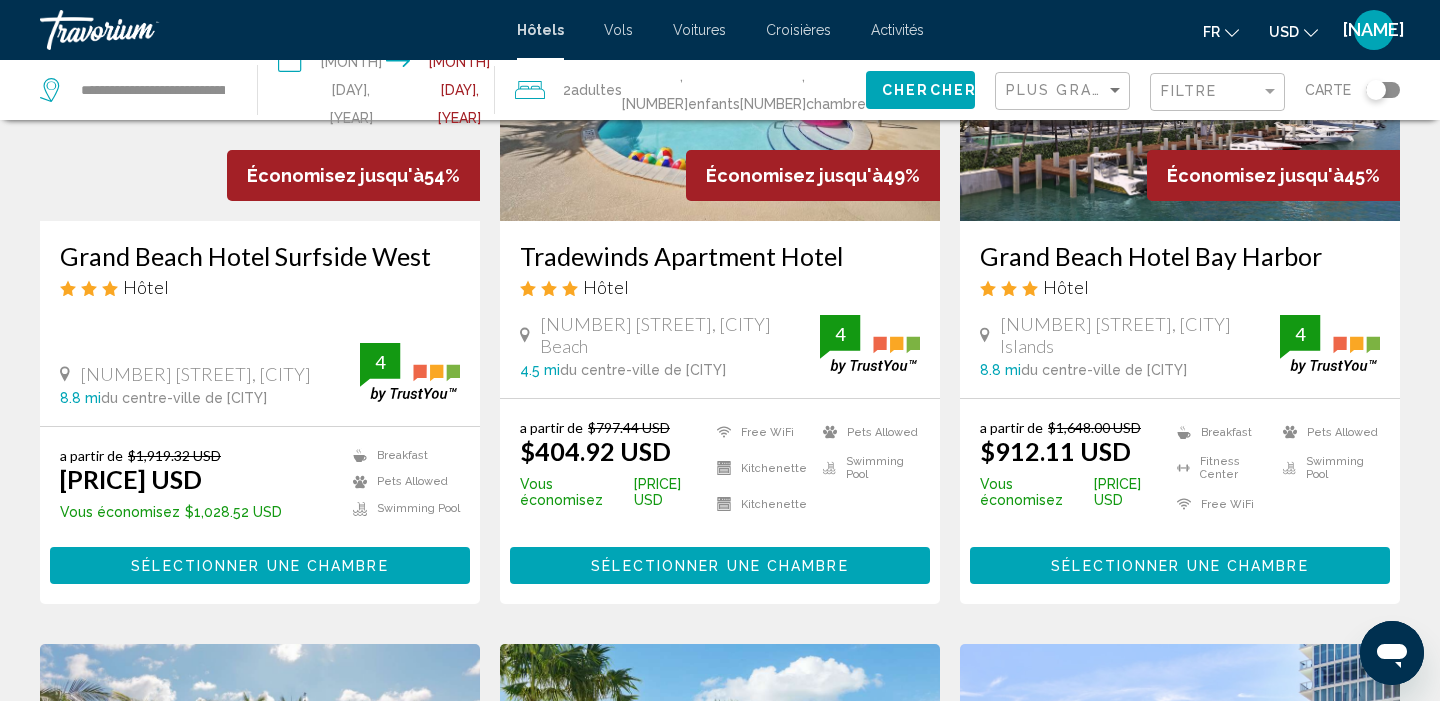 click on "Sélectionner une chambre" at bounding box center (719, 566) 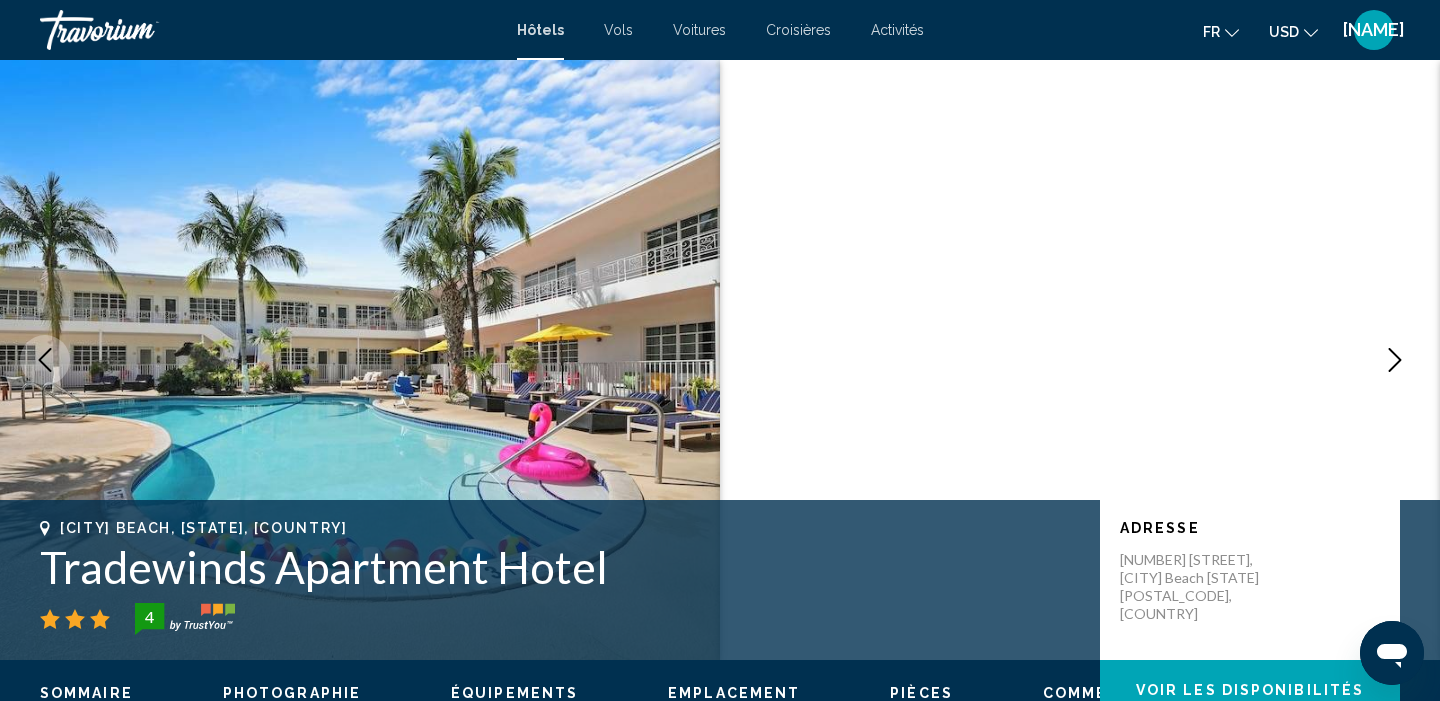 scroll, scrollTop: 0, scrollLeft: 0, axis: both 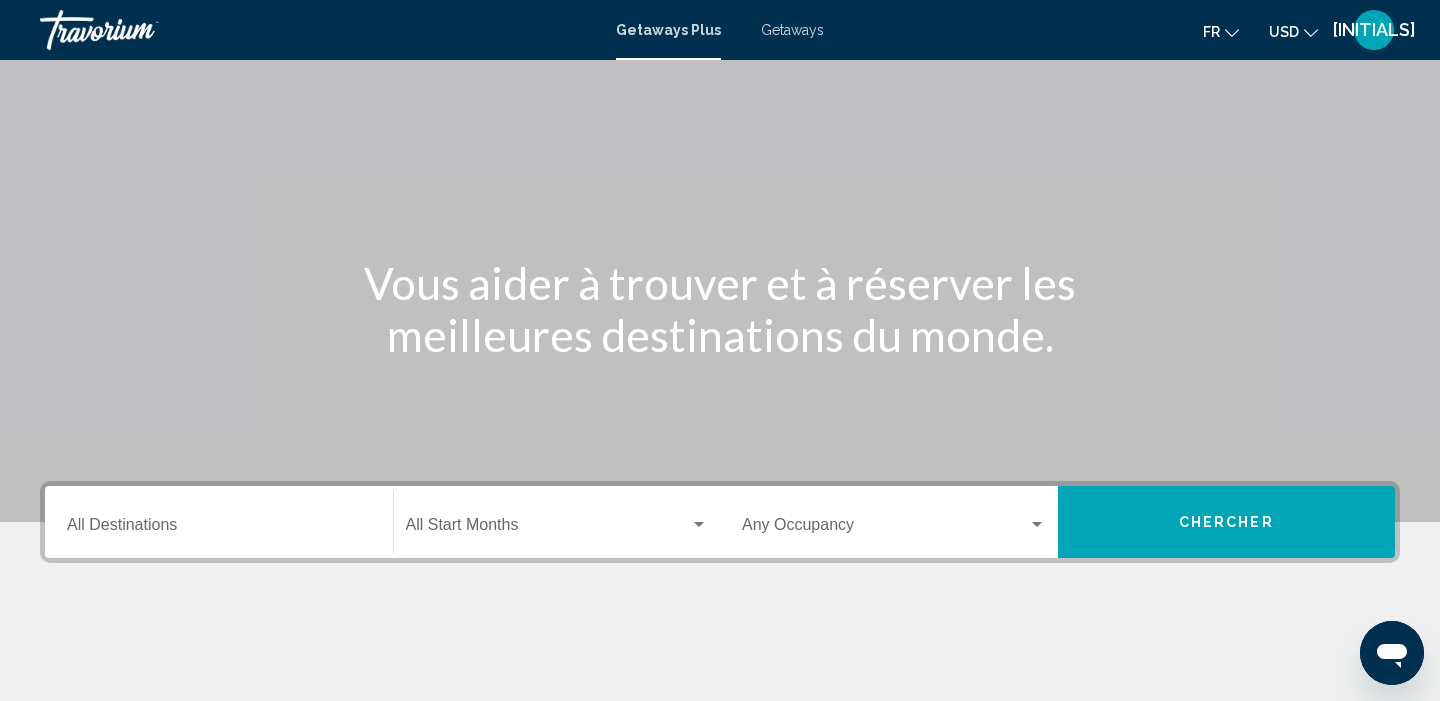 click on "Getaways" at bounding box center (792, 30) 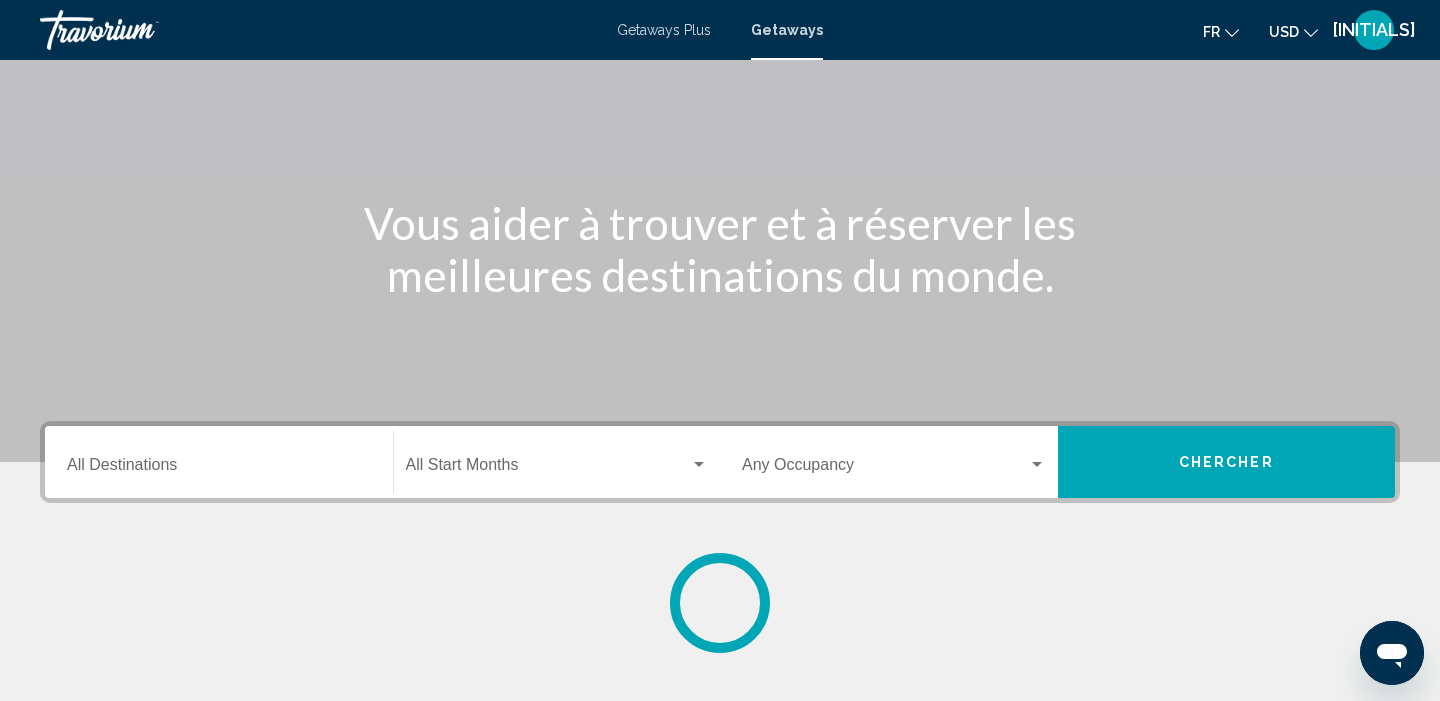 scroll, scrollTop: 0, scrollLeft: 0, axis: both 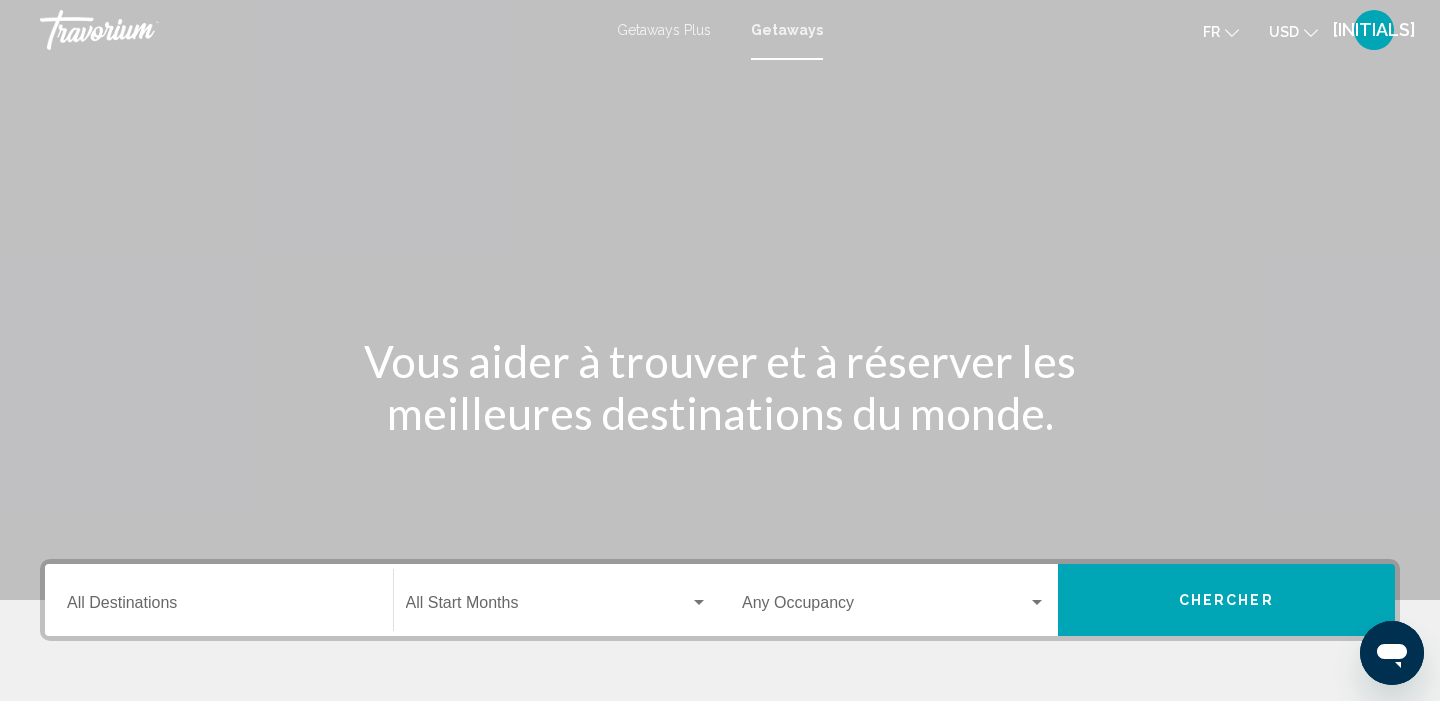 click on "Destination All Destinations" at bounding box center [219, 607] 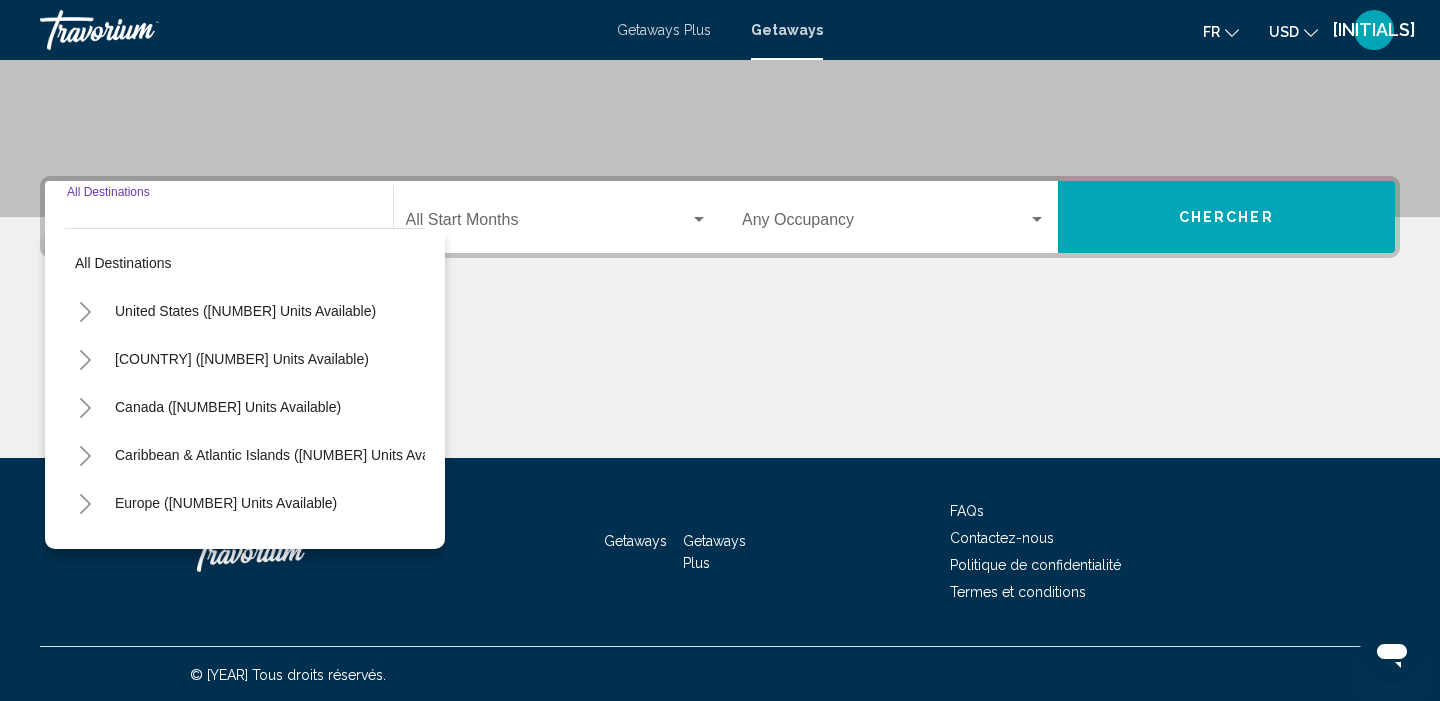 scroll, scrollTop: 385, scrollLeft: 0, axis: vertical 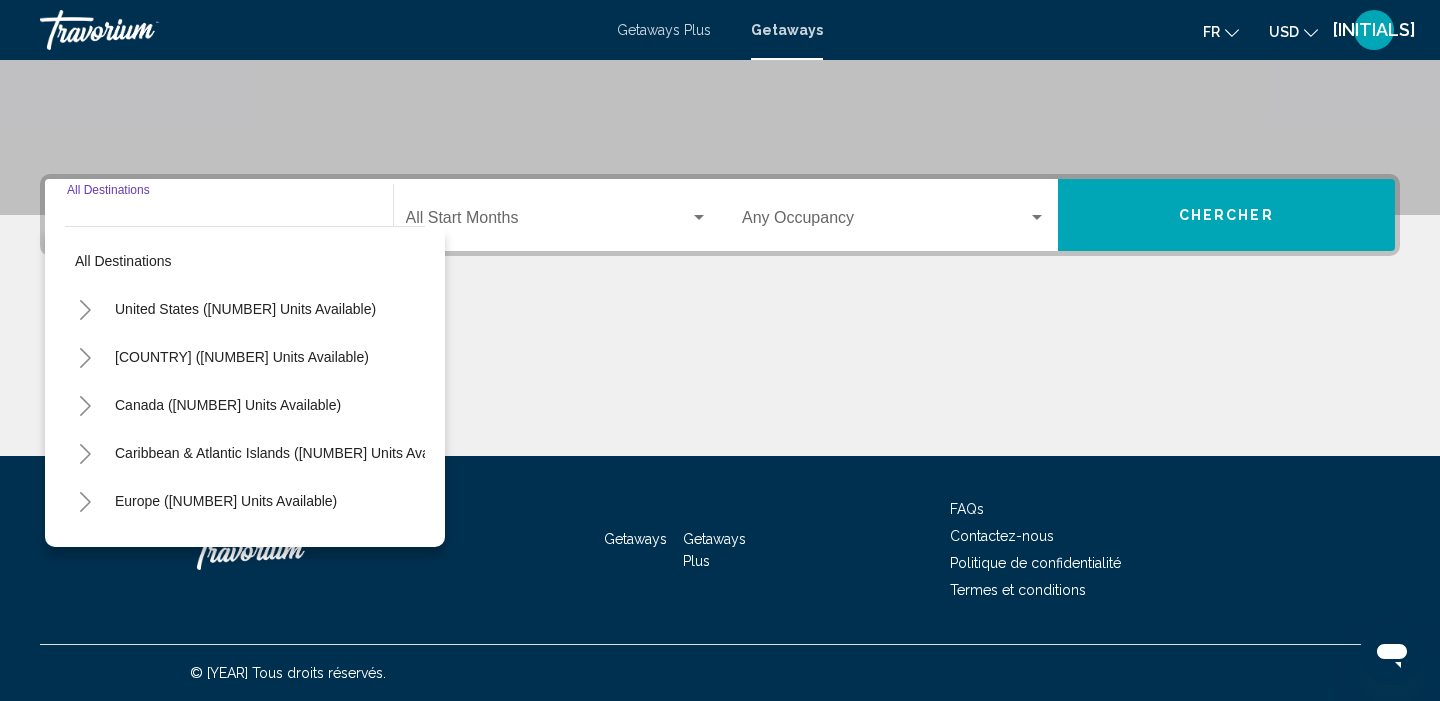 click at bounding box center [85, 310] 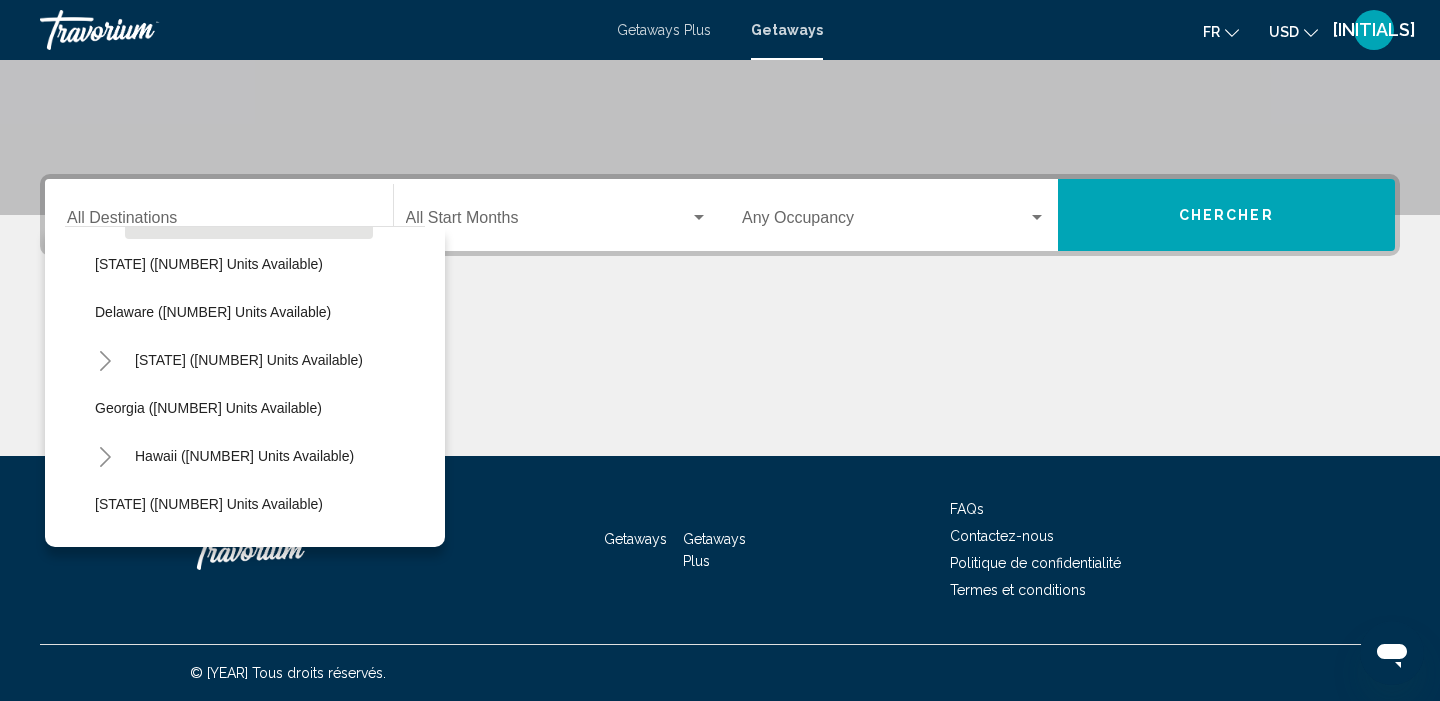 scroll, scrollTop: 288, scrollLeft: 0, axis: vertical 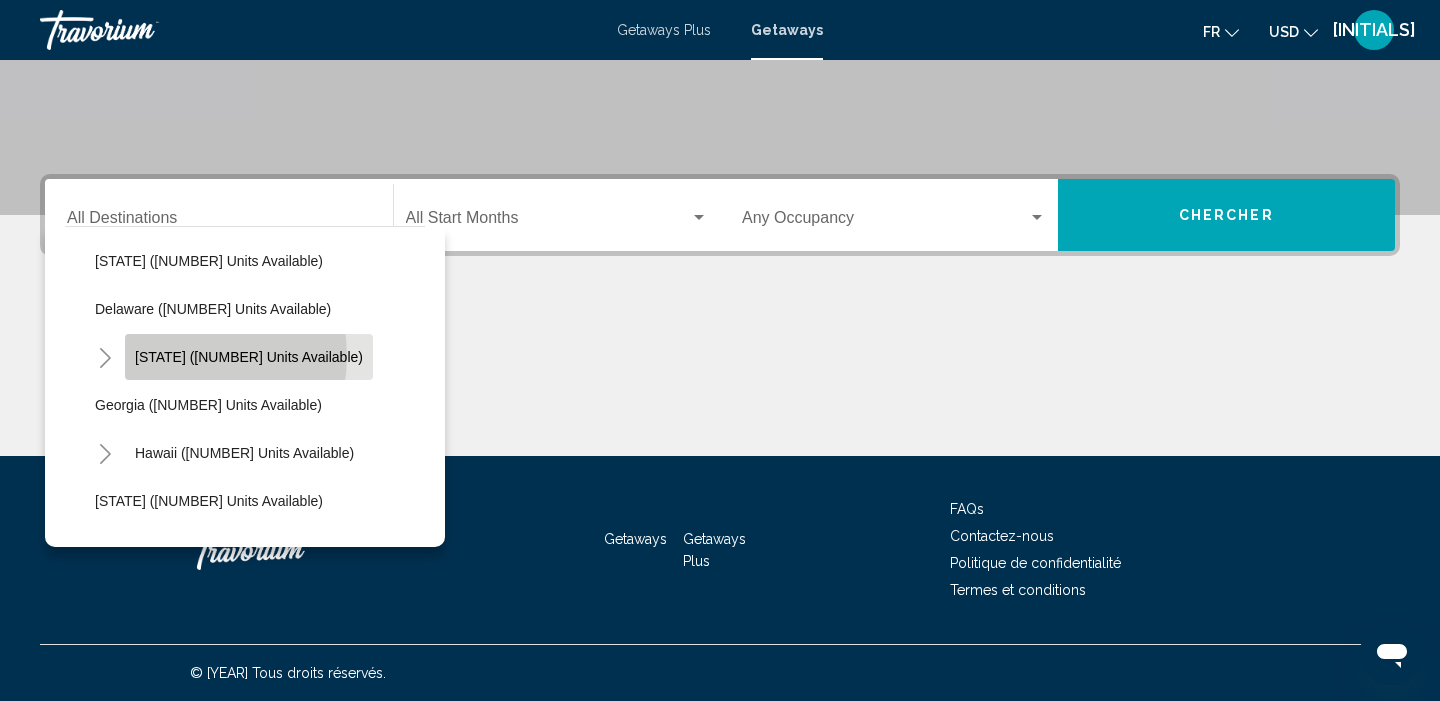 click on "[STATE] ([NUMBER] units available)" at bounding box center (249, 69) 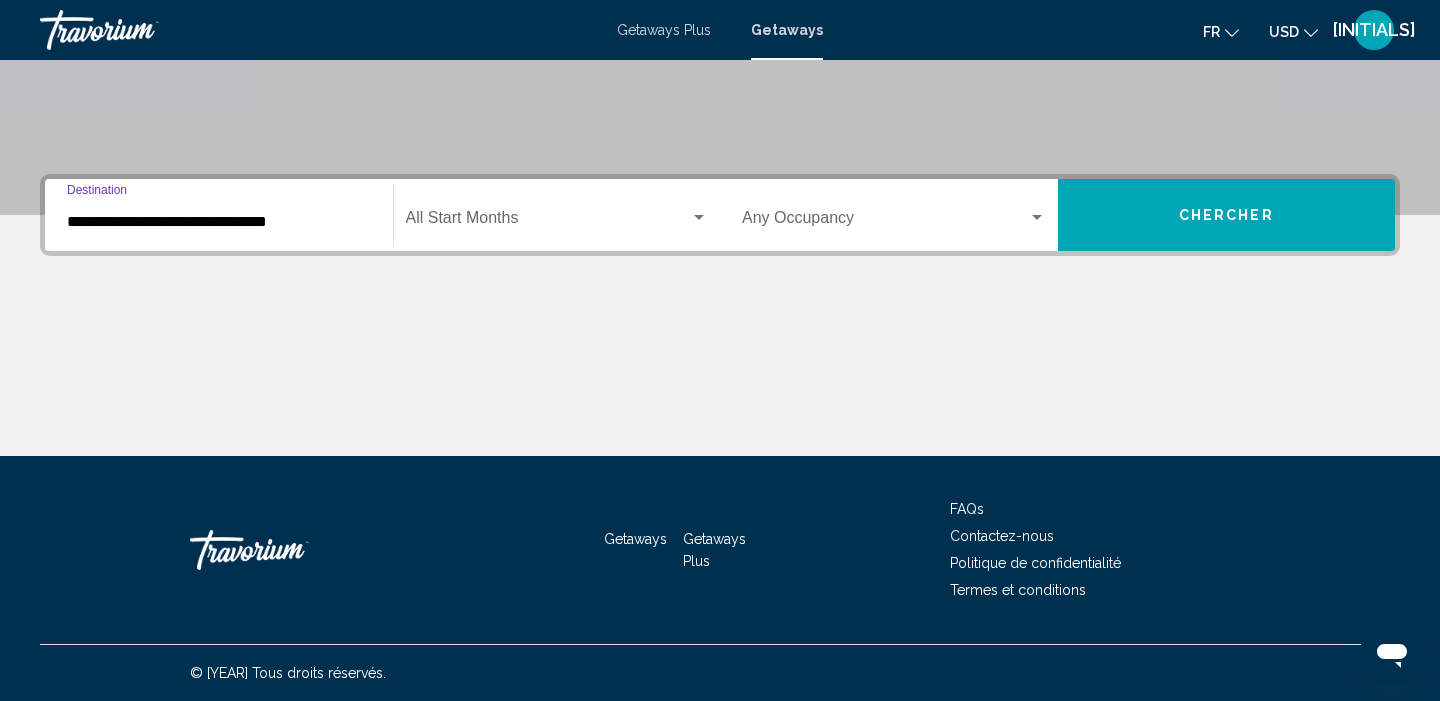 click on "Start Month All Start Months" at bounding box center (557, 215) 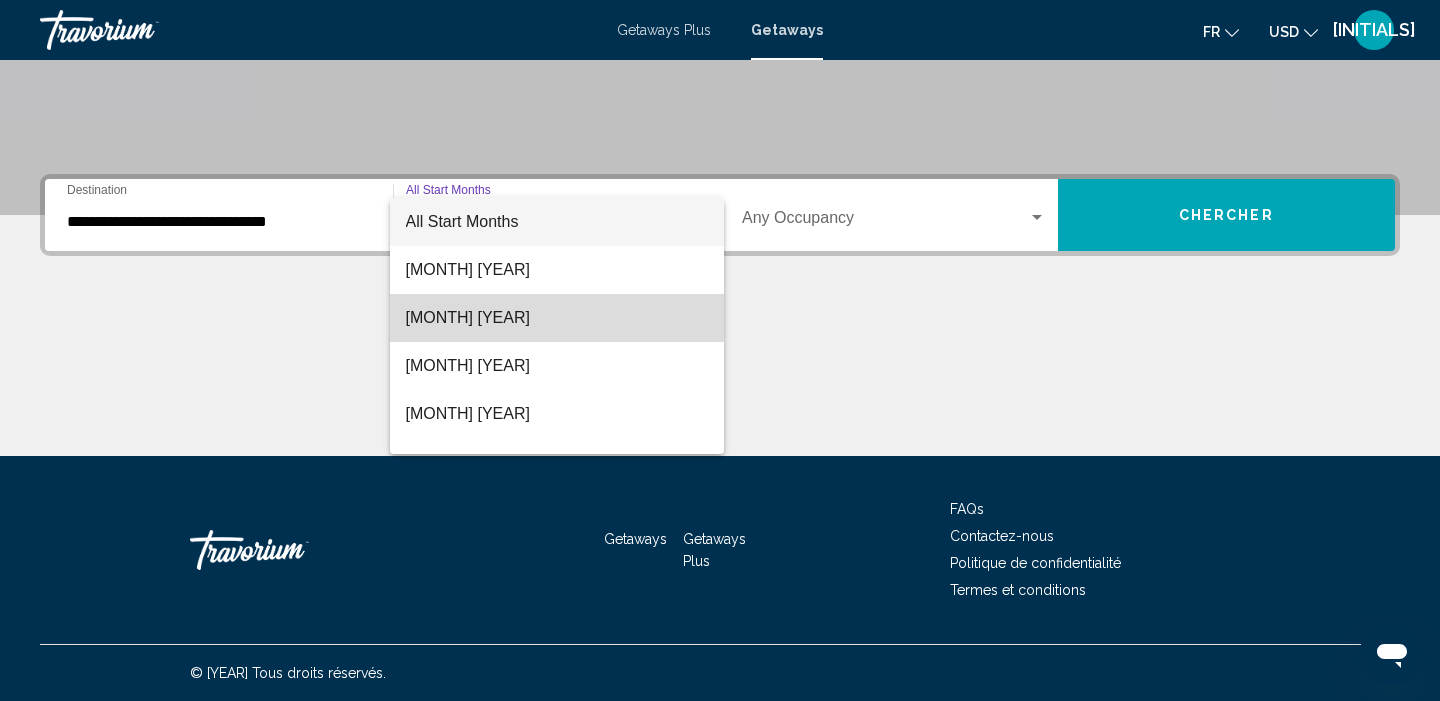 click on "[MONTH] [YEAR]" at bounding box center (557, 318) 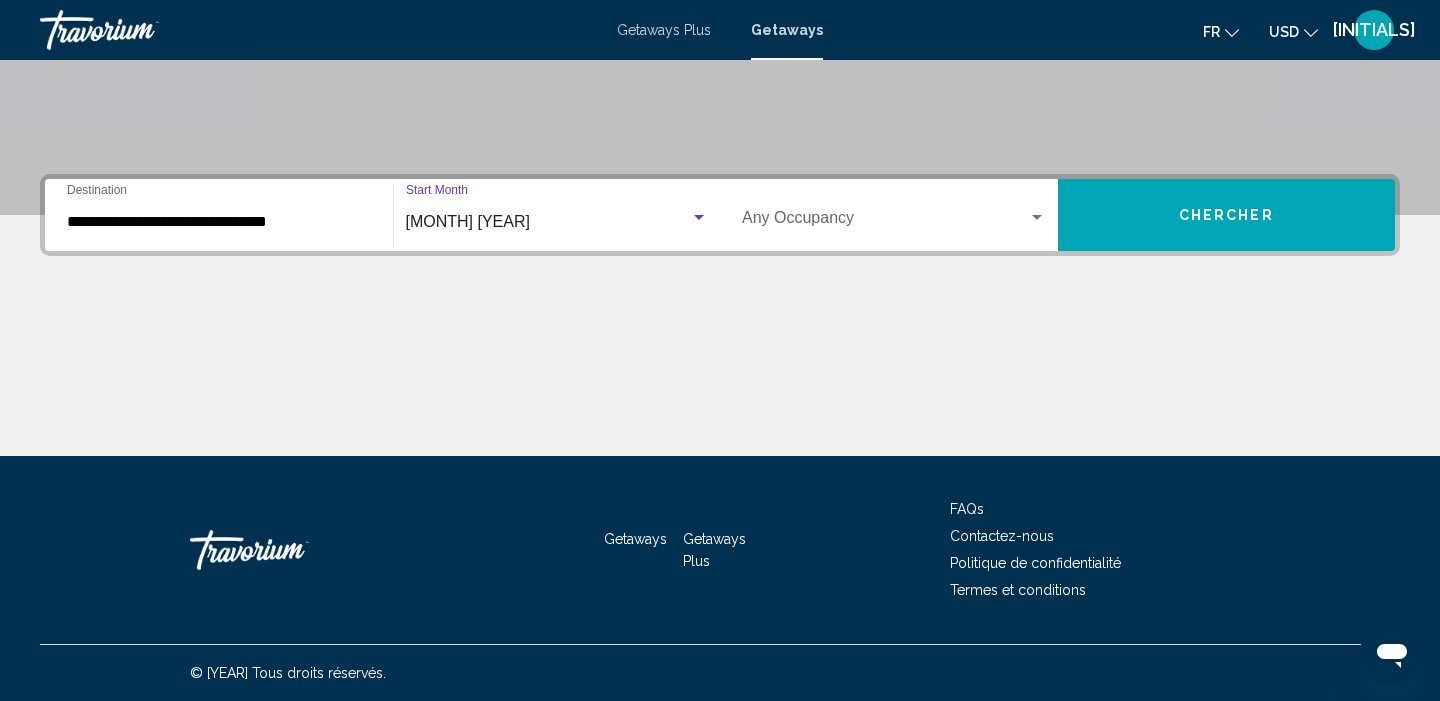 click on "Occupancy Any Occupancy" at bounding box center (894, 215) 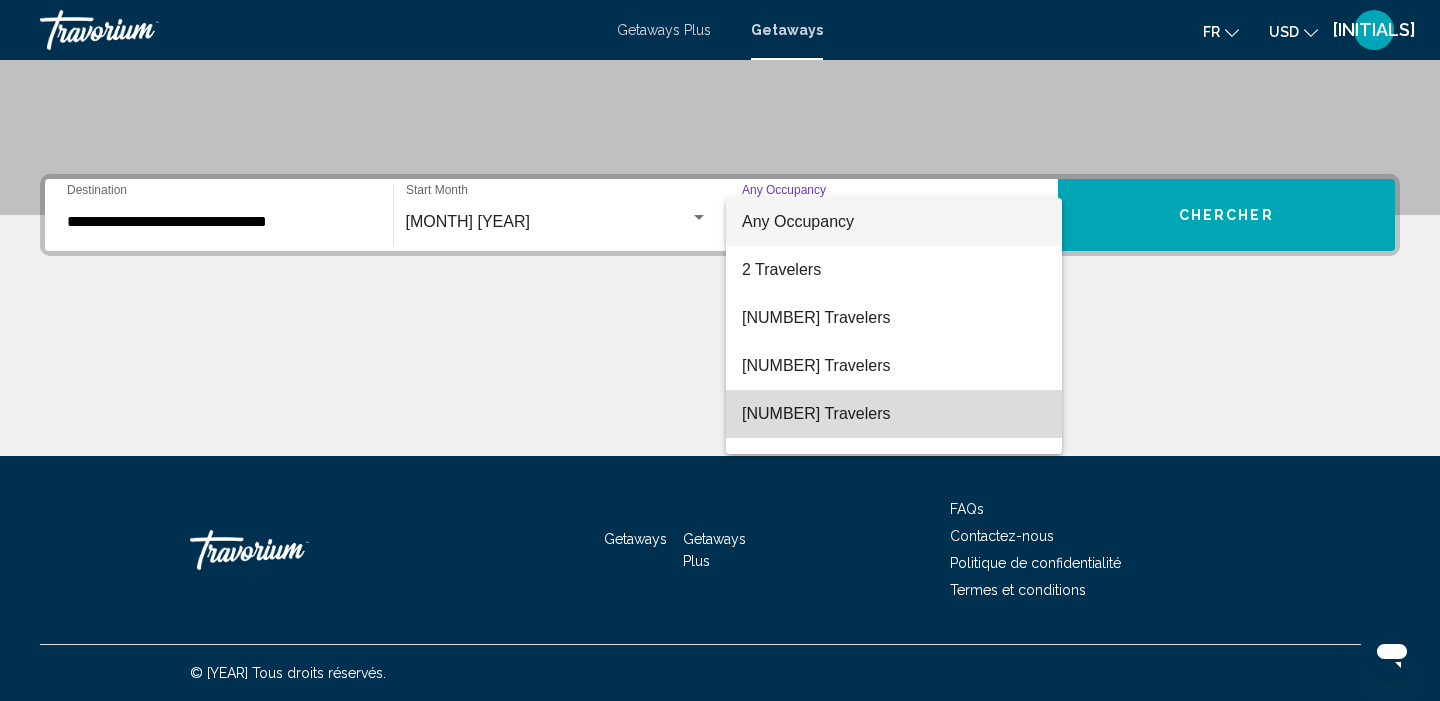 click on "[NUMBER] Travelers" at bounding box center [894, 414] 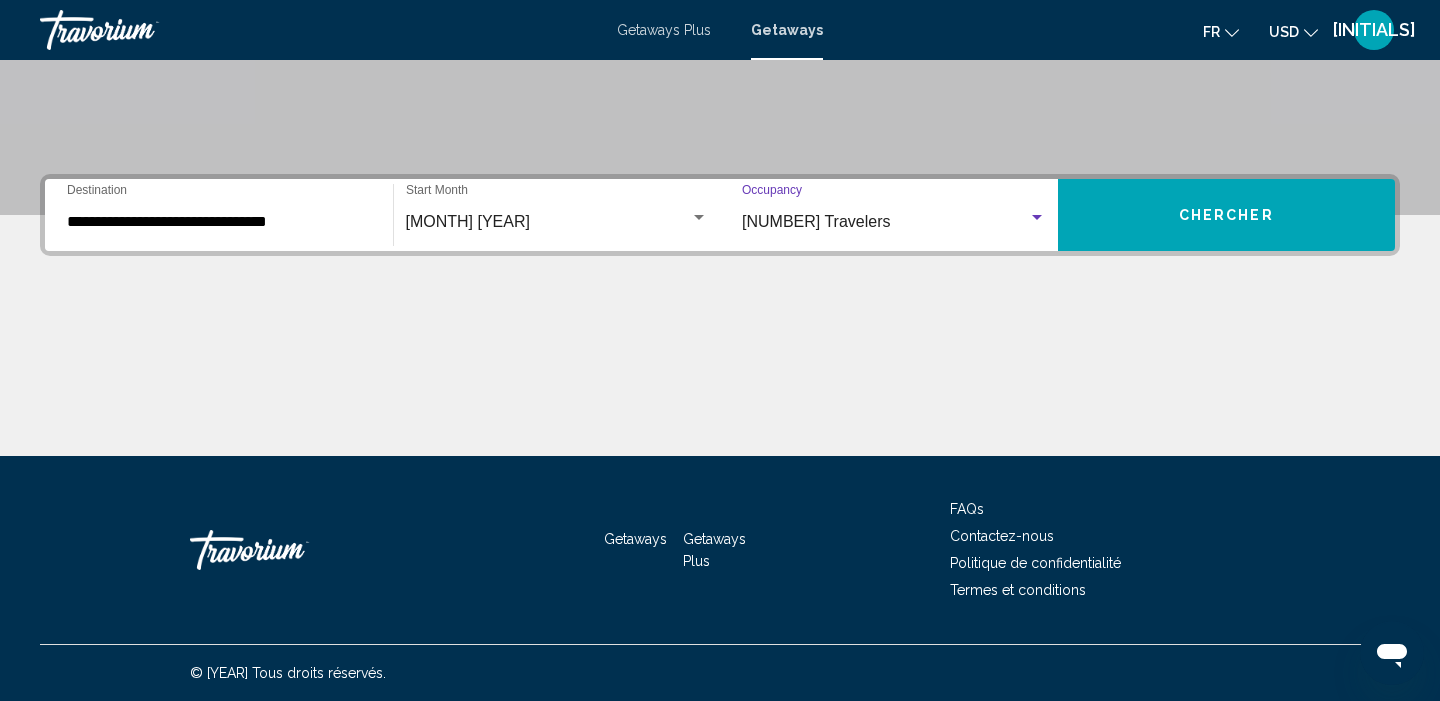 click on "Chercher" at bounding box center (1227, 215) 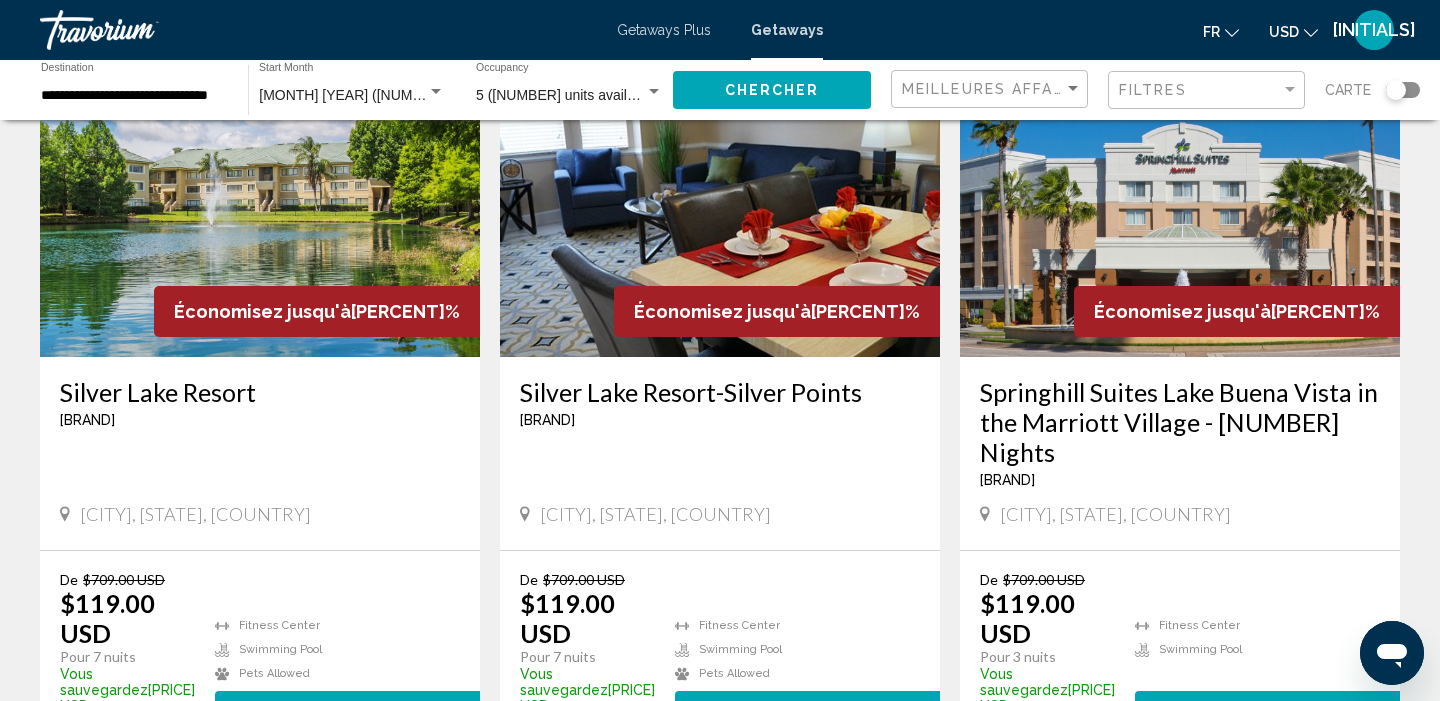 scroll, scrollTop: 1586, scrollLeft: 0, axis: vertical 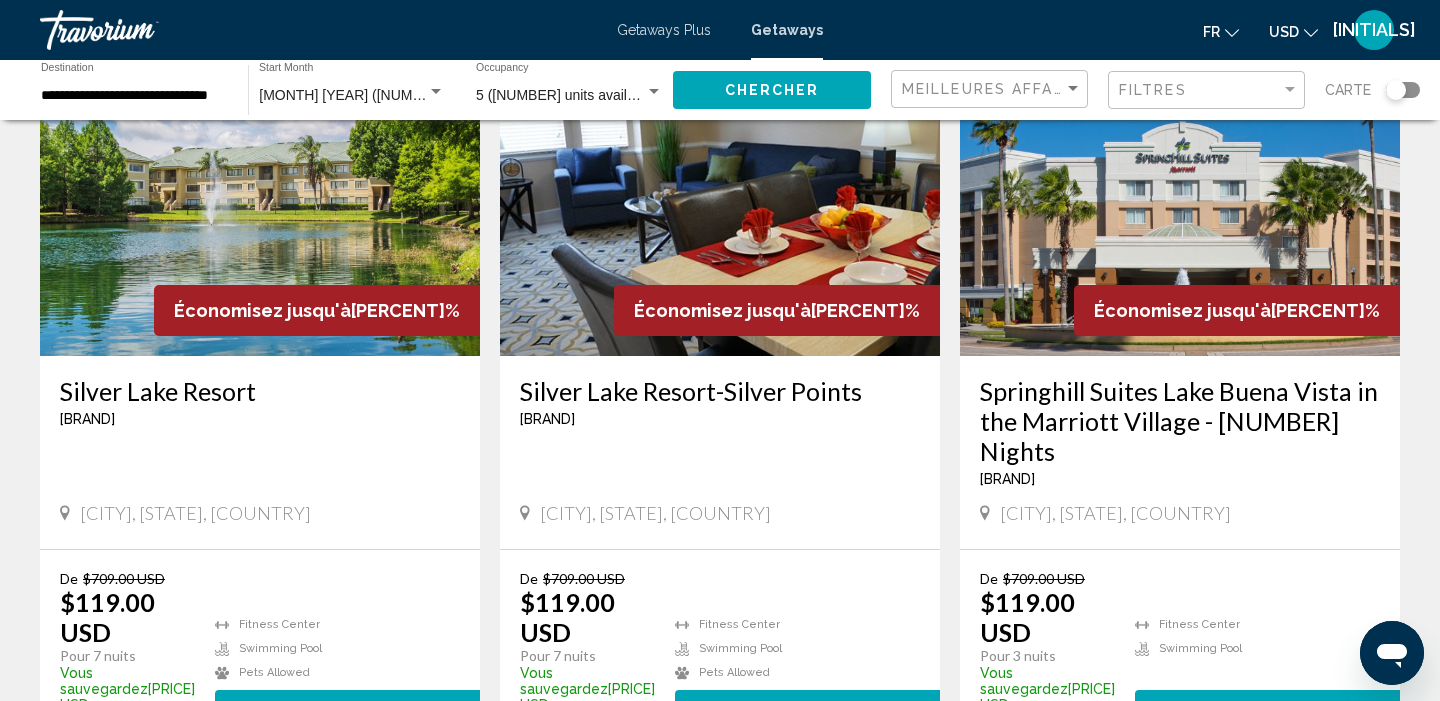 click on "5 ([NUMBER] units available)" at bounding box center [567, 95] 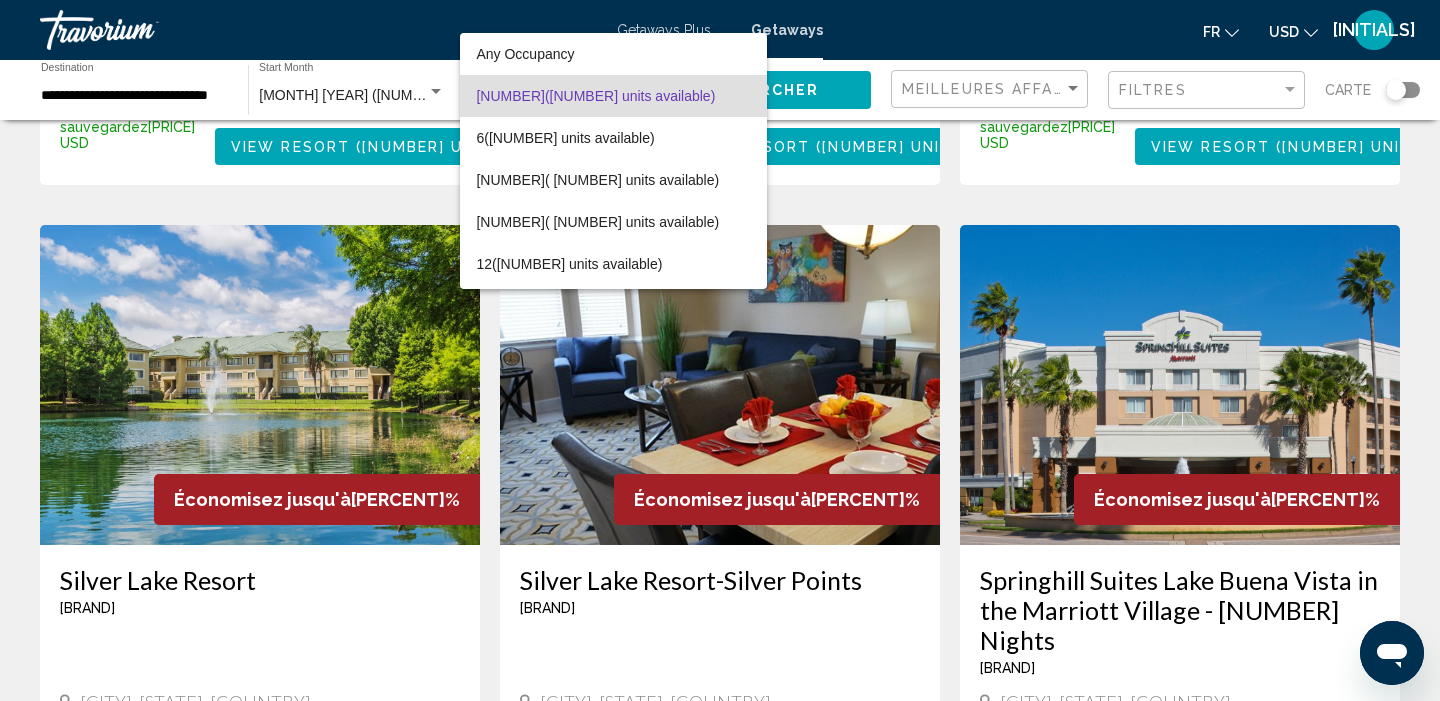 scroll, scrollTop: 1394, scrollLeft: 0, axis: vertical 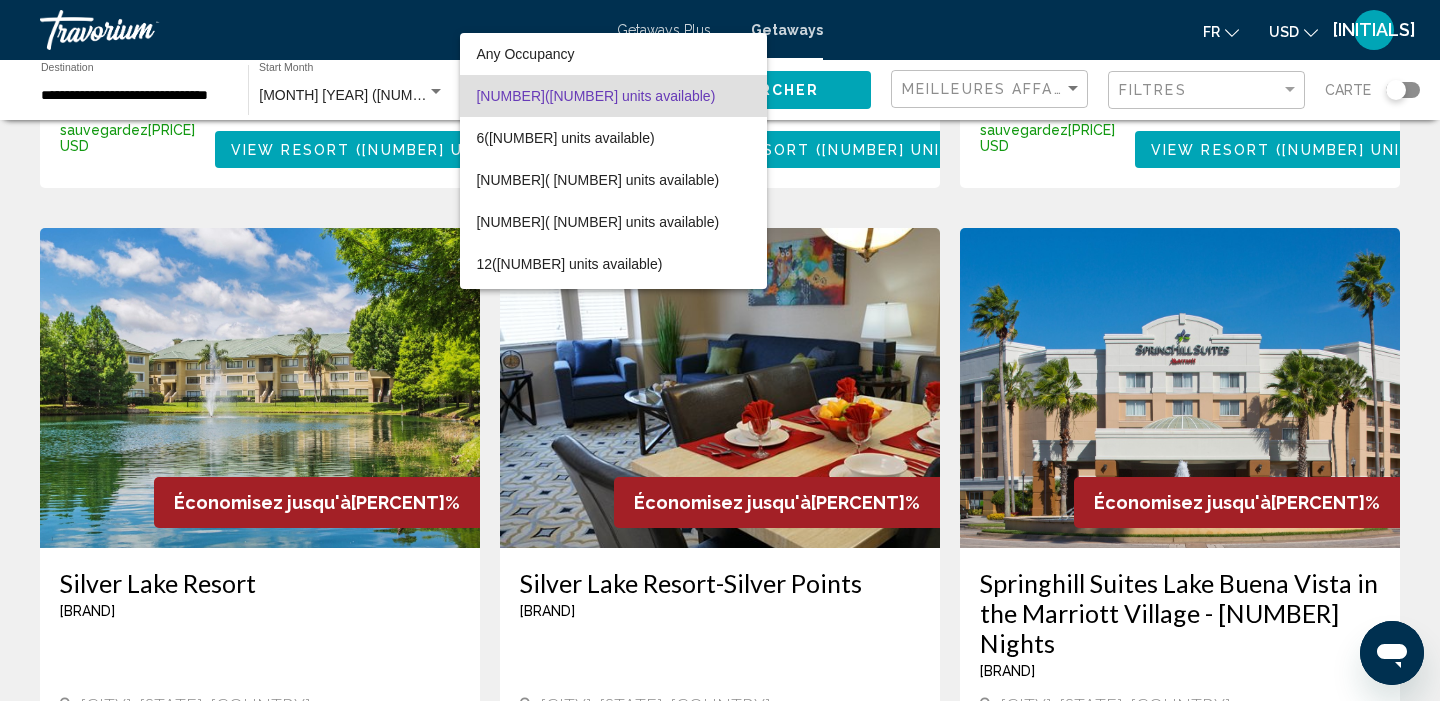 click at bounding box center (720, 350) 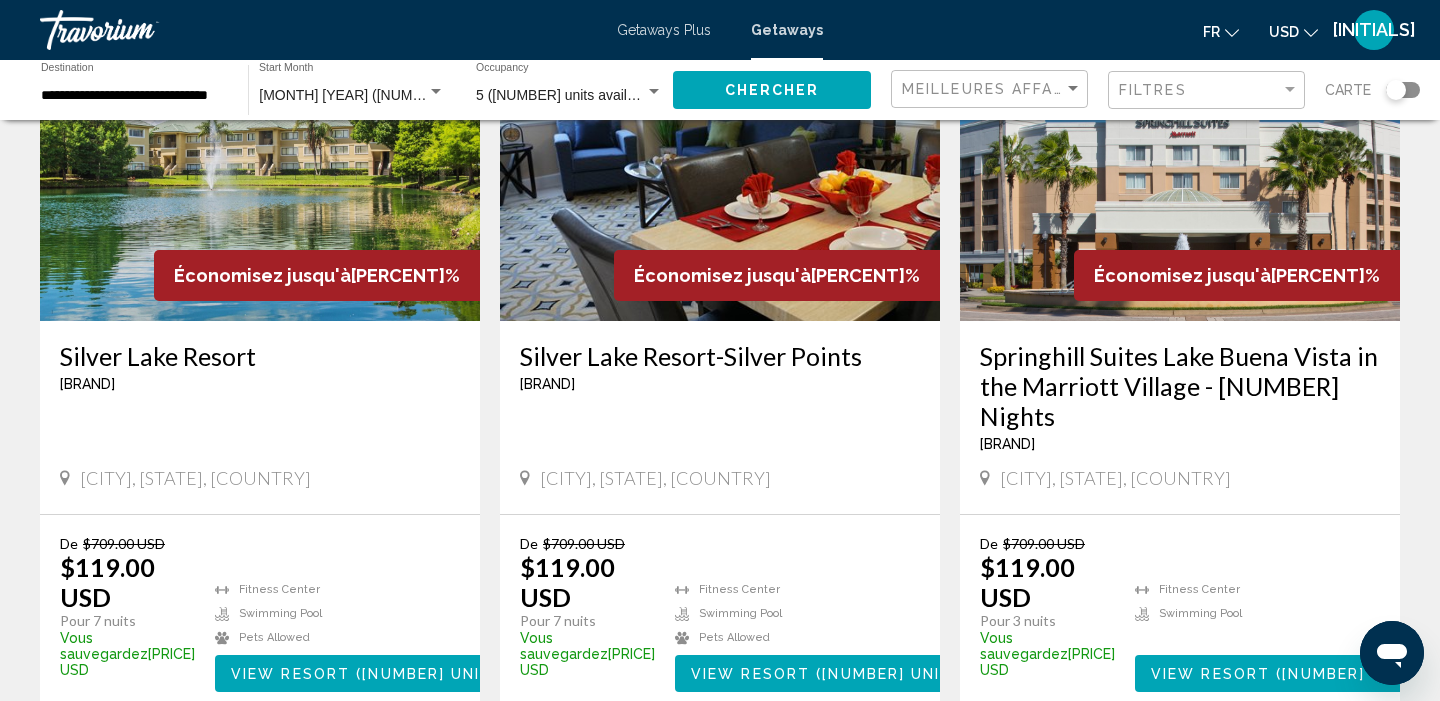 scroll, scrollTop: 1617, scrollLeft: 0, axis: vertical 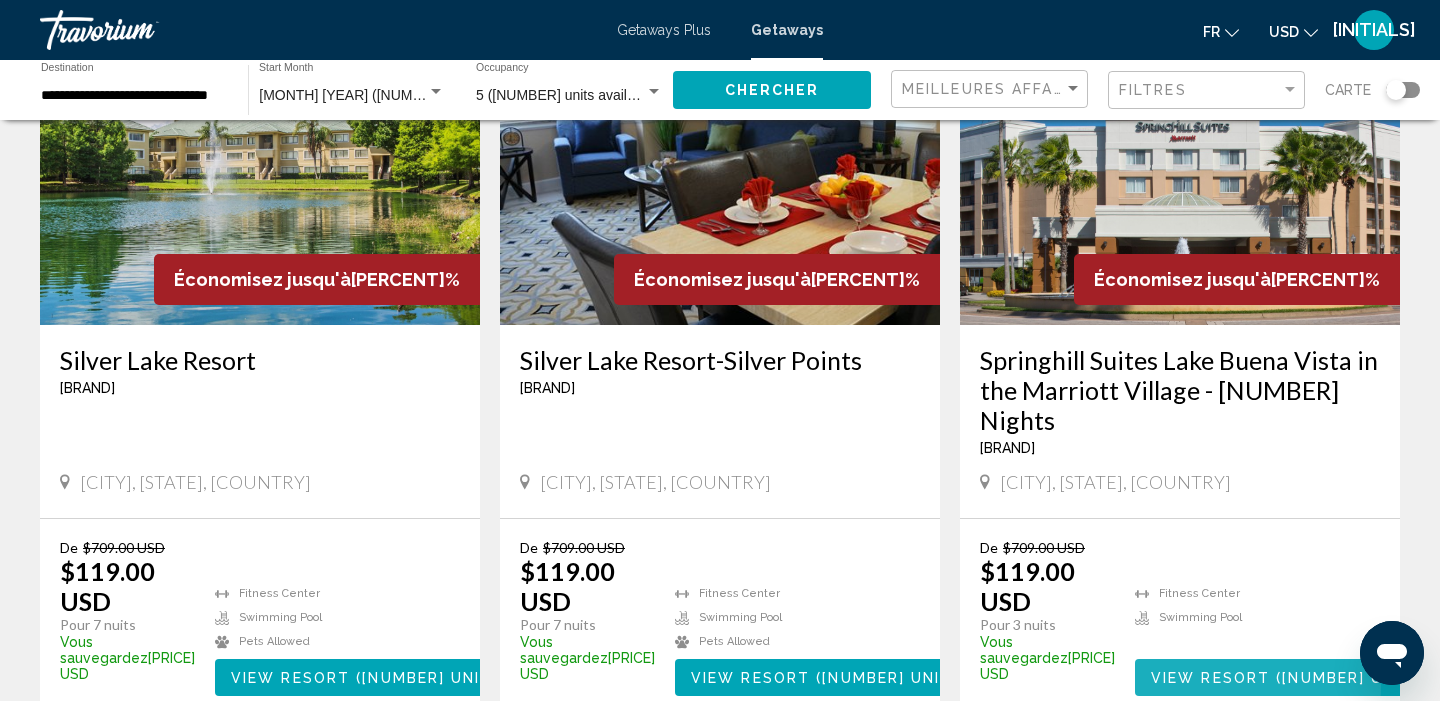 click on "View Resort" at bounding box center [1210, 678] 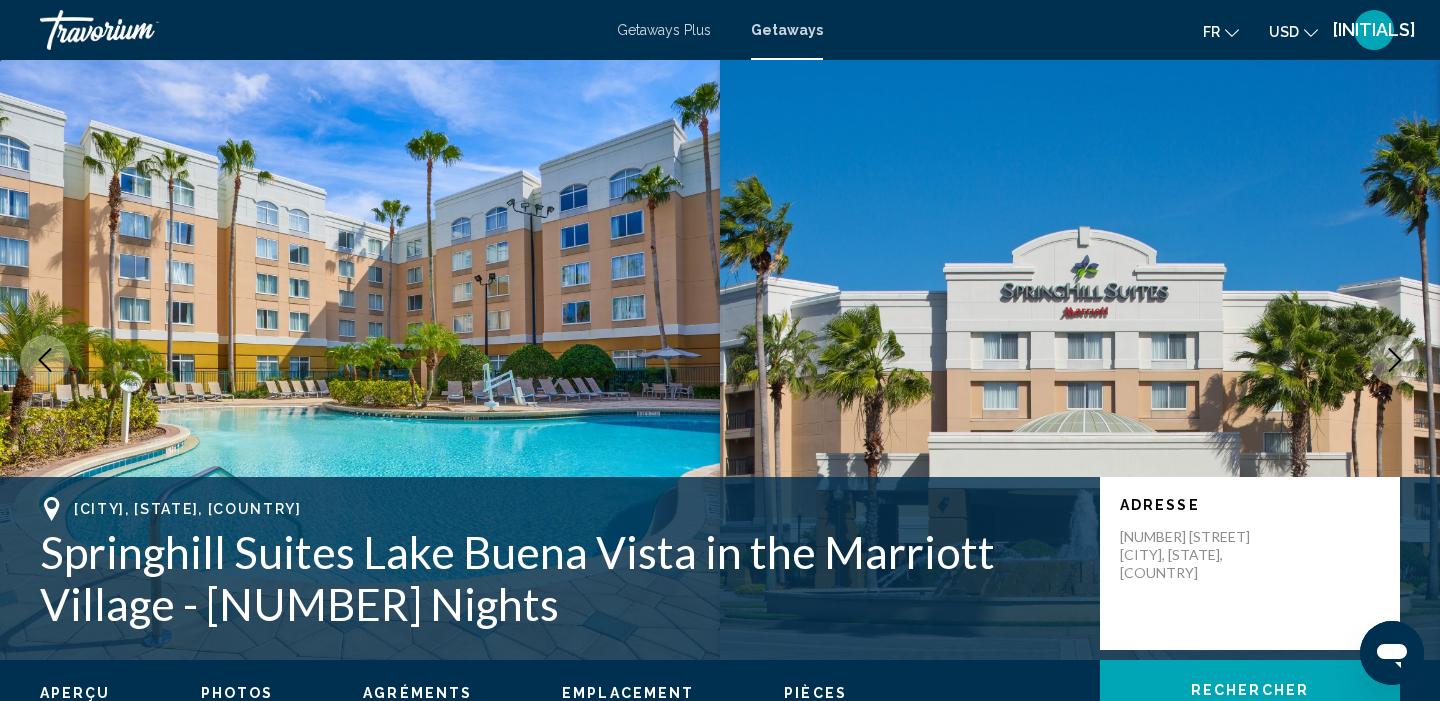 scroll, scrollTop: 0, scrollLeft: 0, axis: both 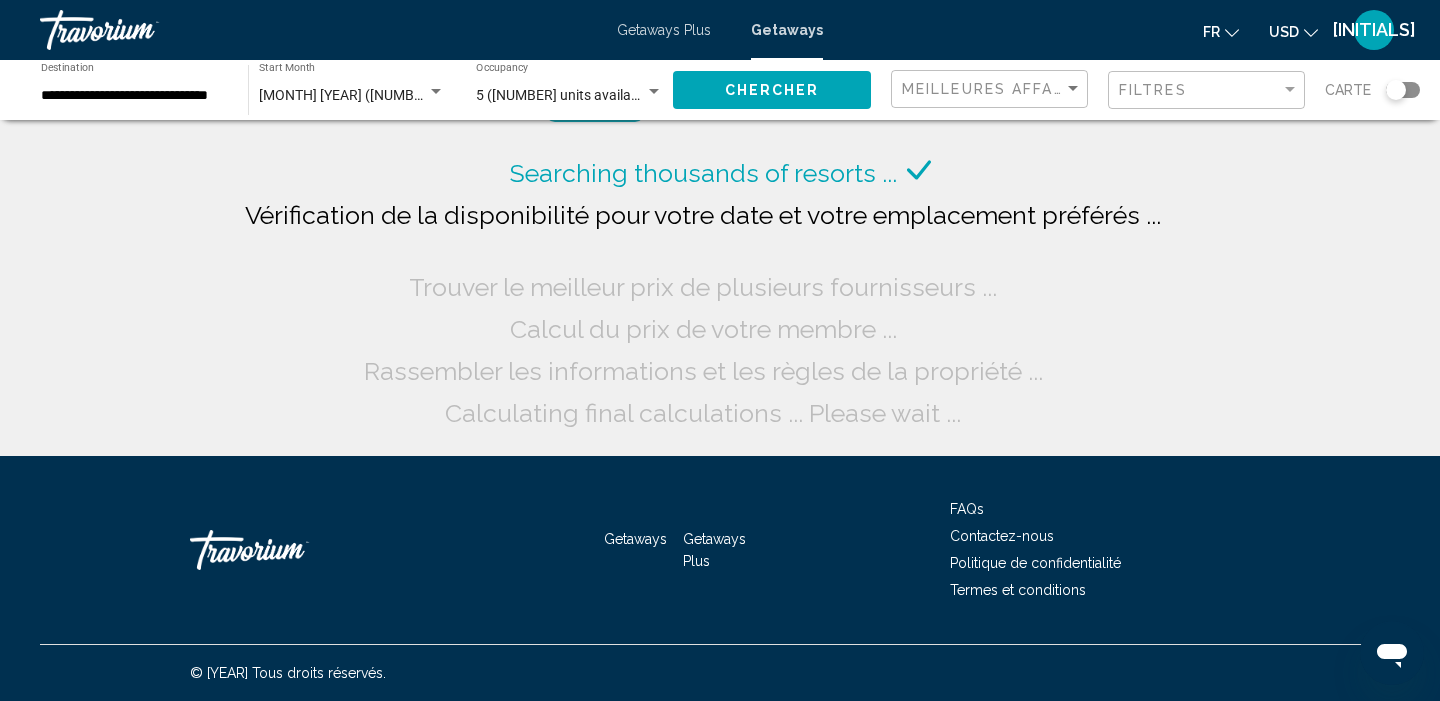 click on "5 ([NUMBER] units available)" at bounding box center [565, 95] 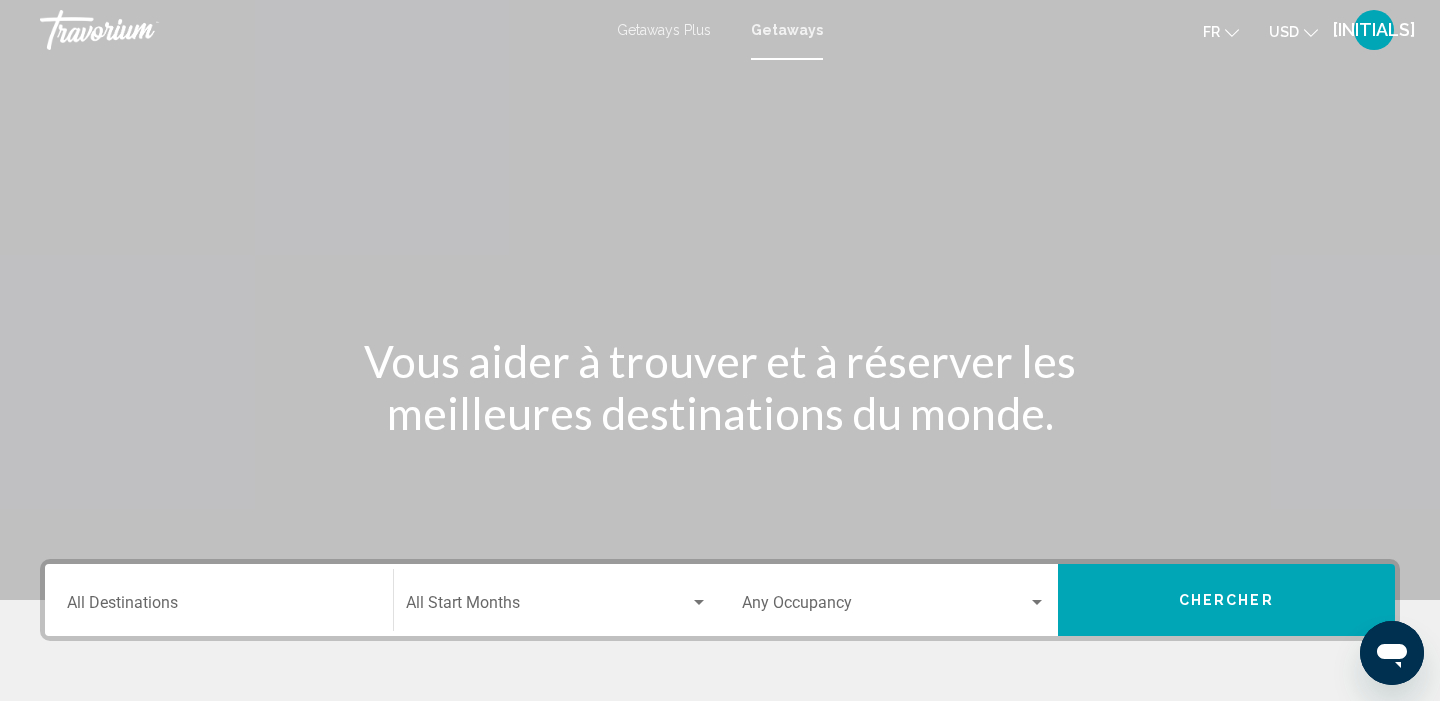 click on "Destination All Destinations" at bounding box center (219, 600) 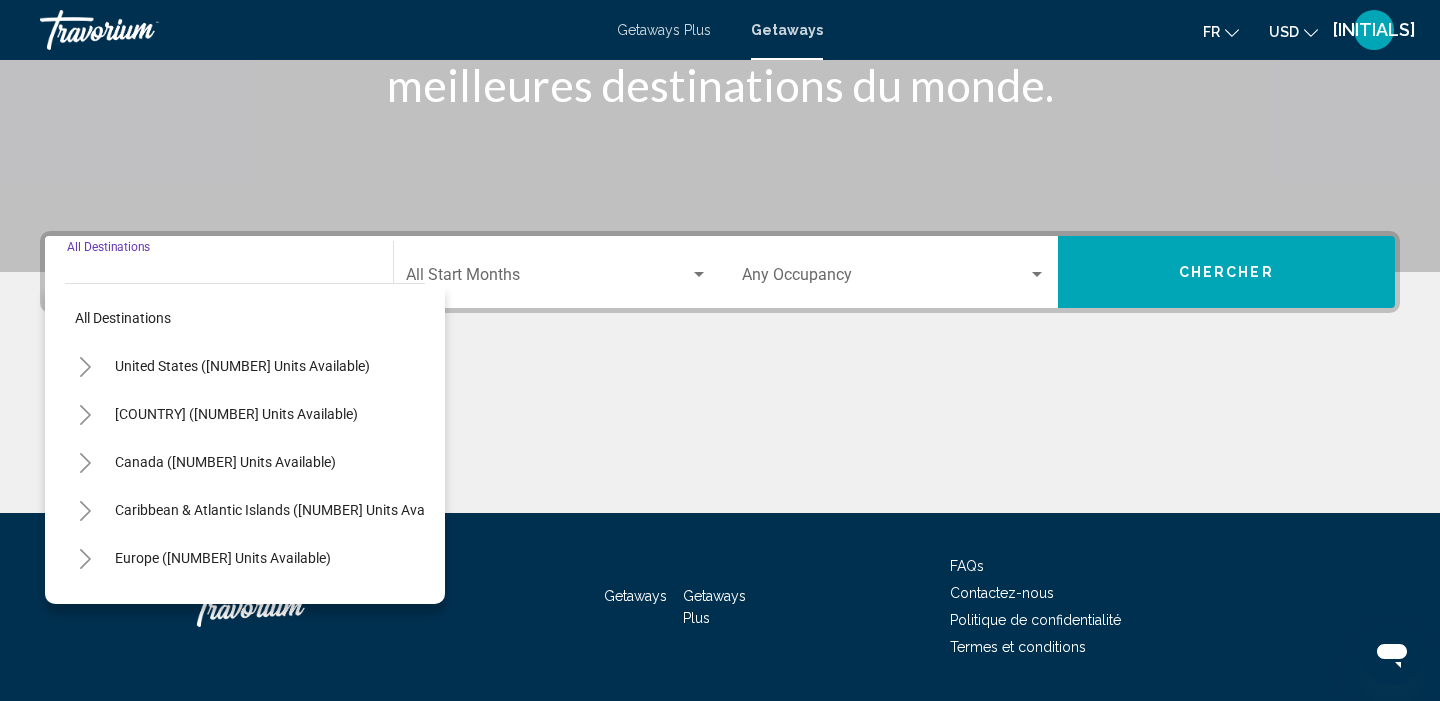 scroll, scrollTop: 385, scrollLeft: 0, axis: vertical 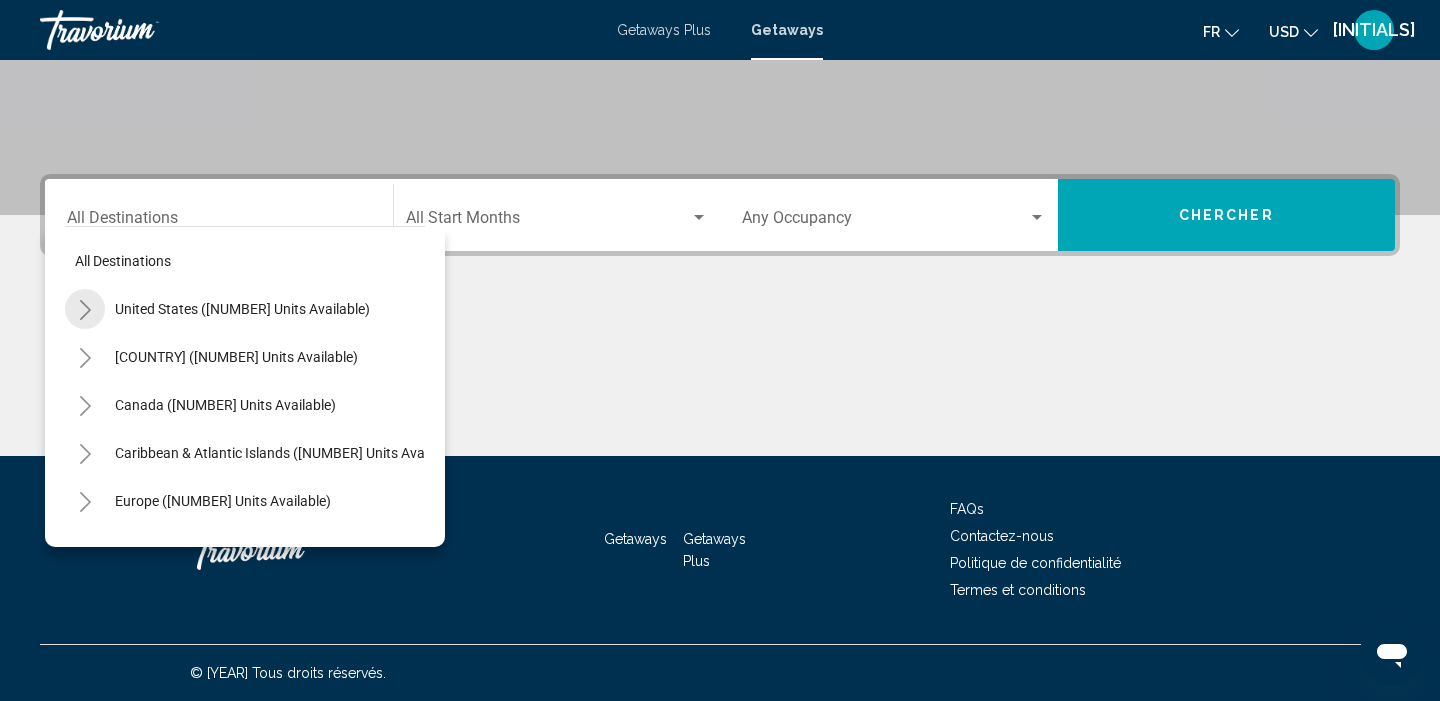click at bounding box center [85, 310] 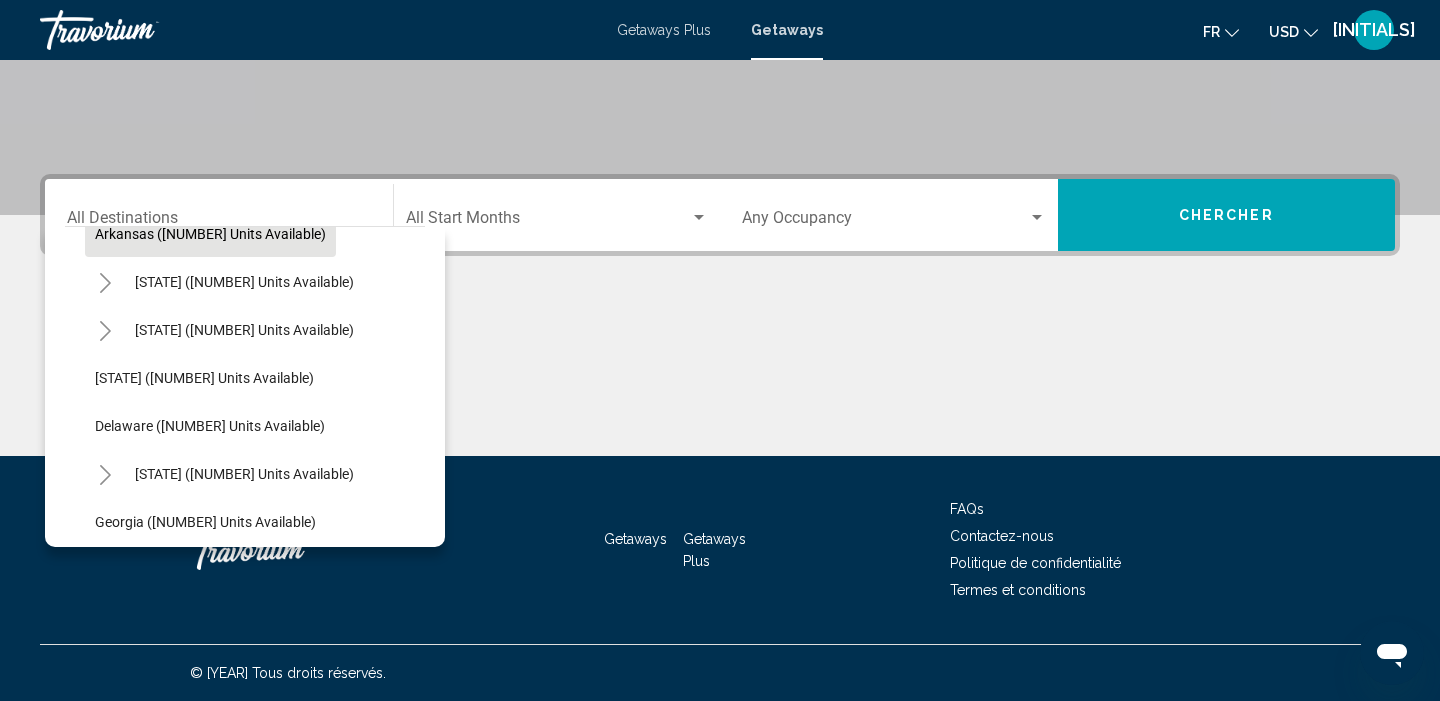 scroll, scrollTop: 174, scrollLeft: 0, axis: vertical 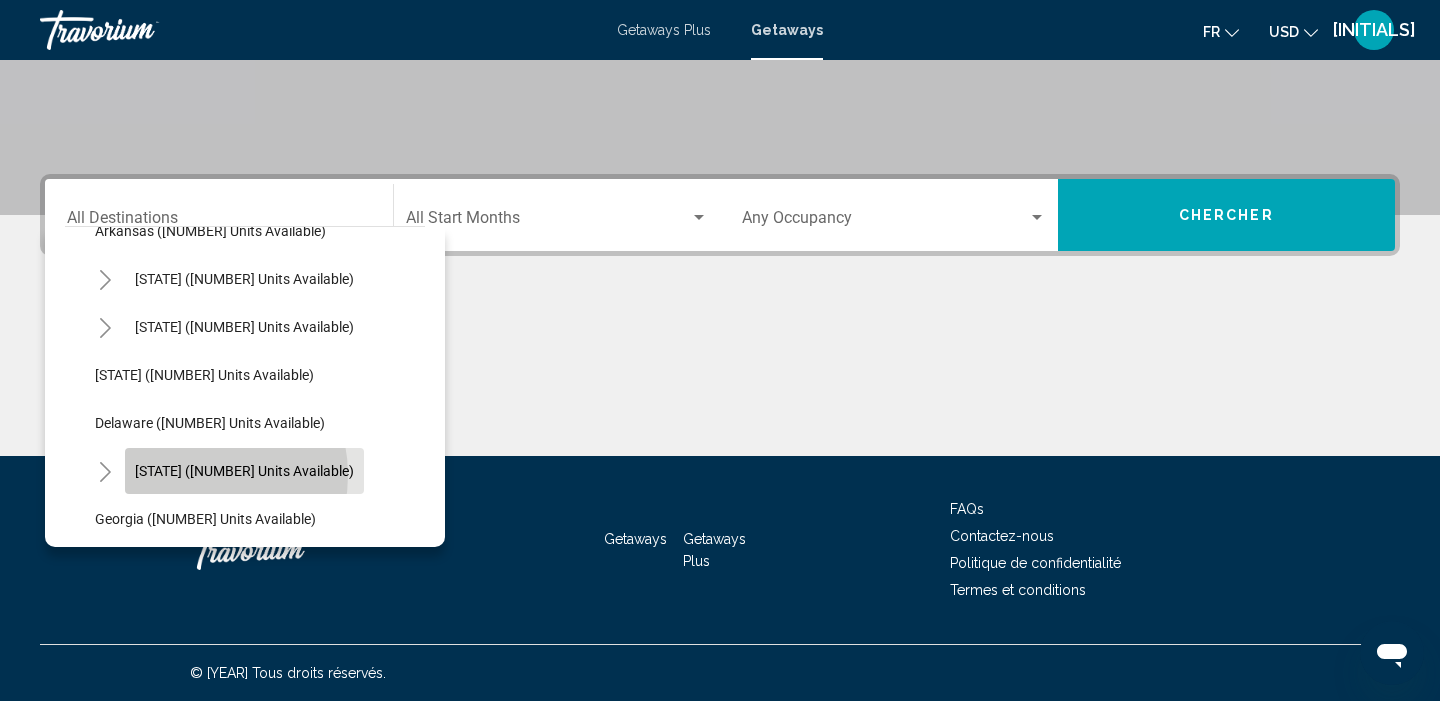 click on "[STATE] ([NUMBER] units available)" at bounding box center (244, 183) 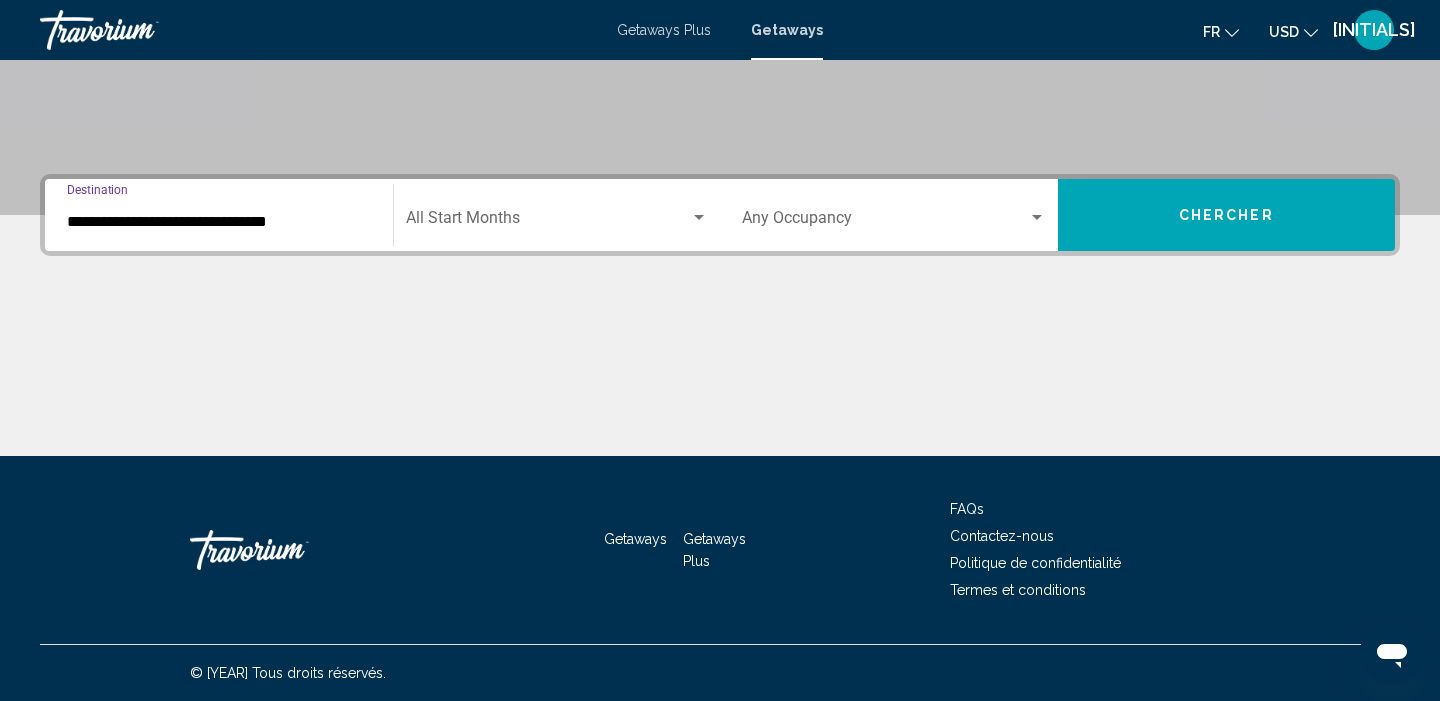 click on "Start Month All Start Months" at bounding box center (557, 215) 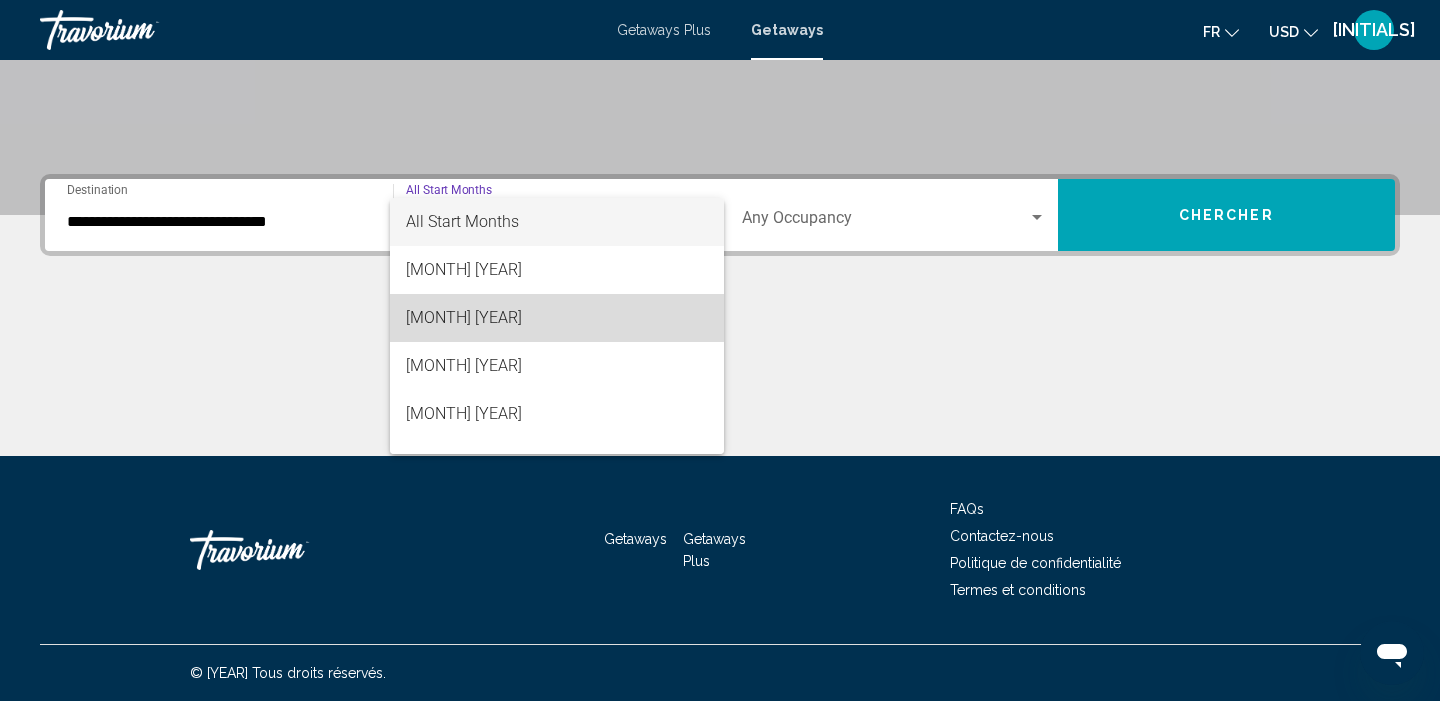 click on "[MONTH] [YEAR]" at bounding box center (557, 318) 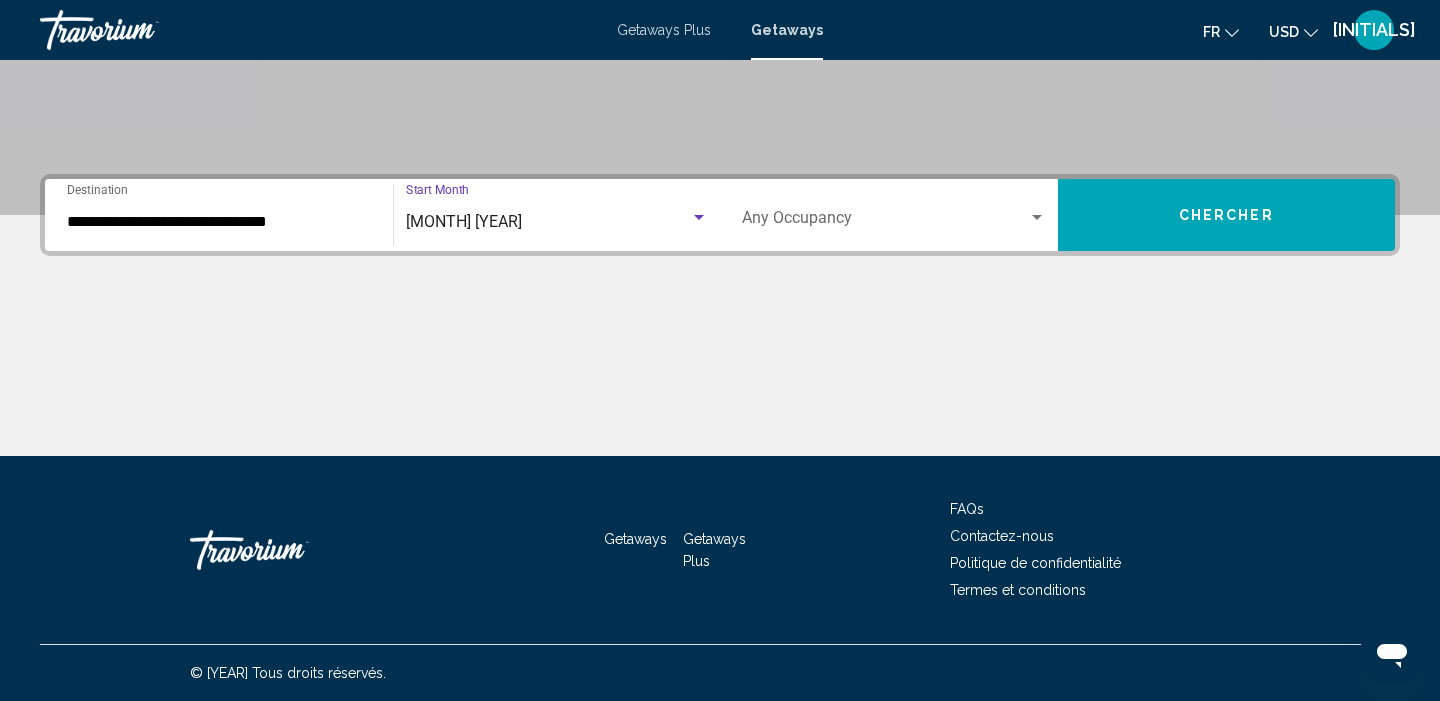 click at bounding box center (885, 222) 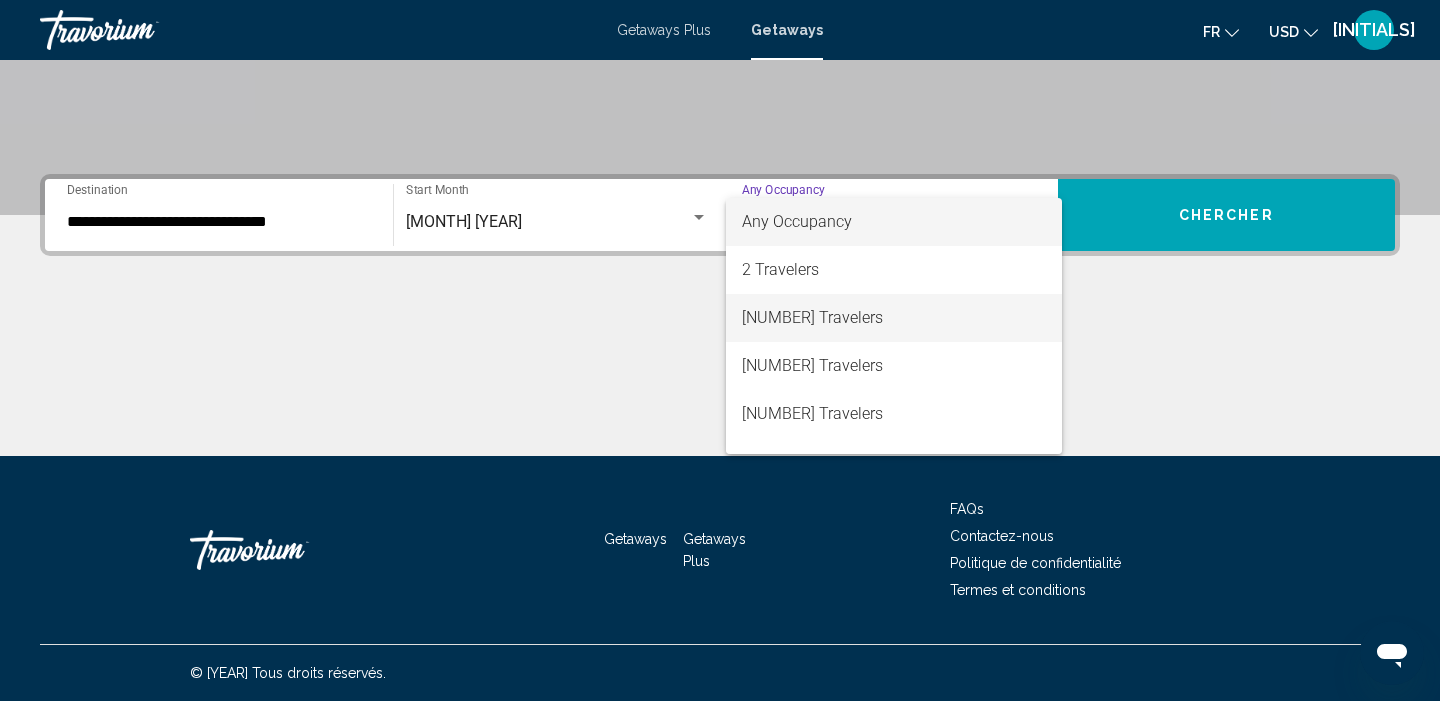 click on "[NUMBER] Travelers" at bounding box center (894, 318) 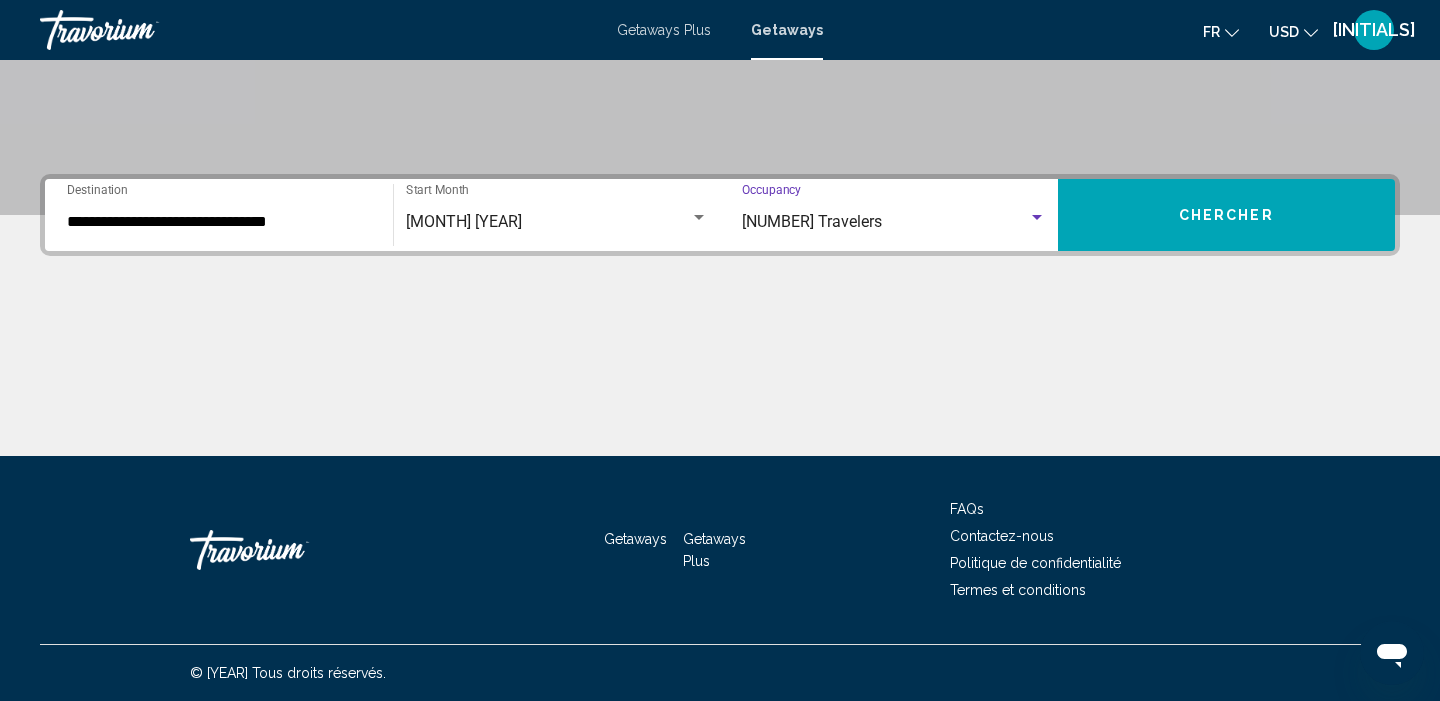 click on "Chercher" at bounding box center [1226, 216] 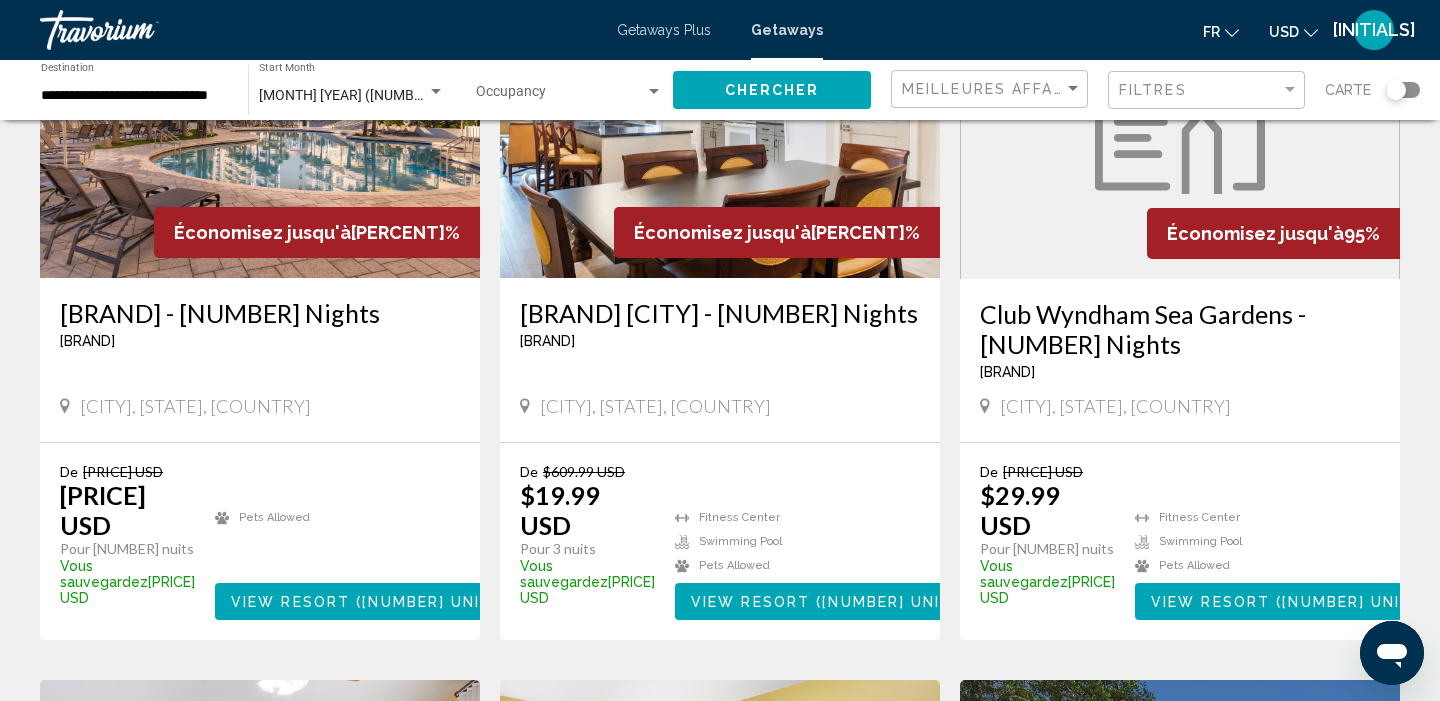 scroll, scrollTop: 947, scrollLeft: 0, axis: vertical 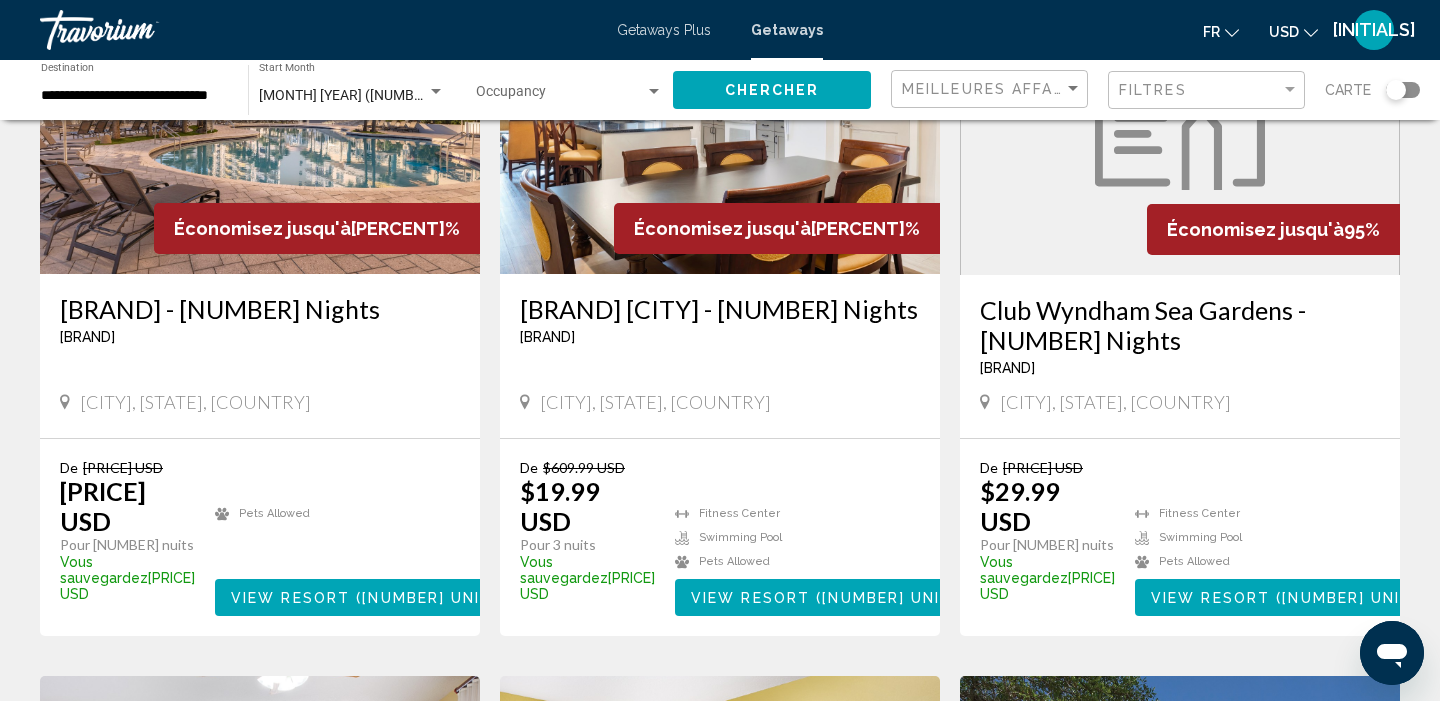 click on "View Resort" at bounding box center [750, 598] 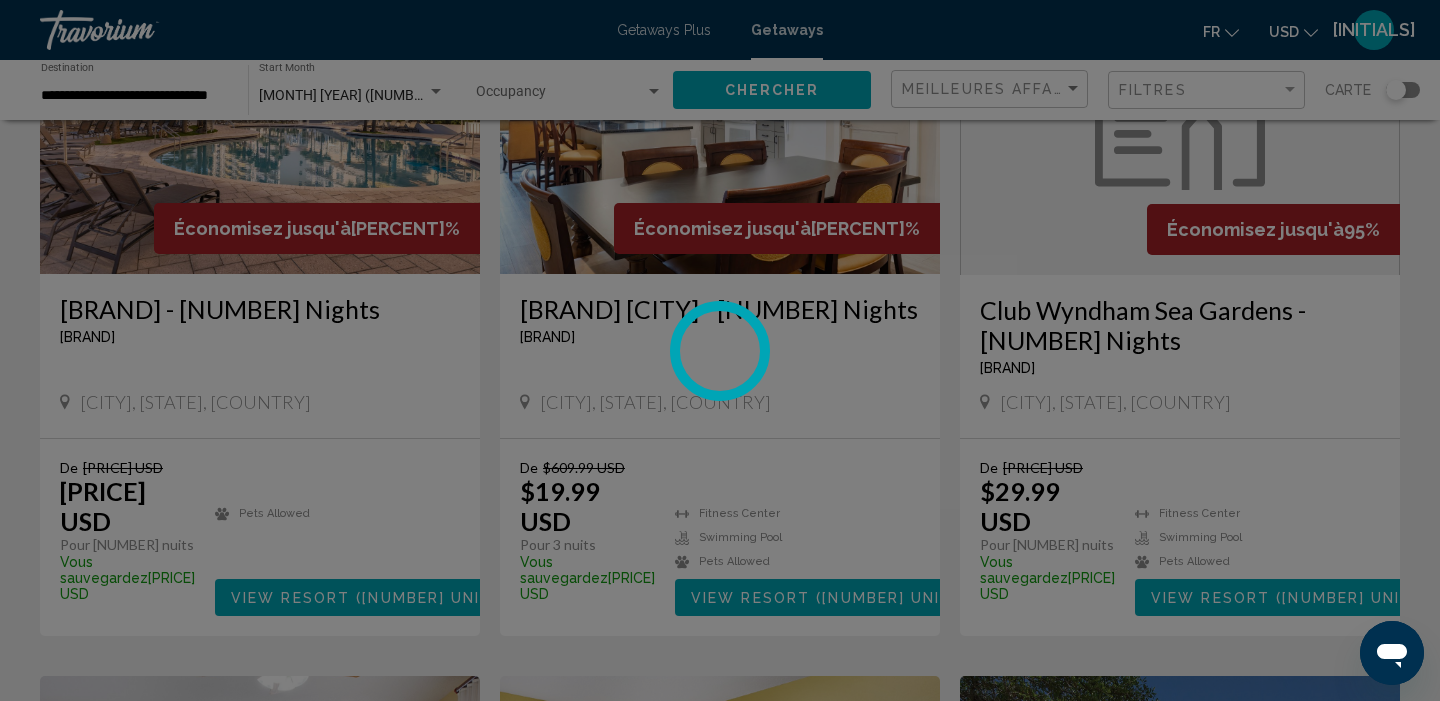 scroll, scrollTop: 0, scrollLeft: 0, axis: both 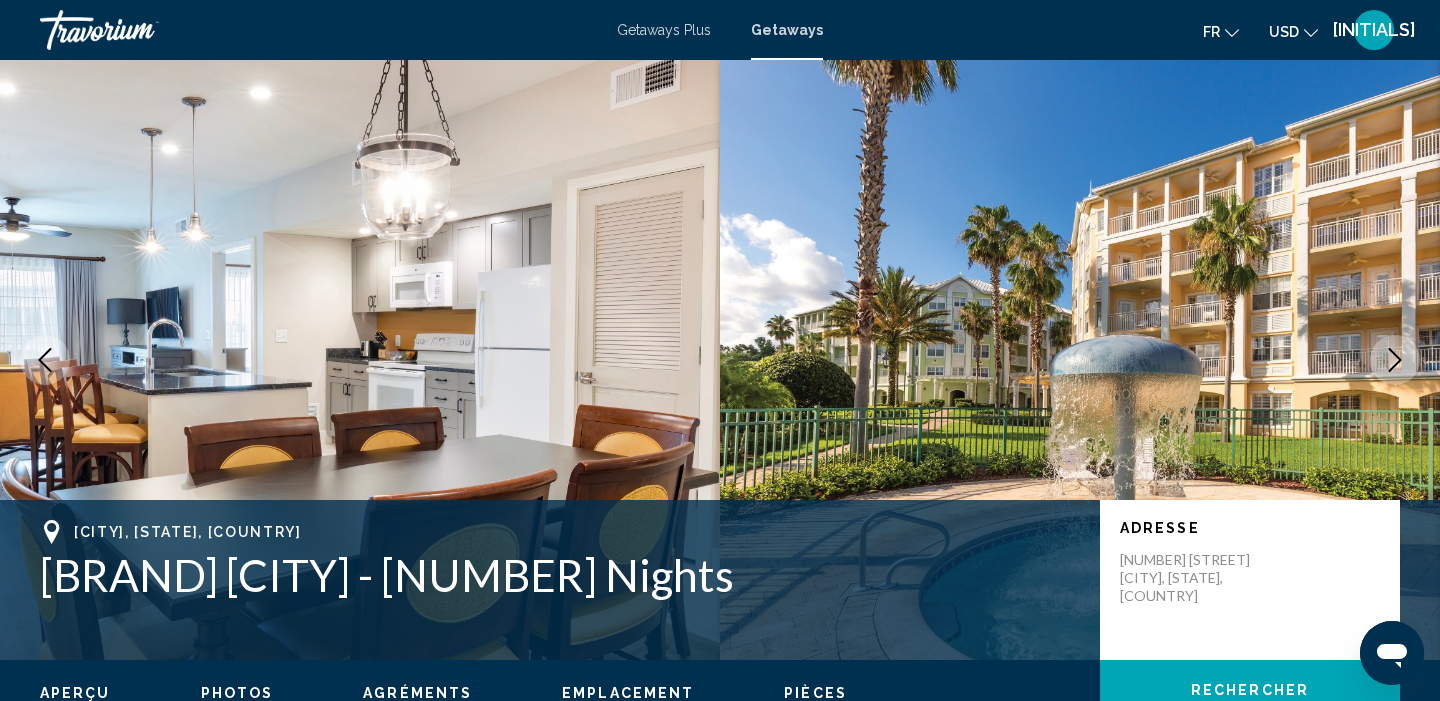 click at bounding box center (1395, 360) 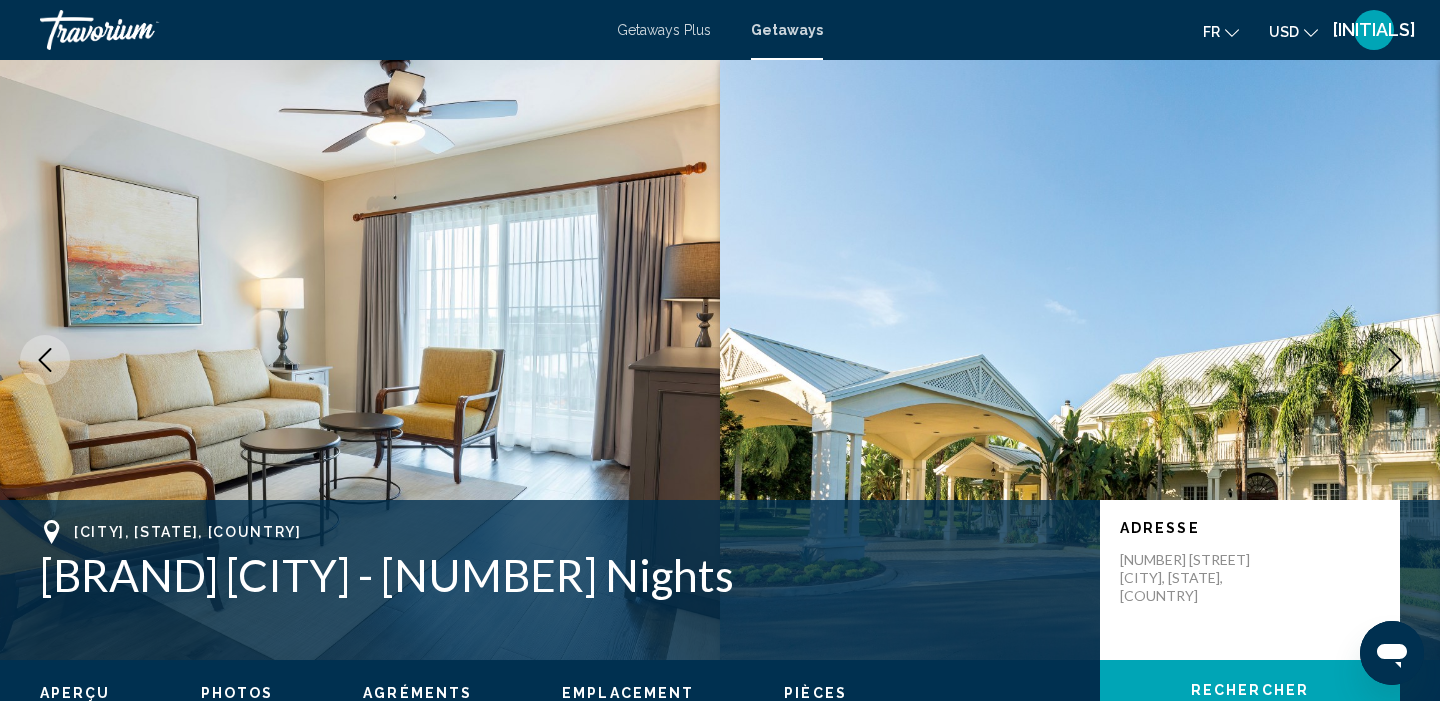 click at bounding box center [1395, 360] 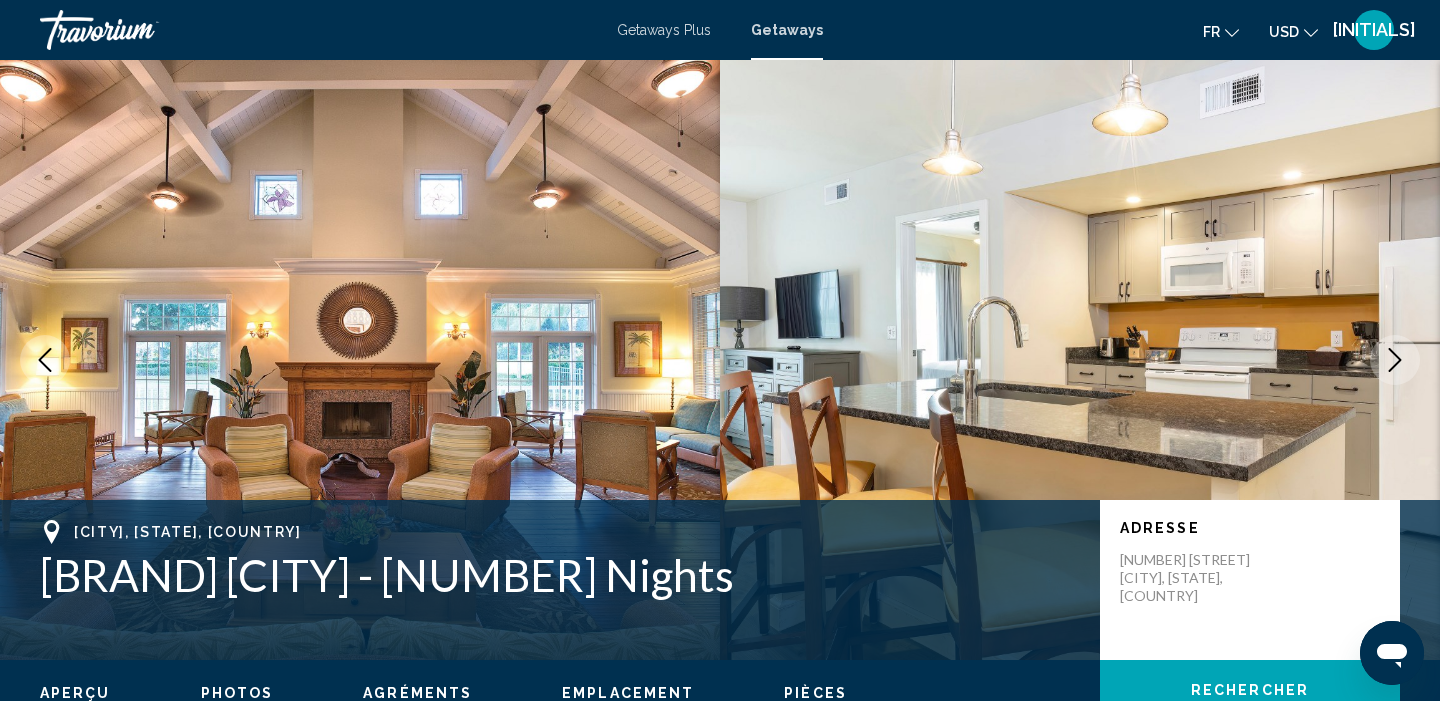 click at bounding box center (1395, 360) 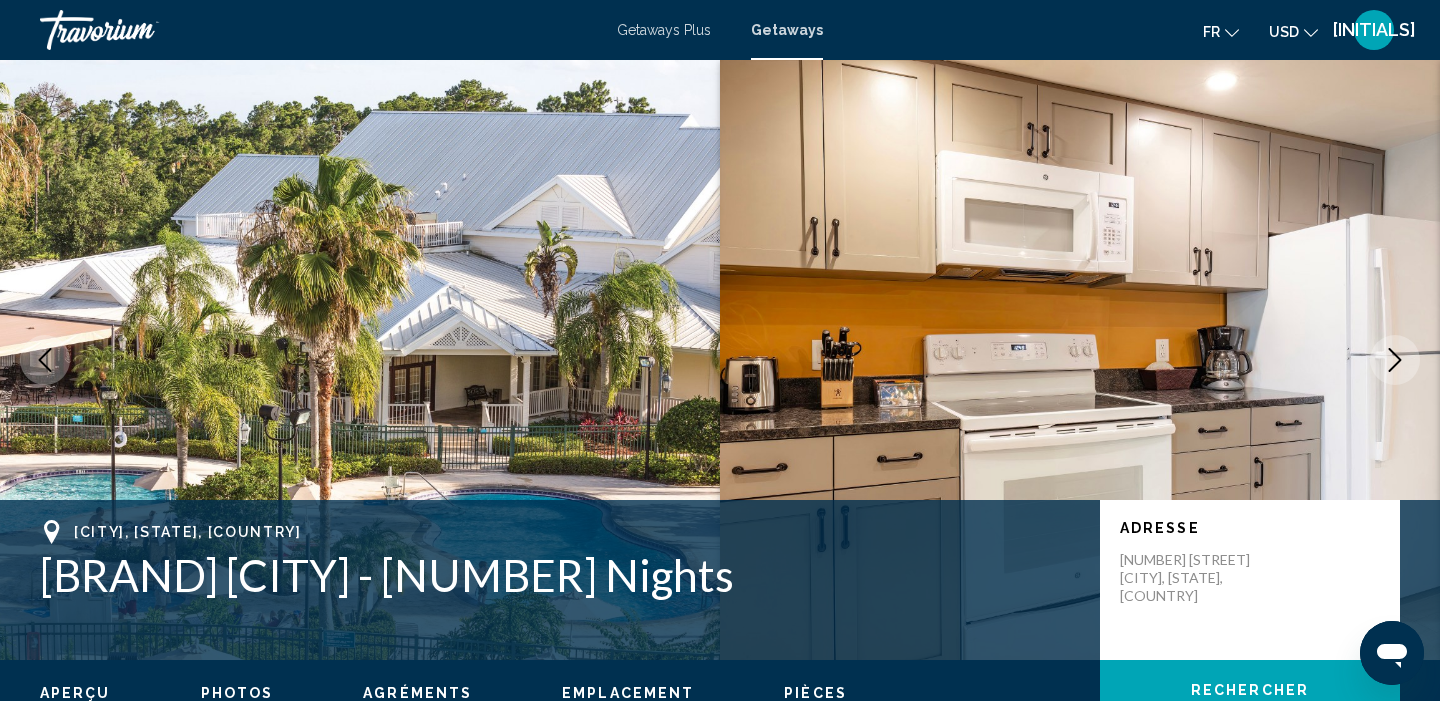 click at bounding box center [1395, 360] 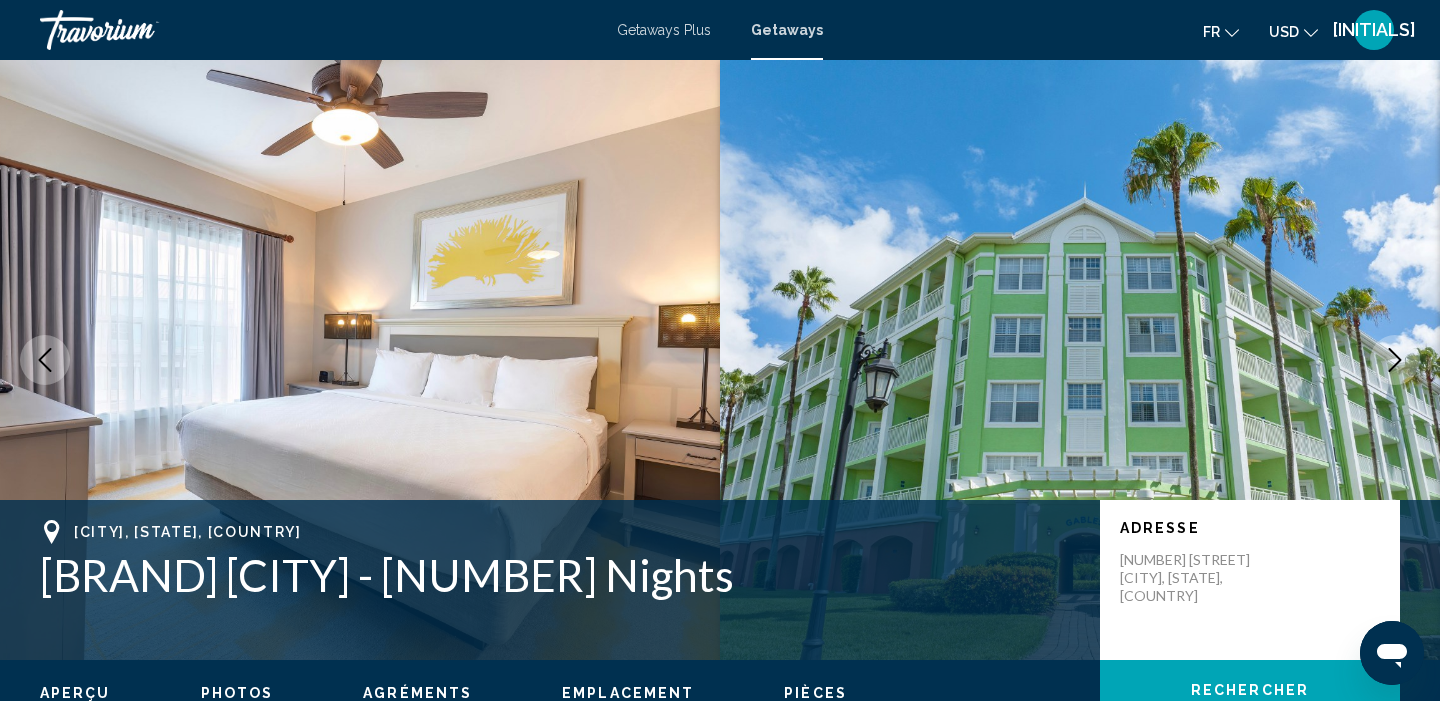 click at bounding box center [1395, 360] 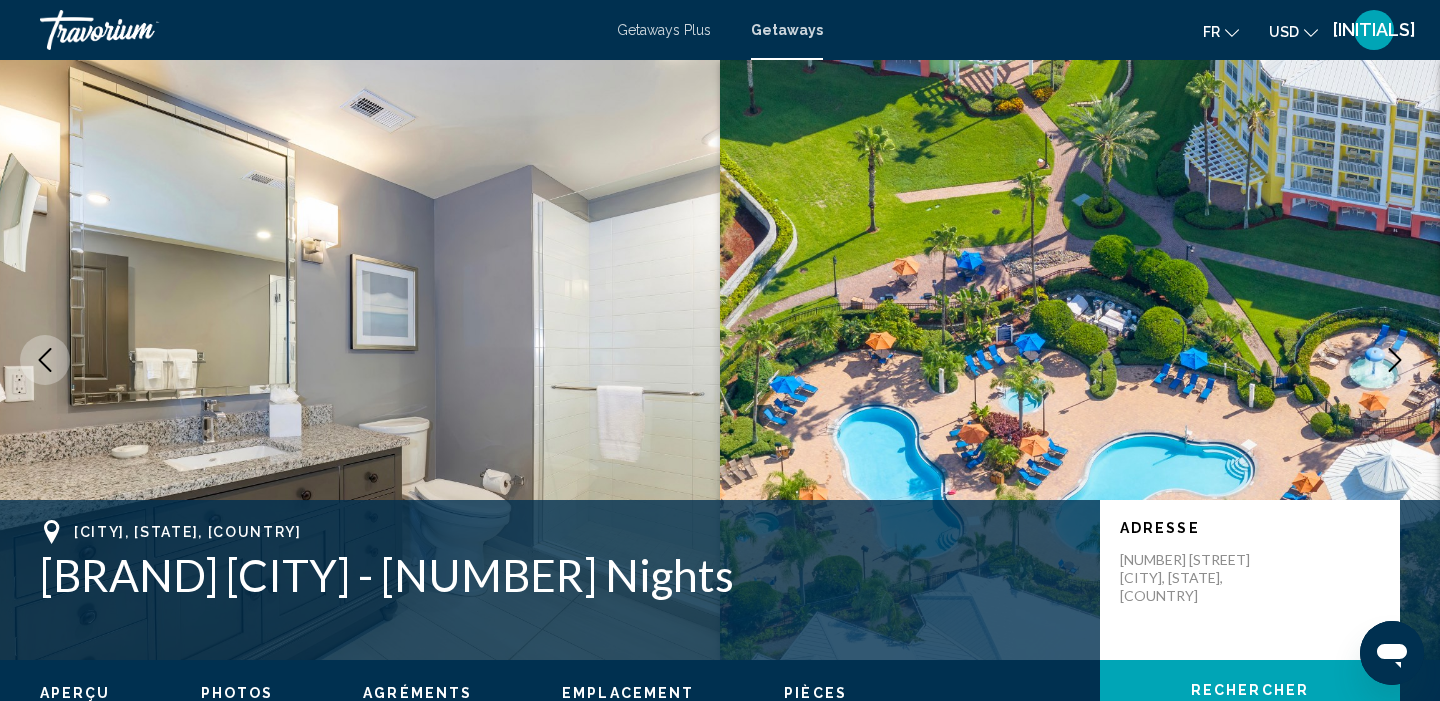 click at bounding box center (1395, 360) 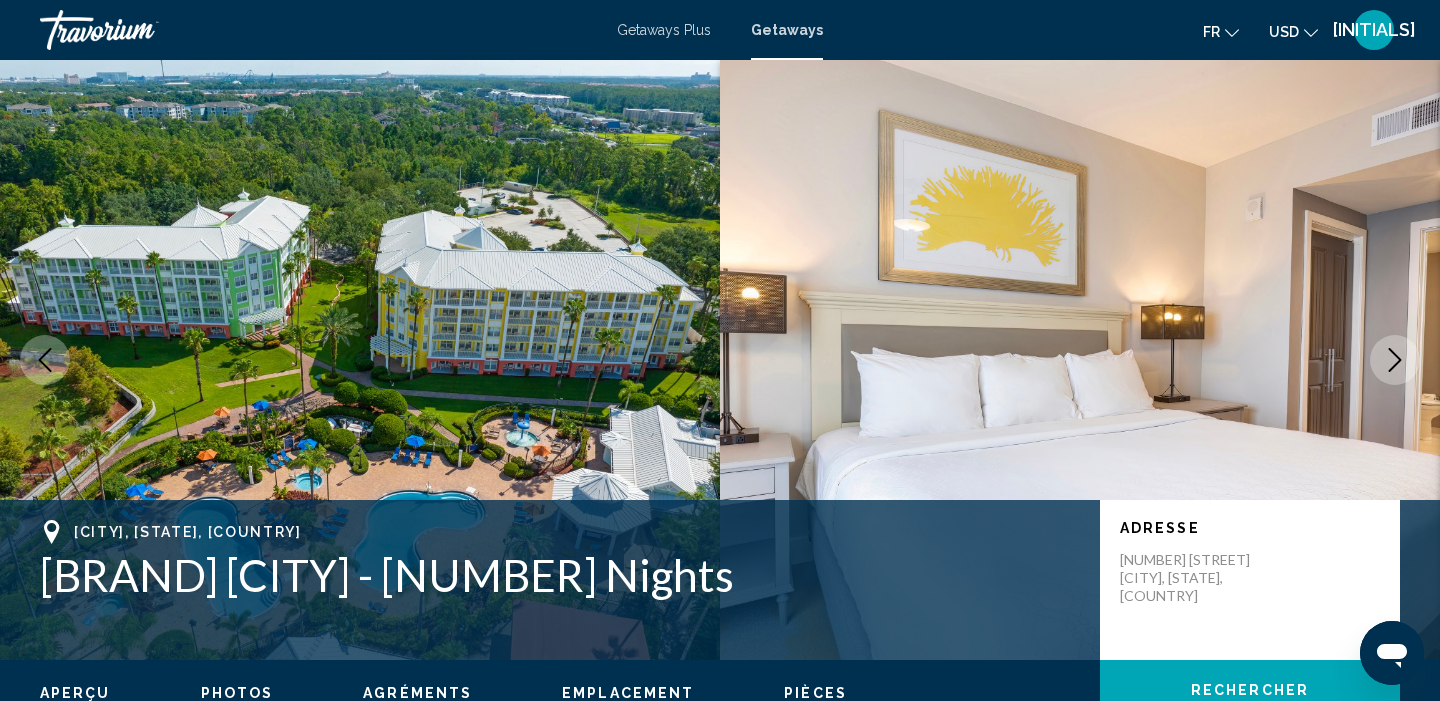 click at bounding box center (1395, 360) 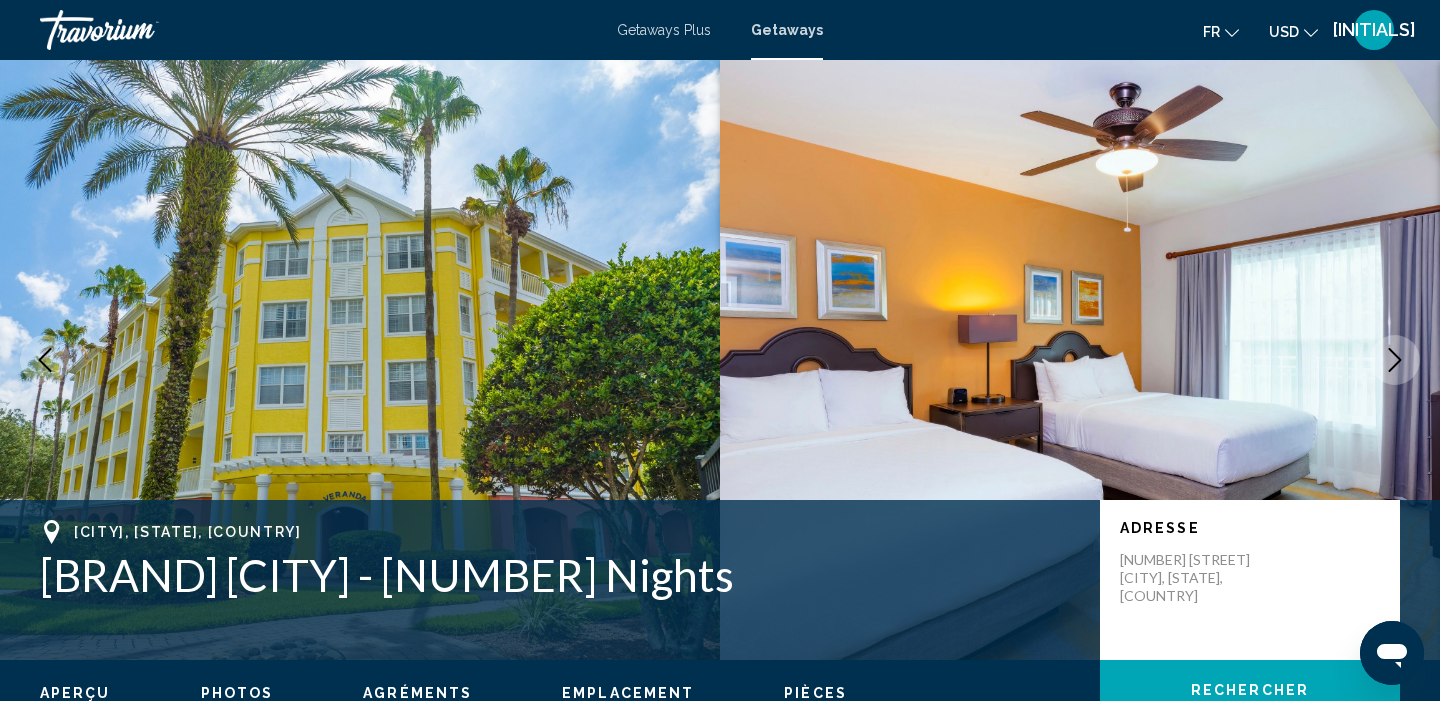 click at bounding box center [1395, 360] 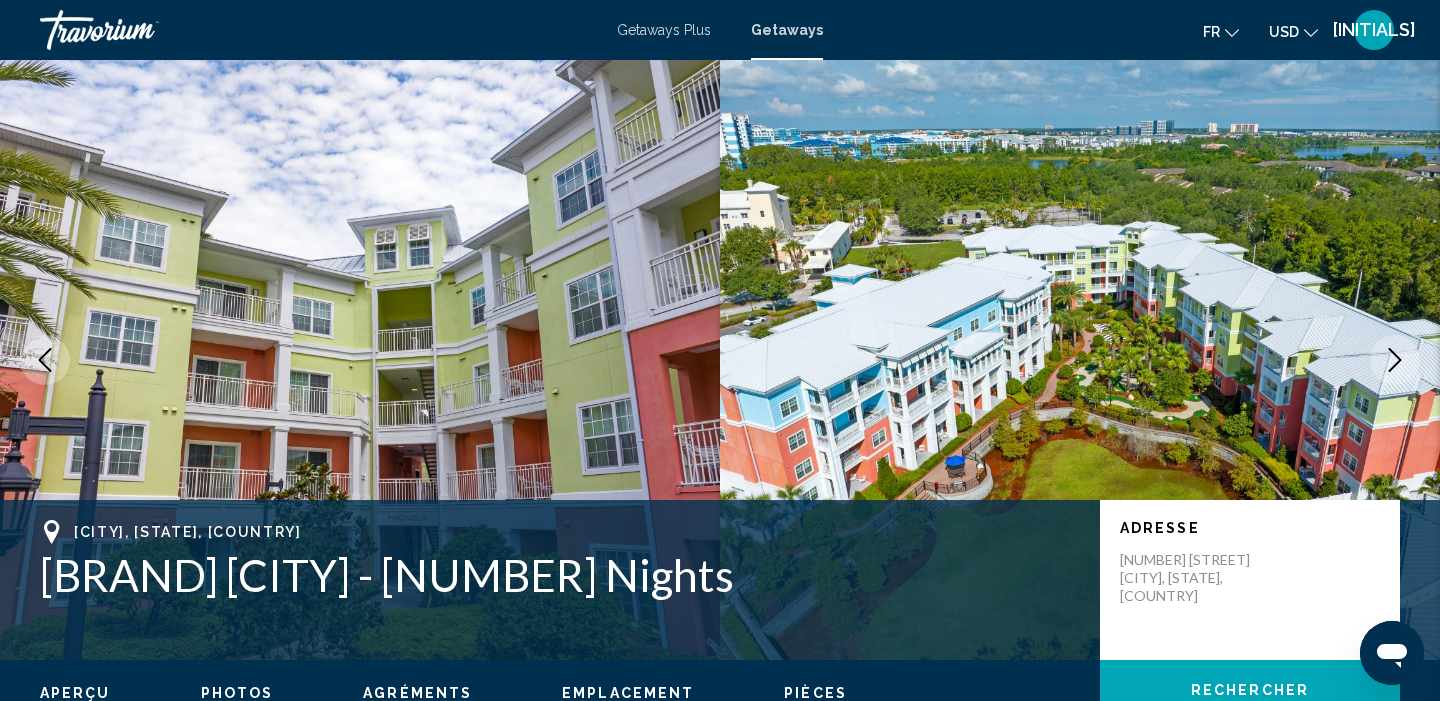 click at bounding box center (1395, 360) 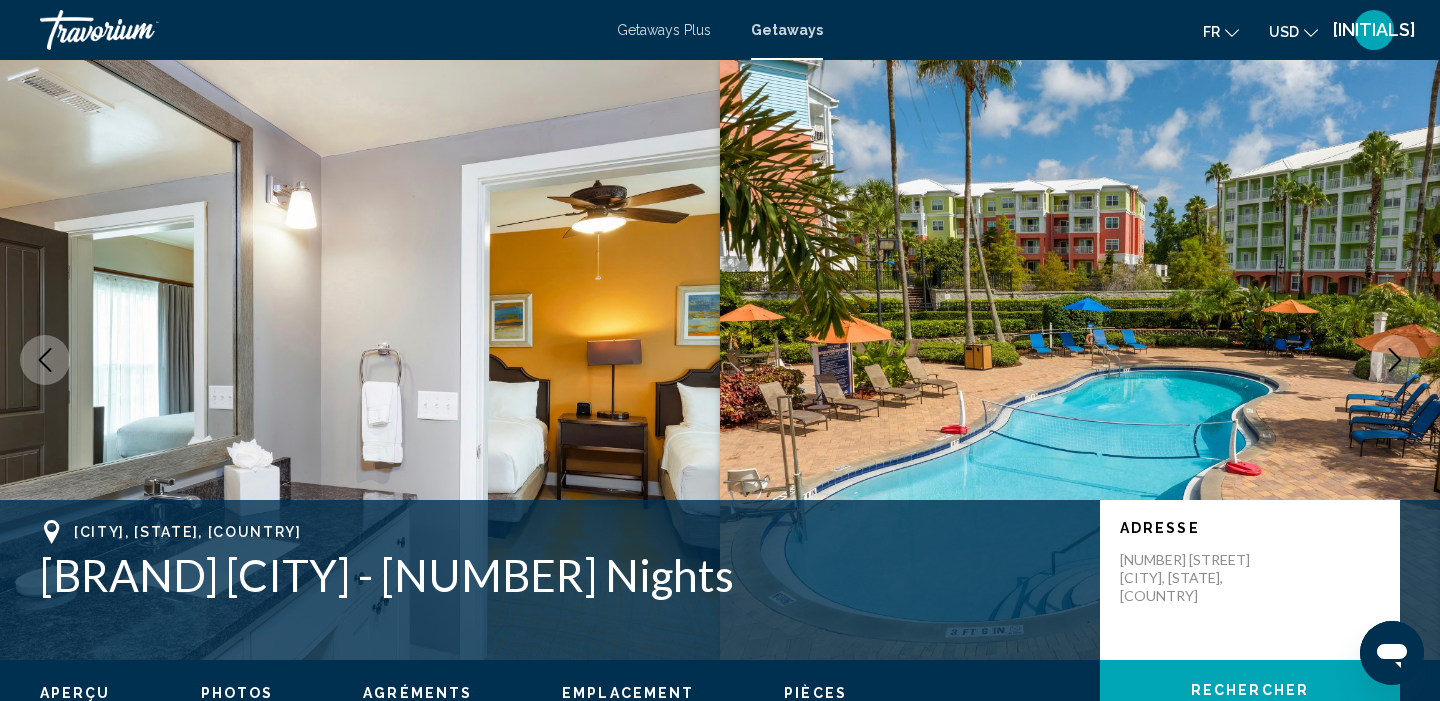 click at bounding box center (1395, 360) 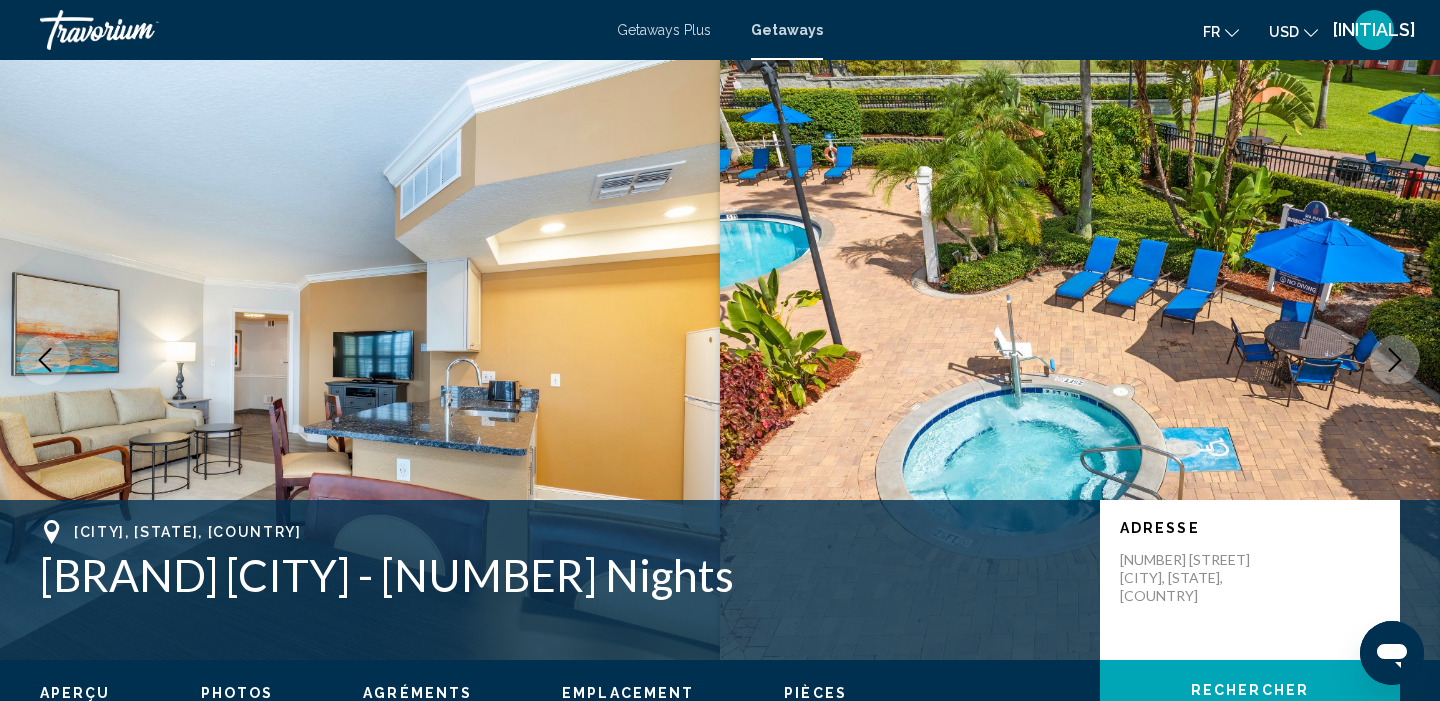click at bounding box center (1395, 360) 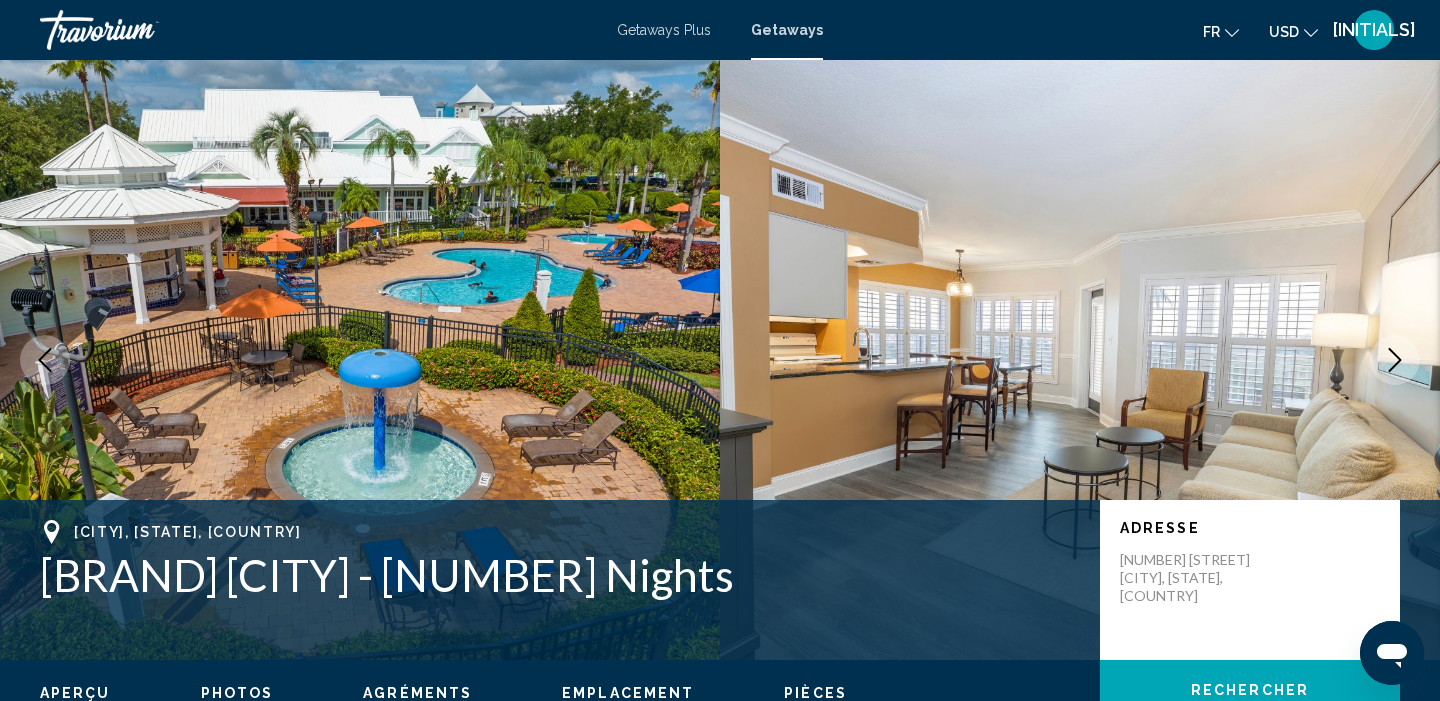 click at bounding box center (1395, 360) 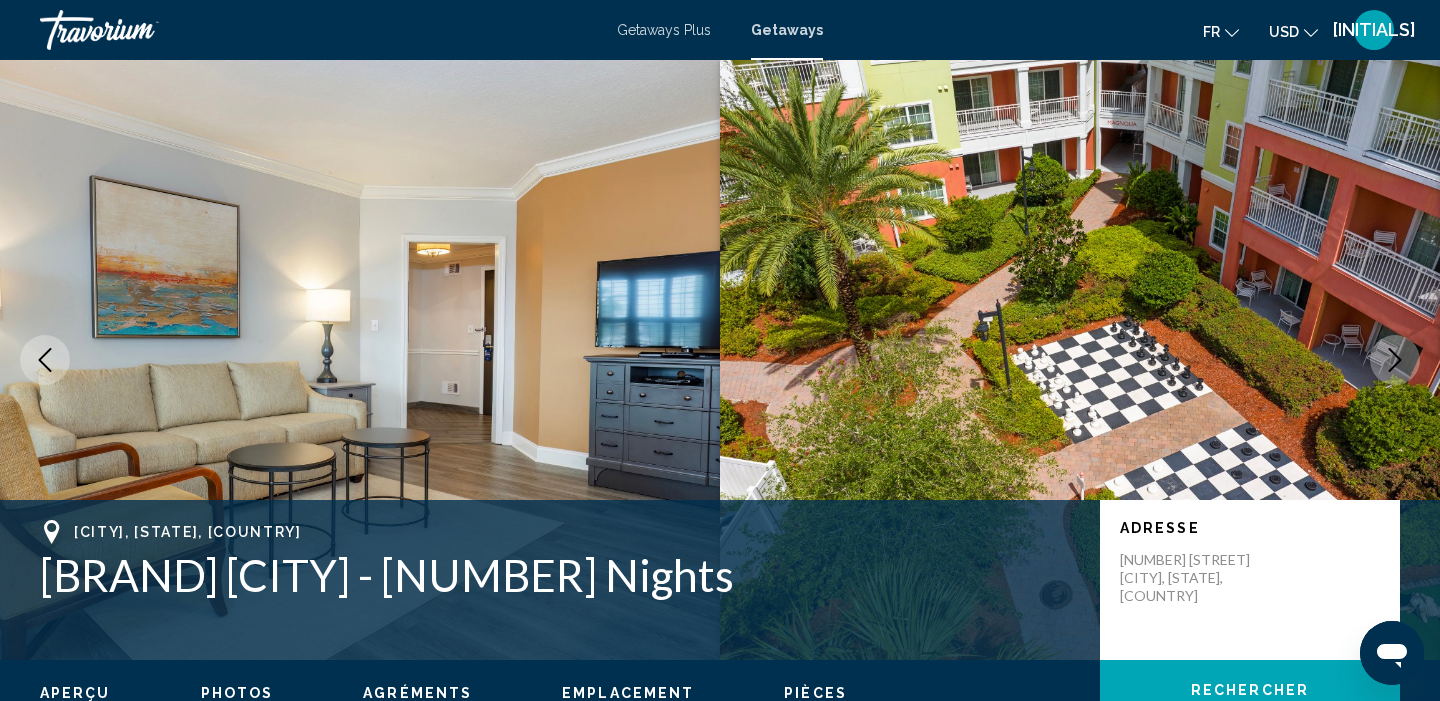 click at bounding box center (1395, 360) 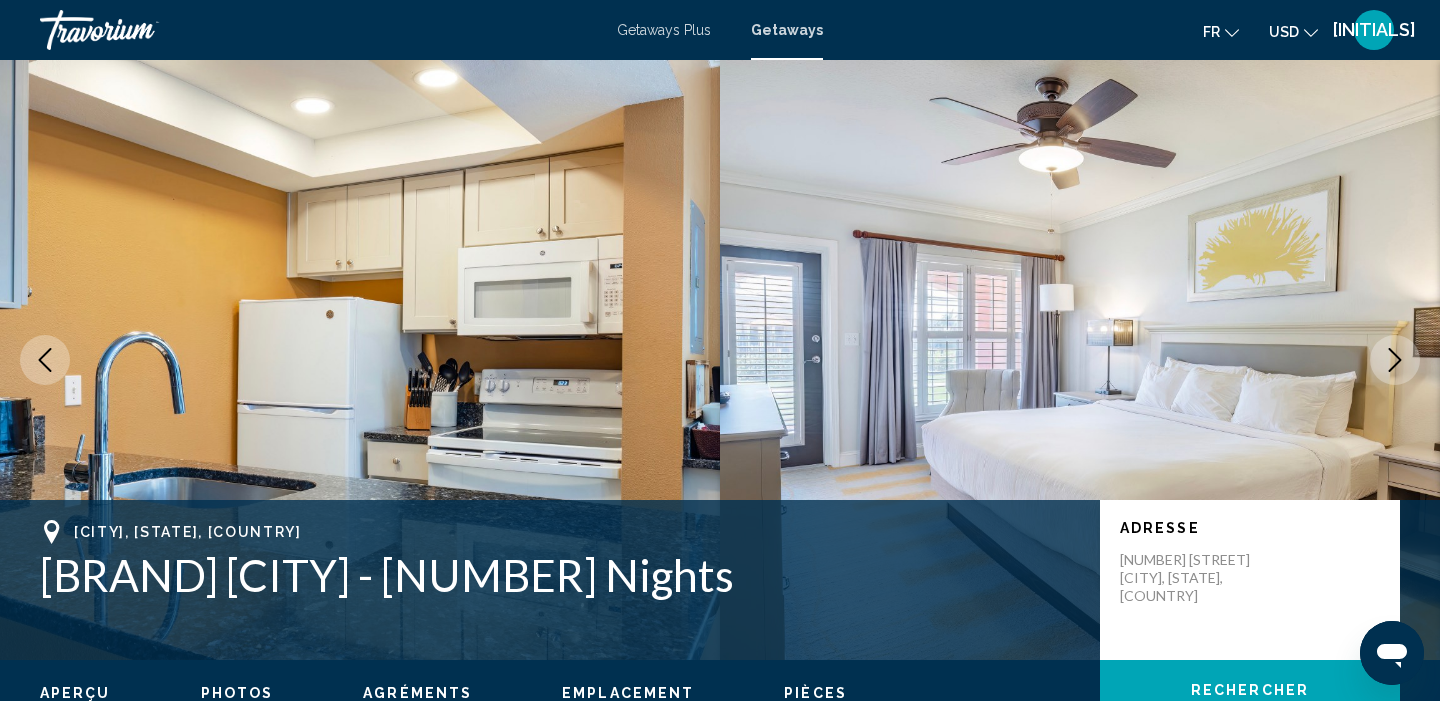 click at bounding box center (1395, 360) 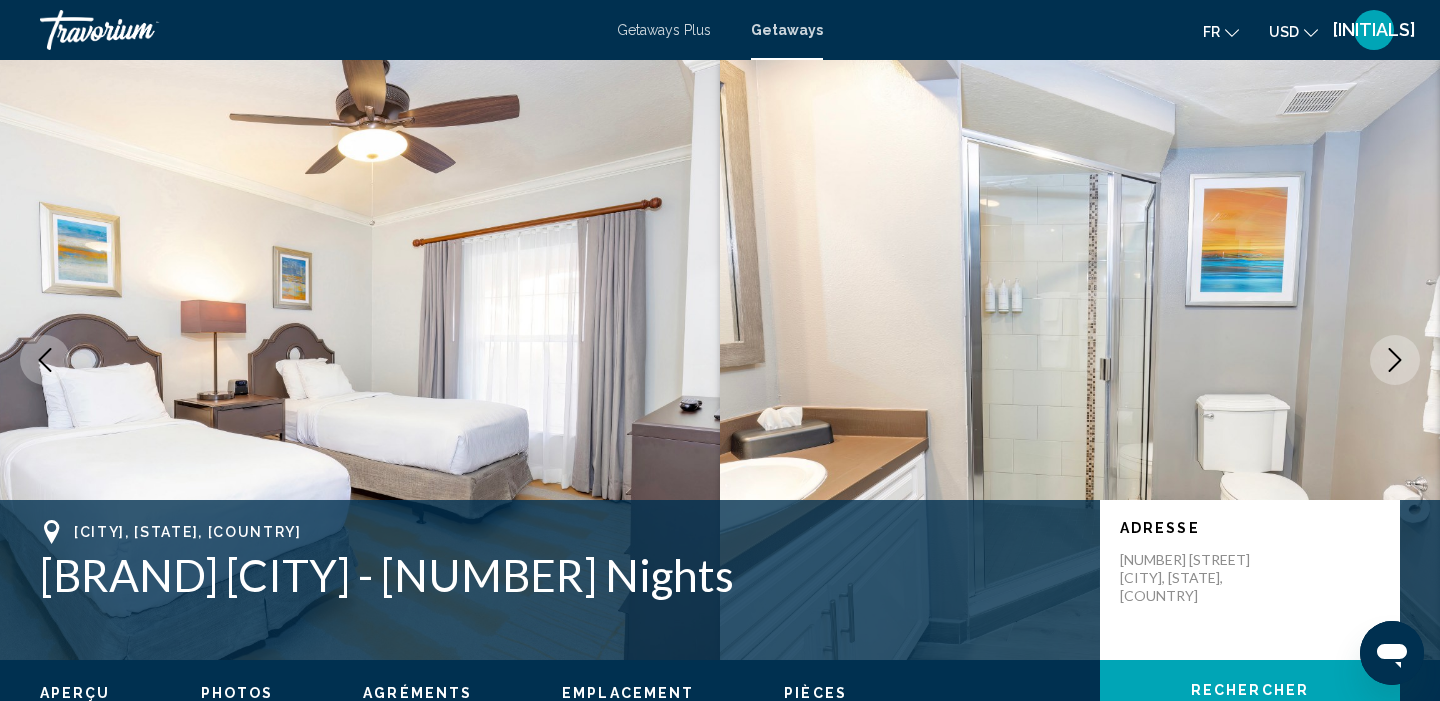 click at bounding box center [1395, 360] 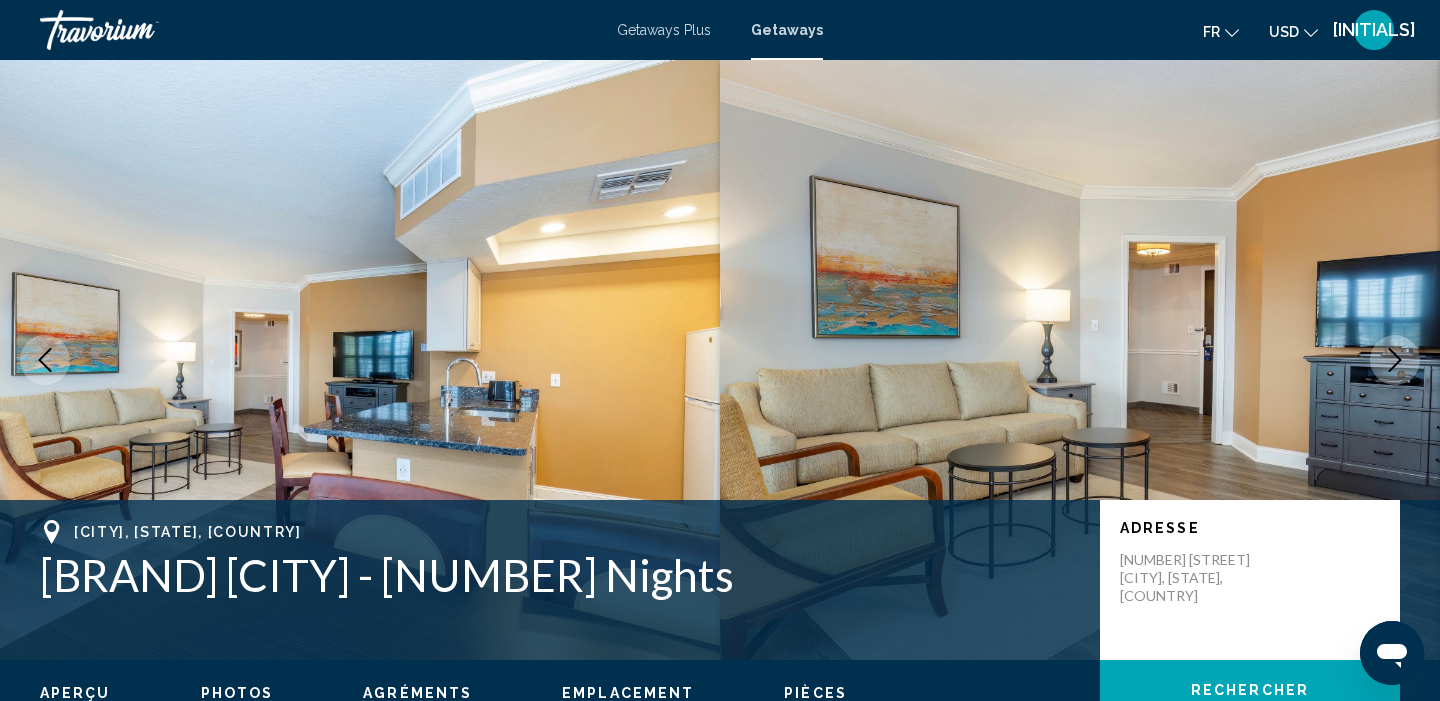 click at bounding box center (1395, 360) 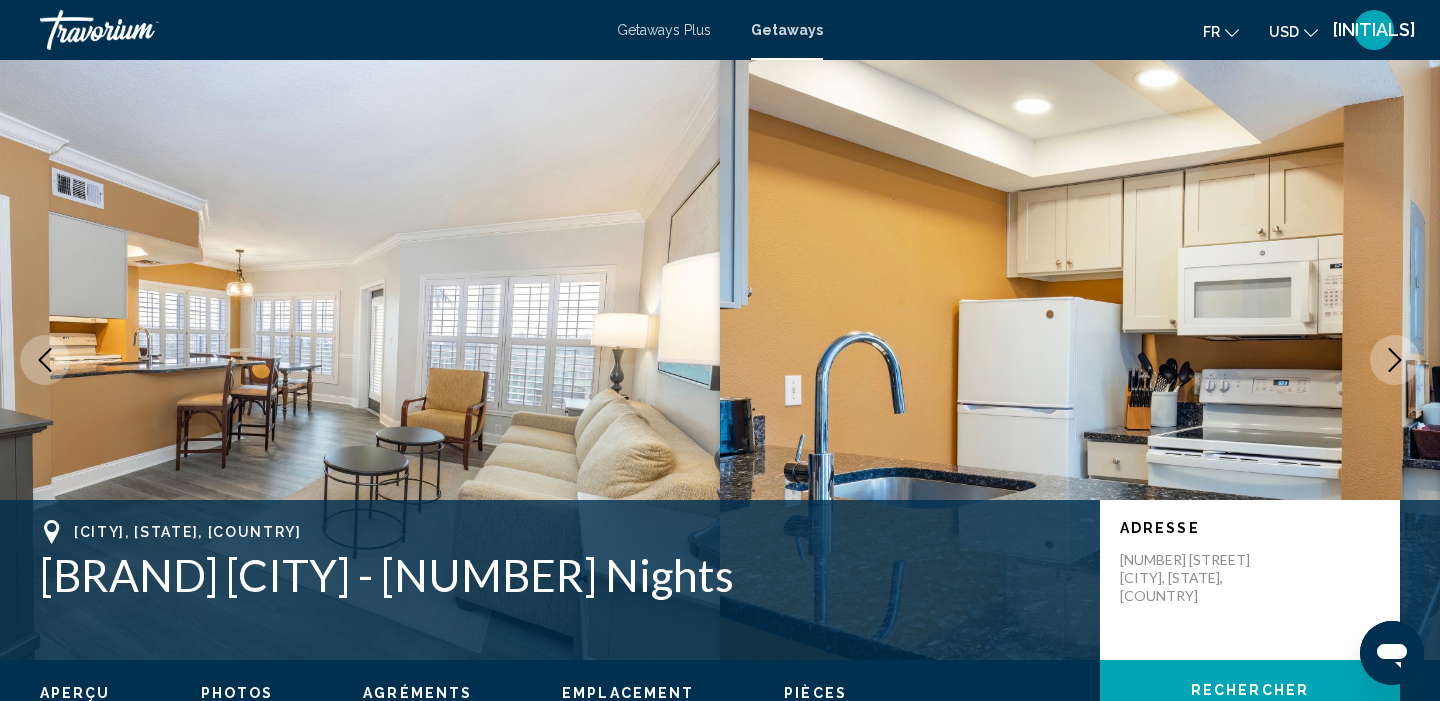 click at bounding box center (1395, 360) 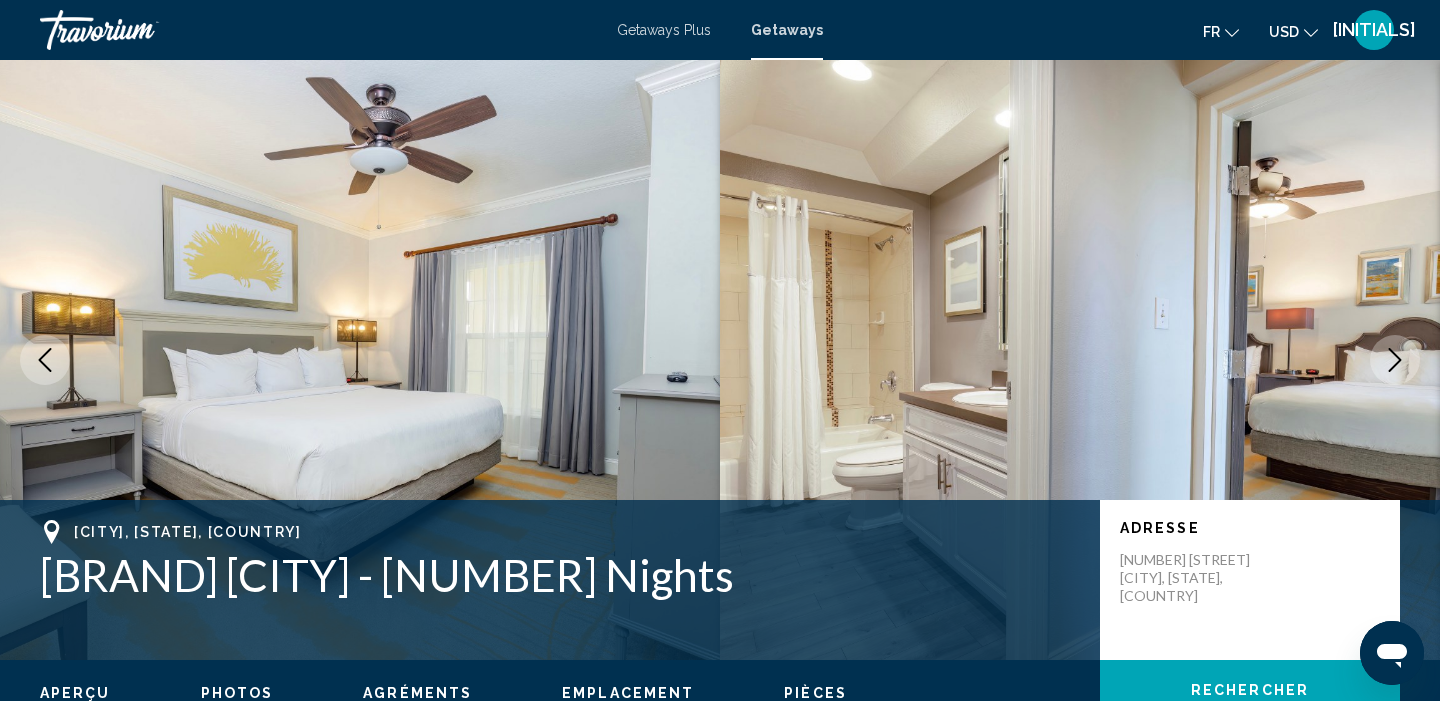 click at bounding box center [1395, 360] 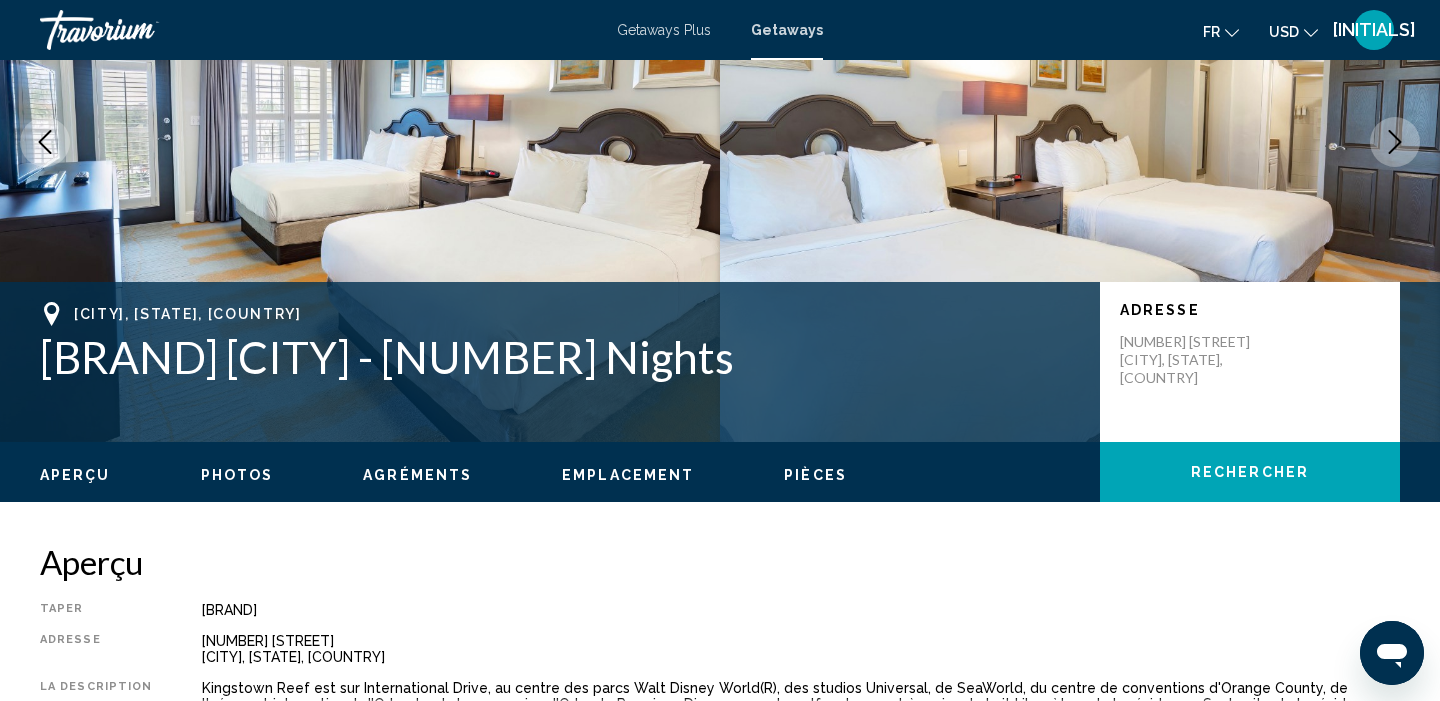 scroll, scrollTop: 272, scrollLeft: 0, axis: vertical 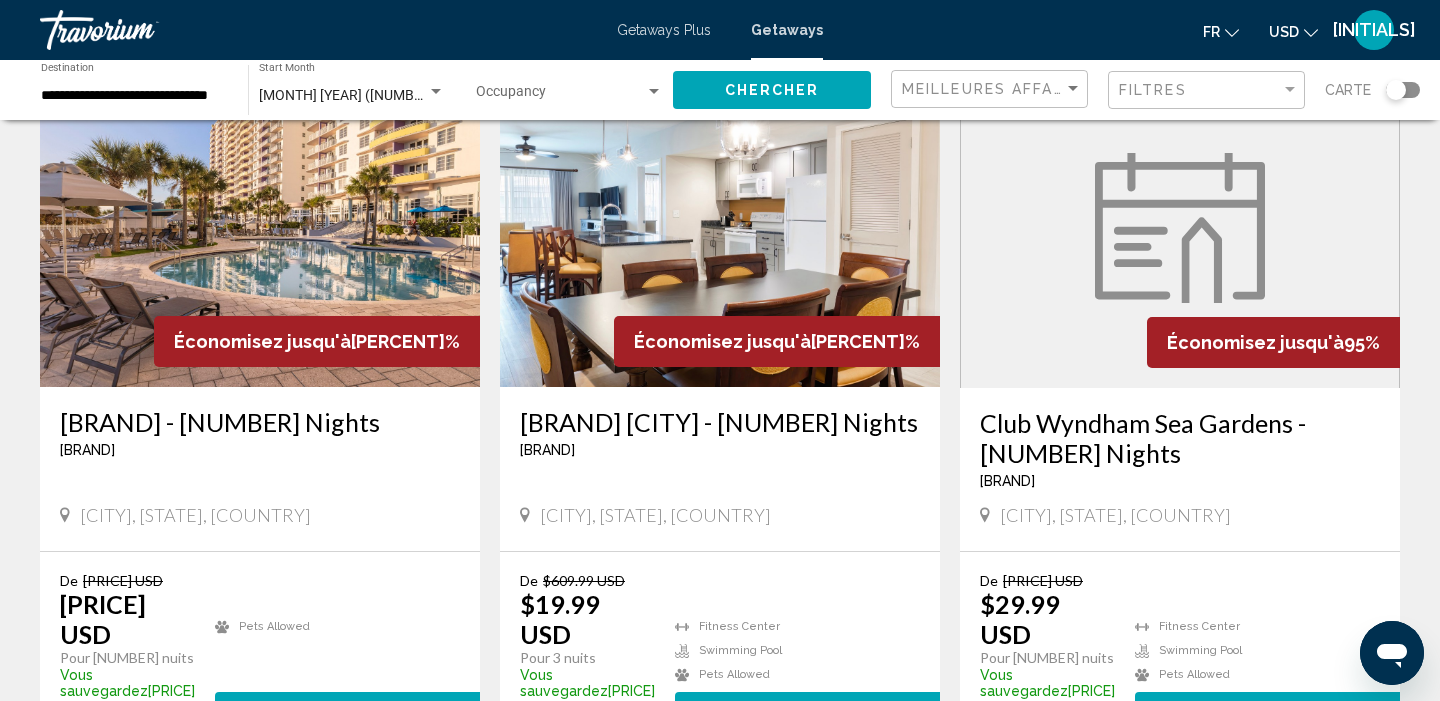 click on "View Resort" at bounding box center [750, 711] 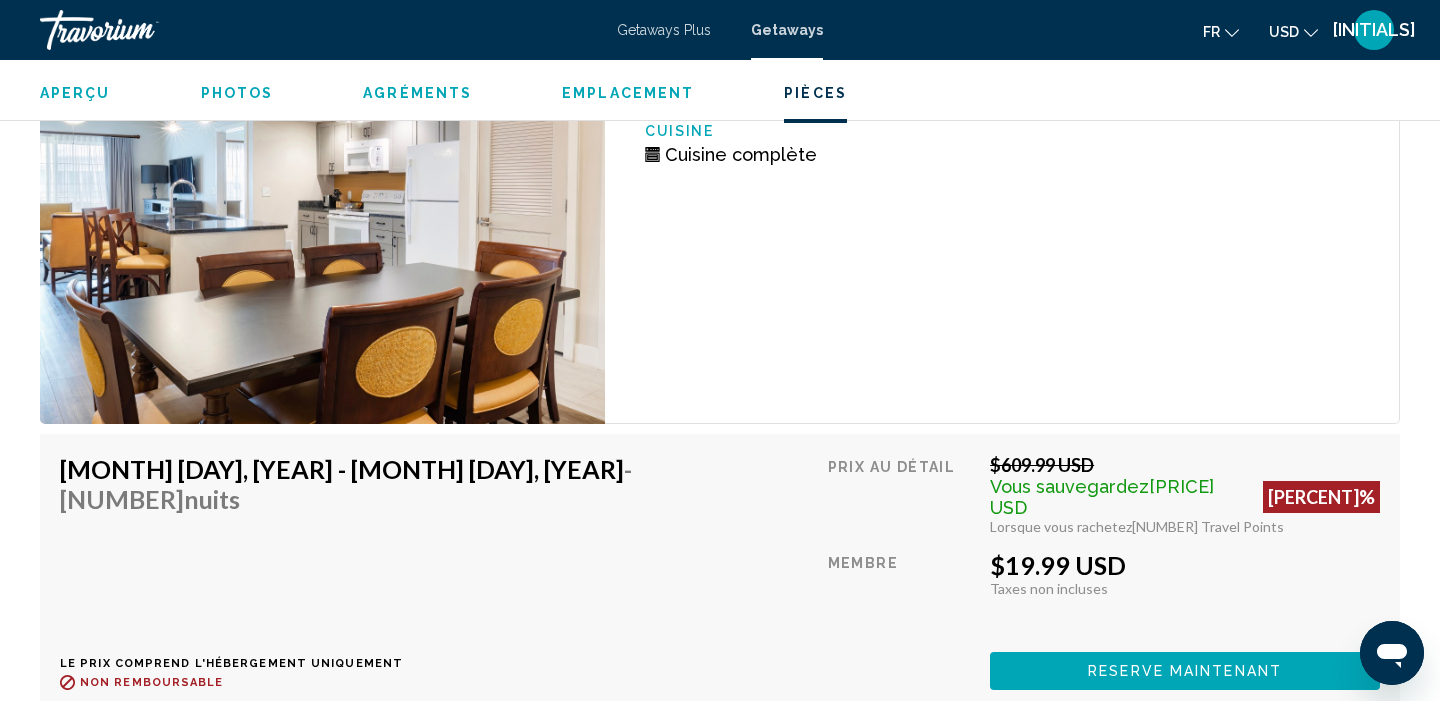 scroll, scrollTop: 3663, scrollLeft: 0, axis: vertical 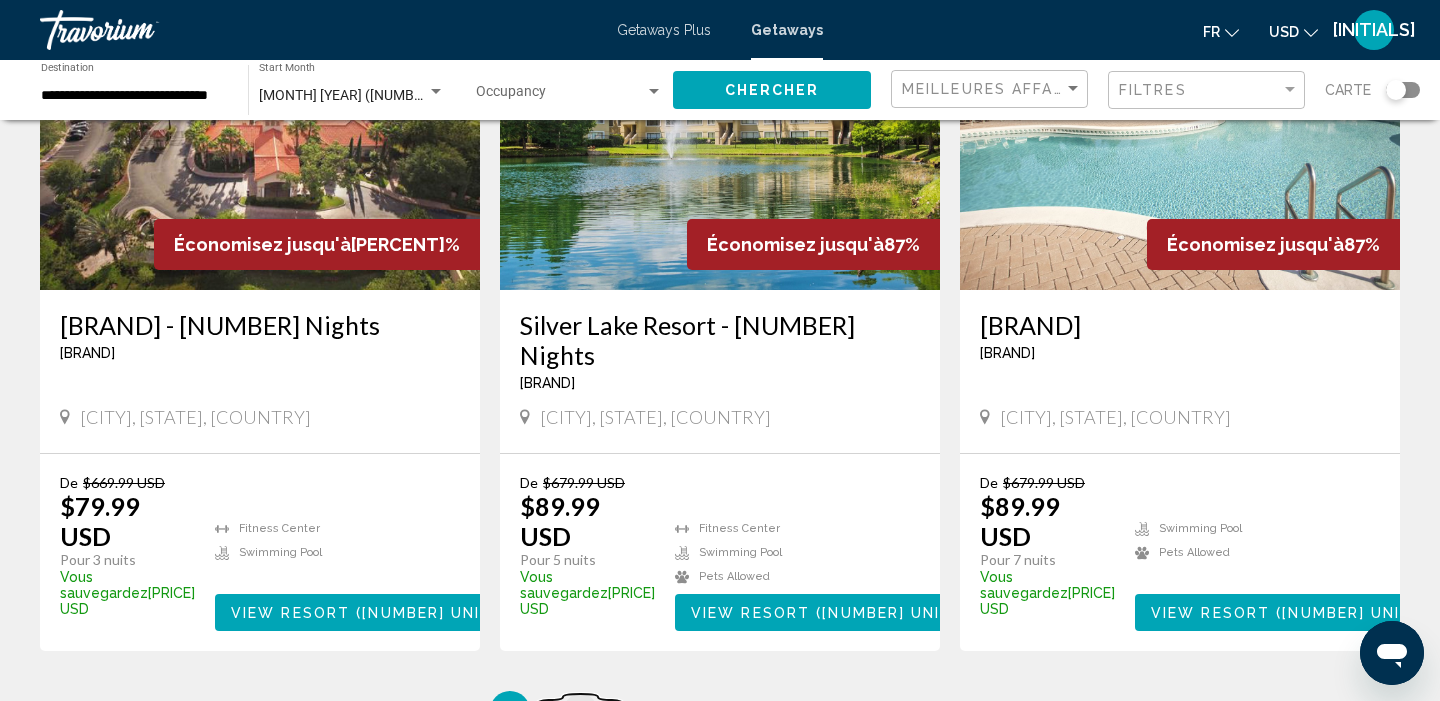 click on "[NUMBER]" at bounding box center (580, 711) 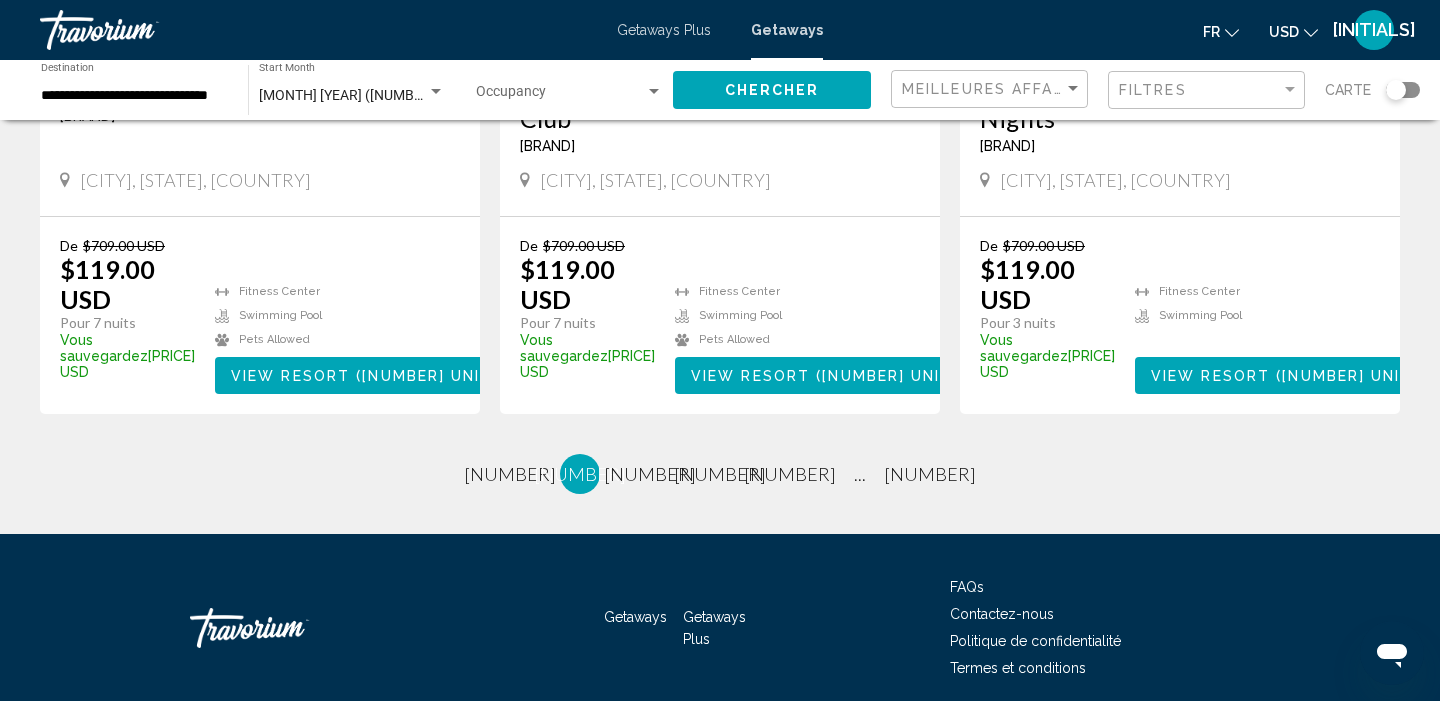 scroll, scrollTop: 2642, scrollLeft: 0, axis: vertical 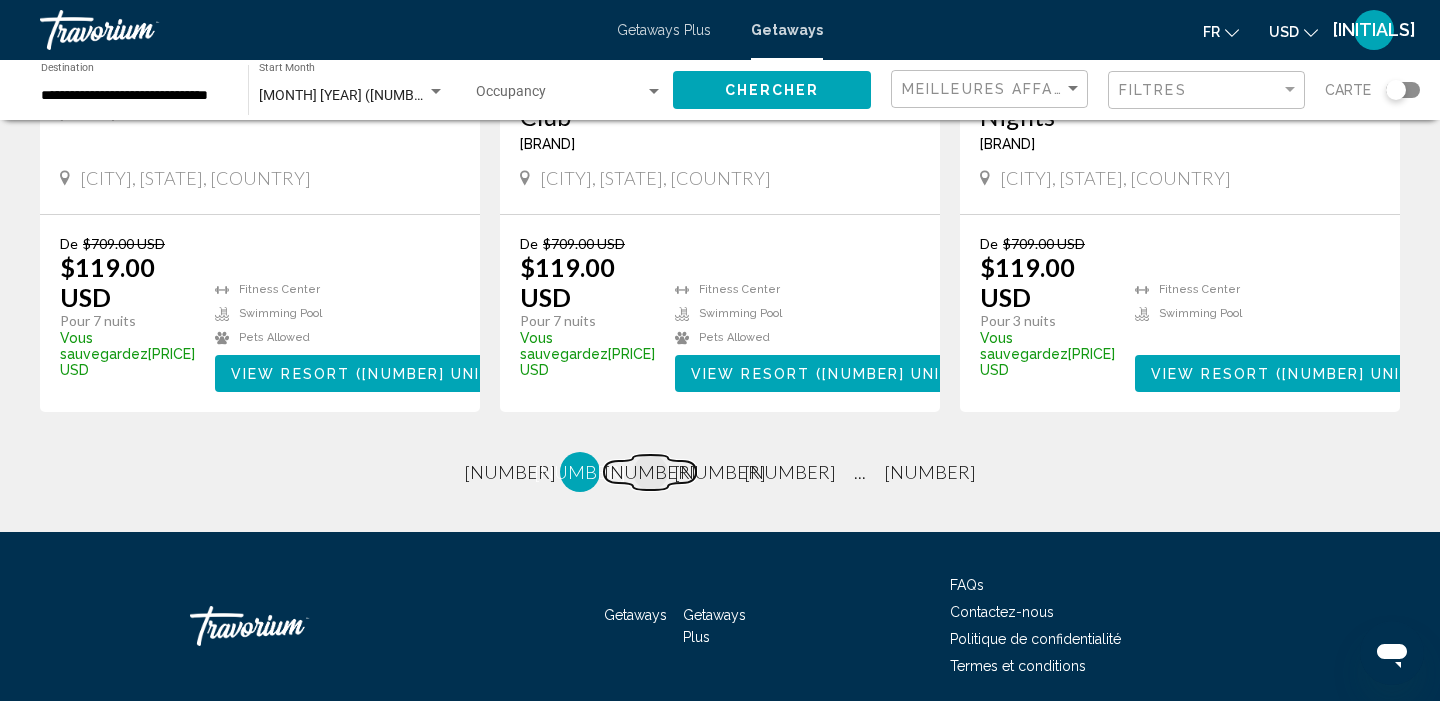 click on "[NUMBER]" at bounding box center (510, 472) 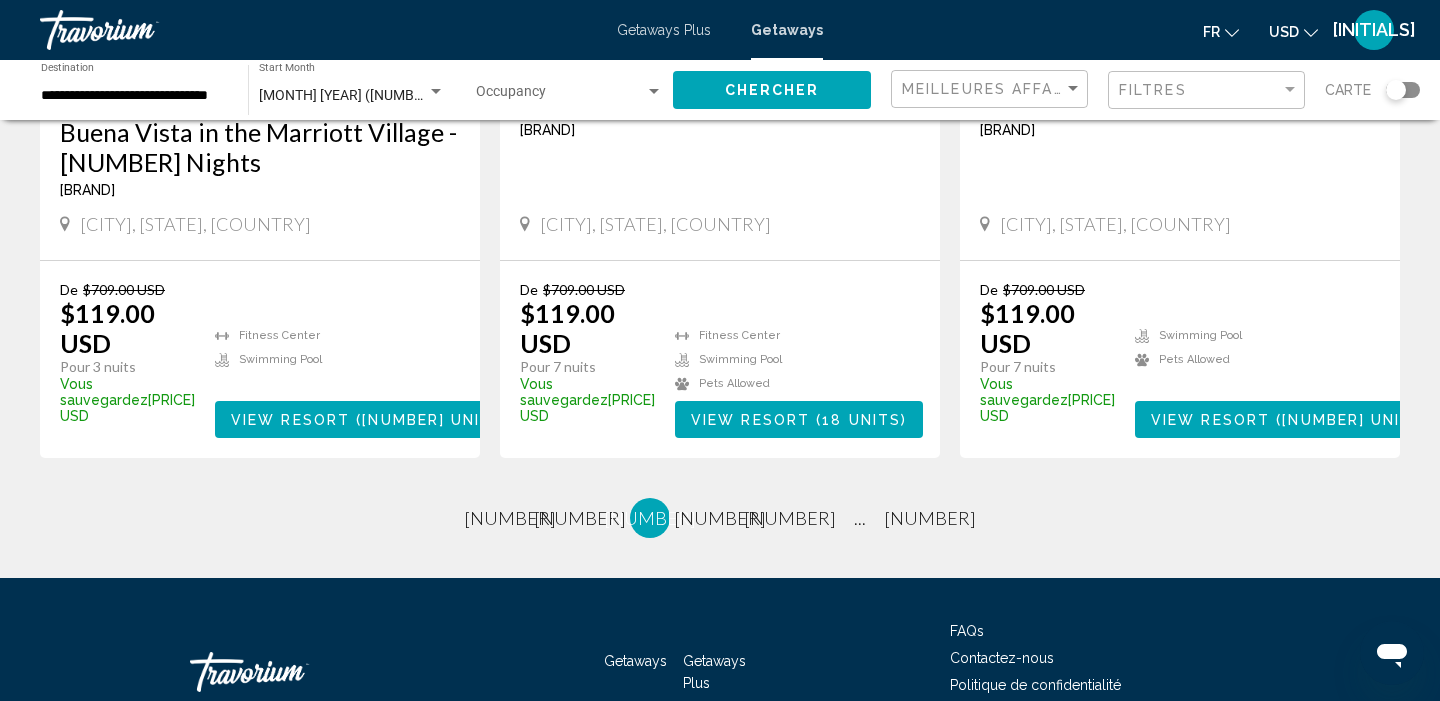 scroll, scrollTop: 2625, scrollLeft: 0, axis: vertical 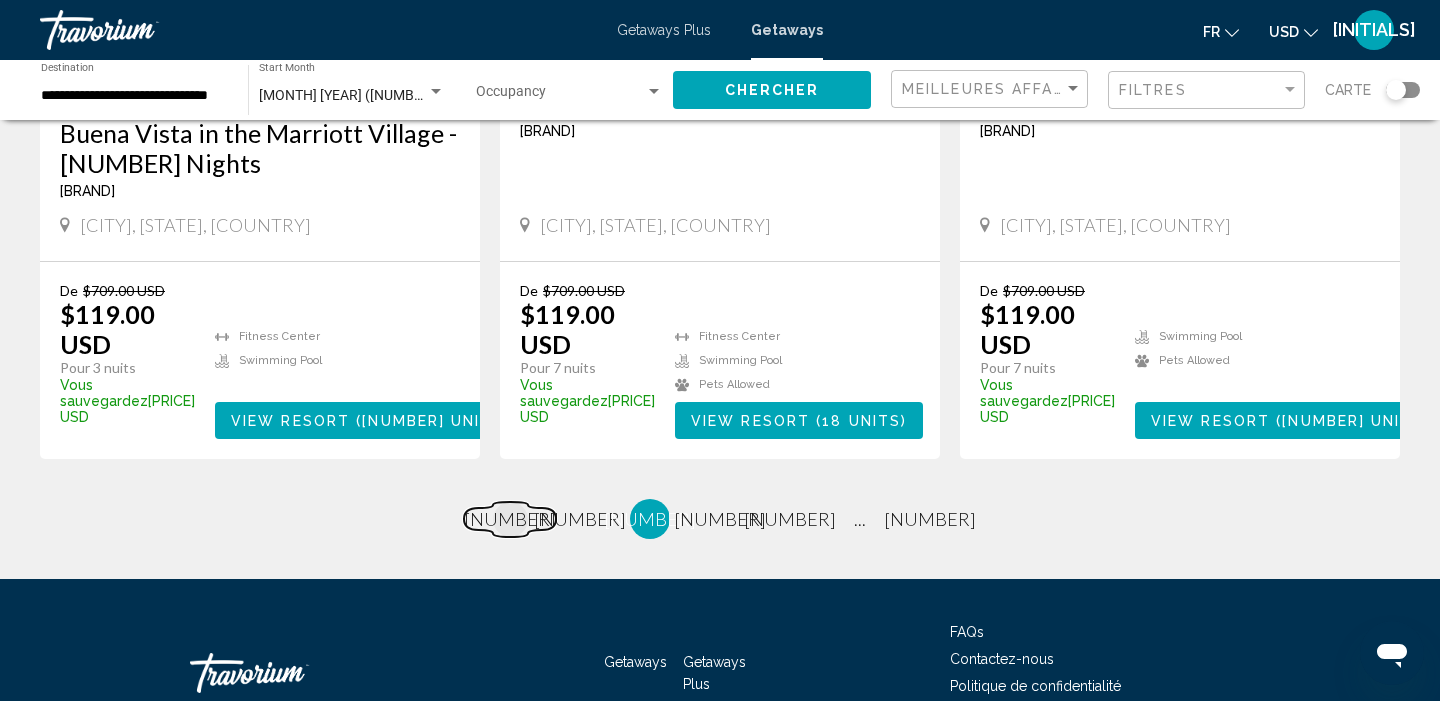 click on "page [NUMBER]" at bounding box center [510, 519] 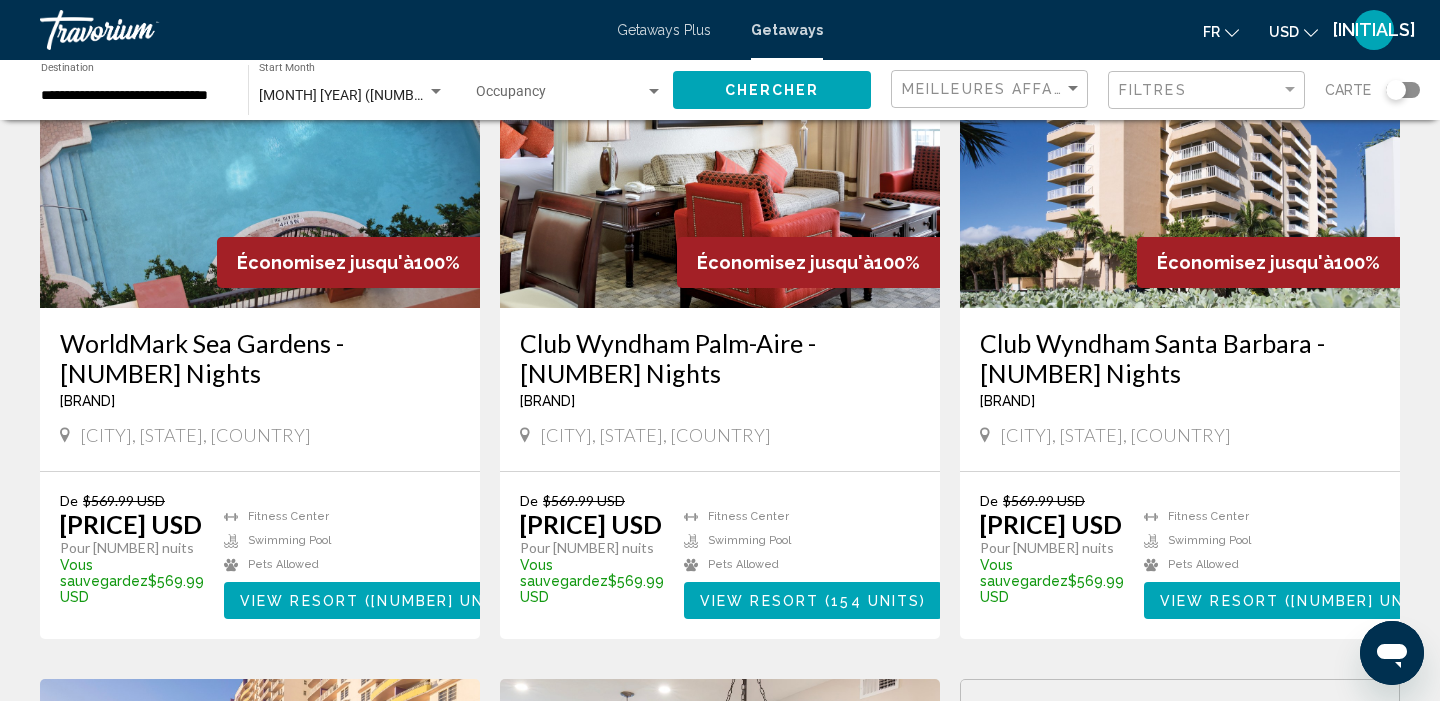 scroll, scrollTop: 229, scrollLeft: 0, axis: vertical 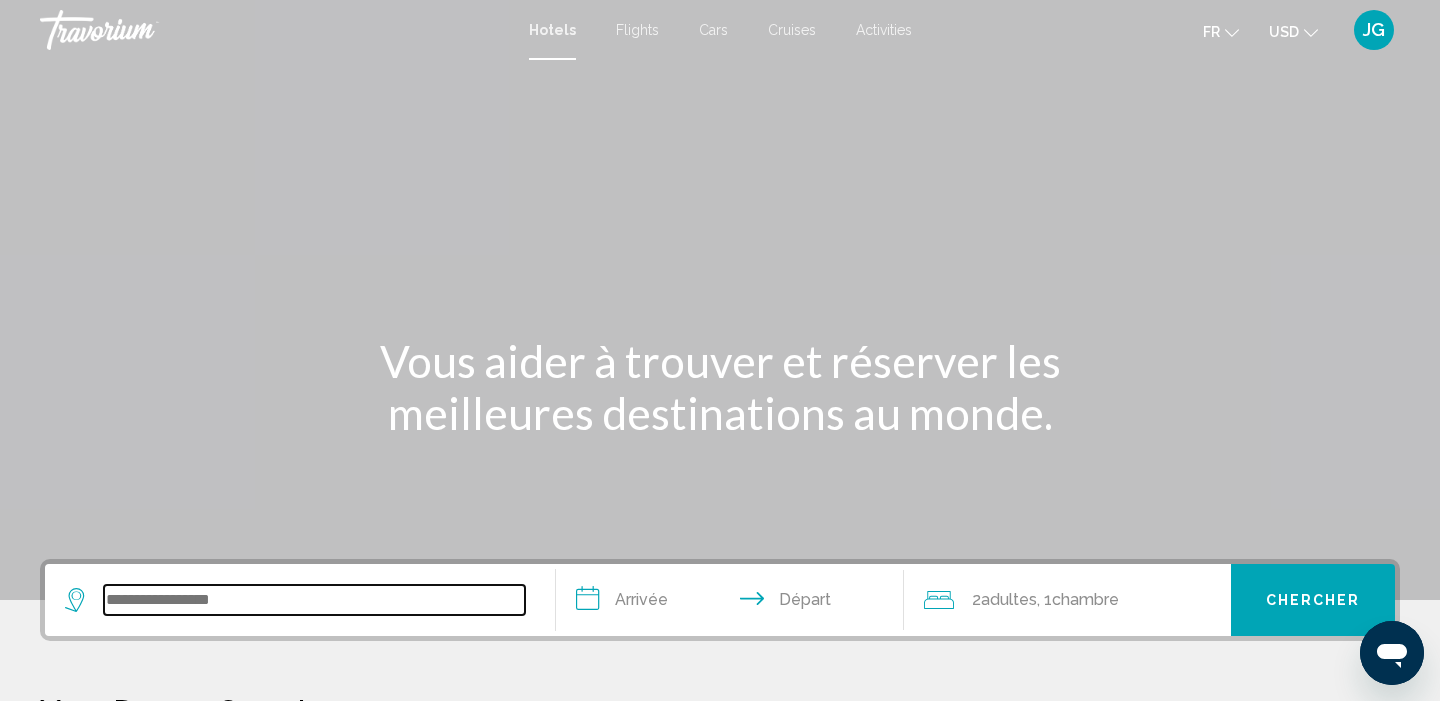 click at bounding box center (314, 600) 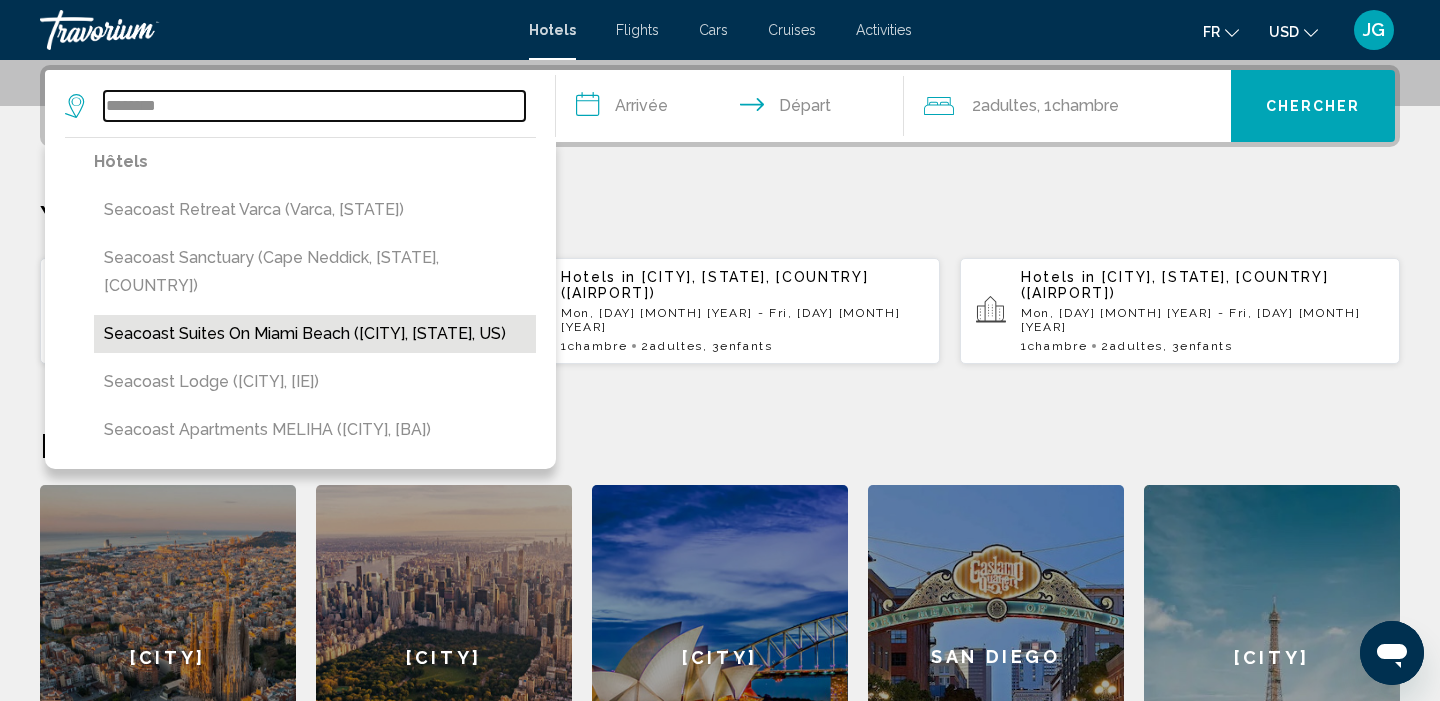 type on "********" 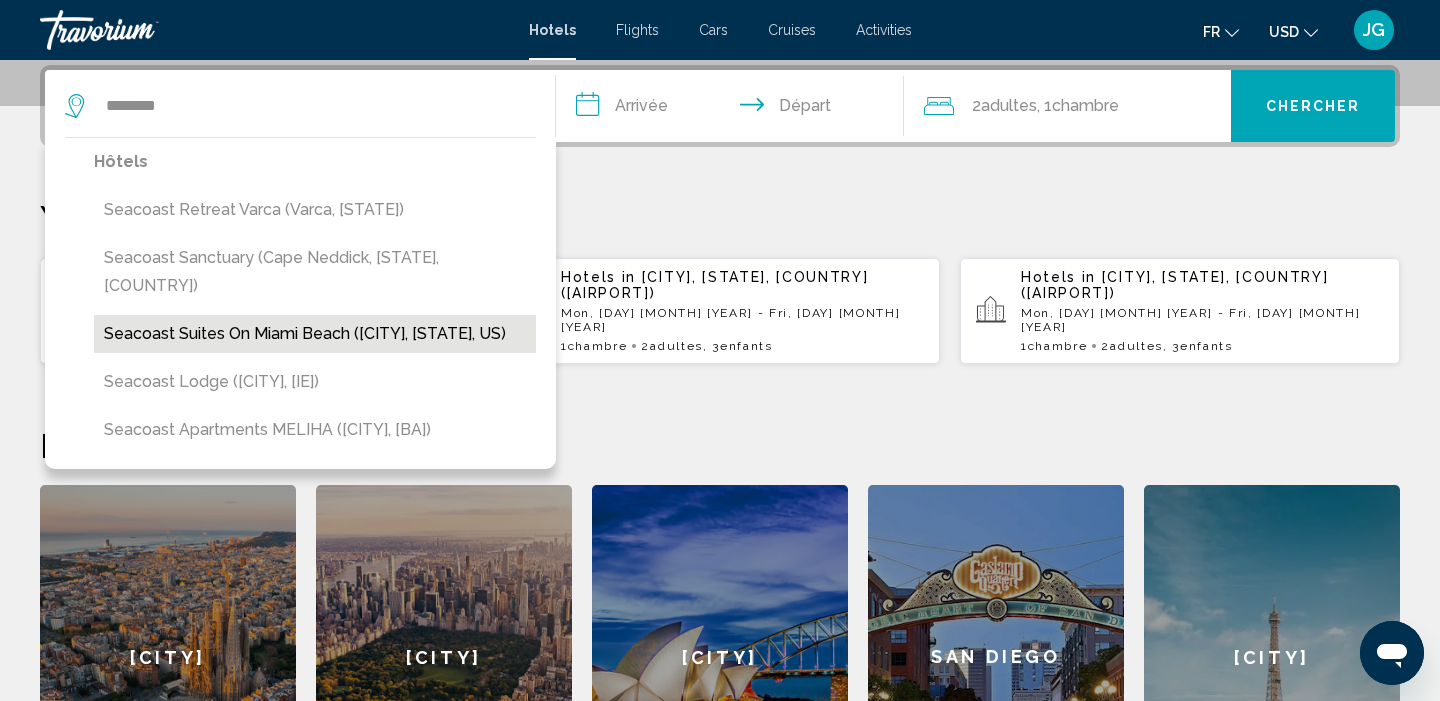 click on "Seacoast Suites on Miami Beach ([CITY], [STATE], US)" at bounding box center [315, 334] 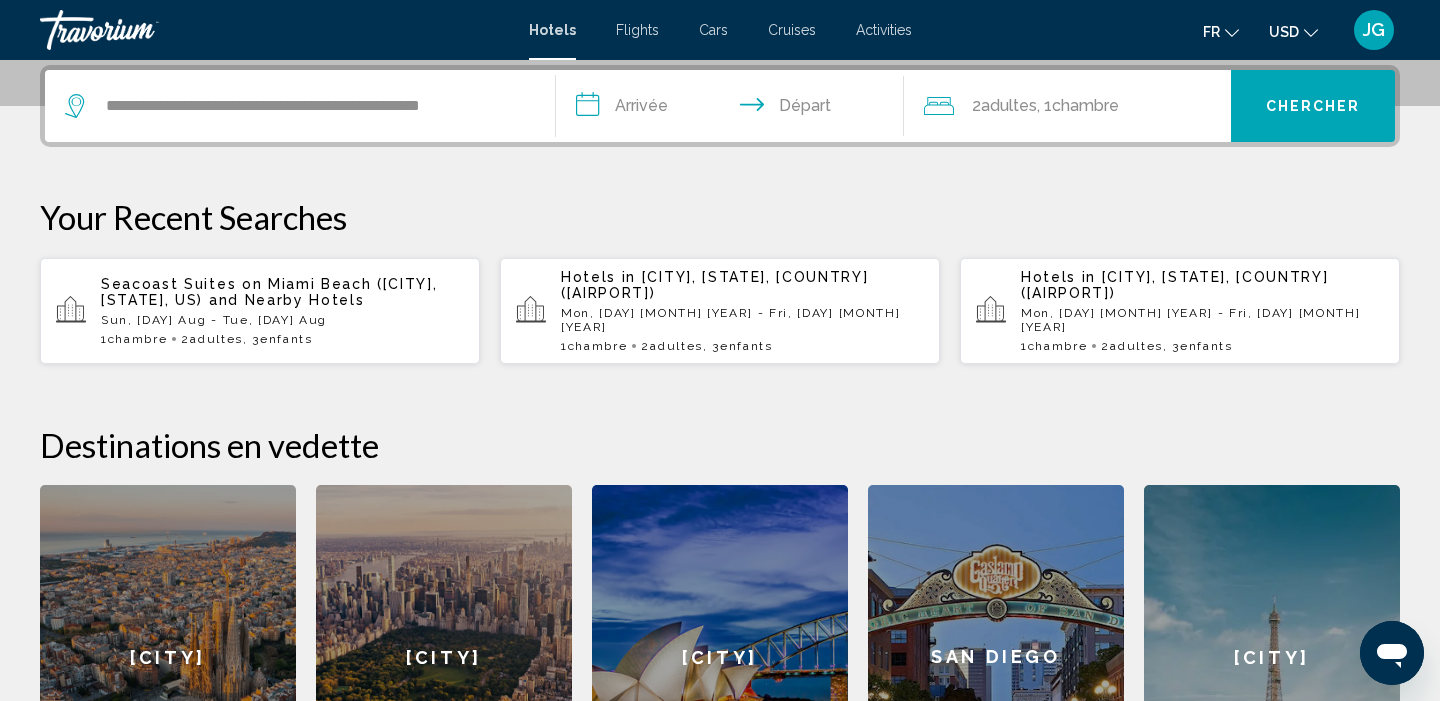 click on "**********" at bounding box center [734, 109] 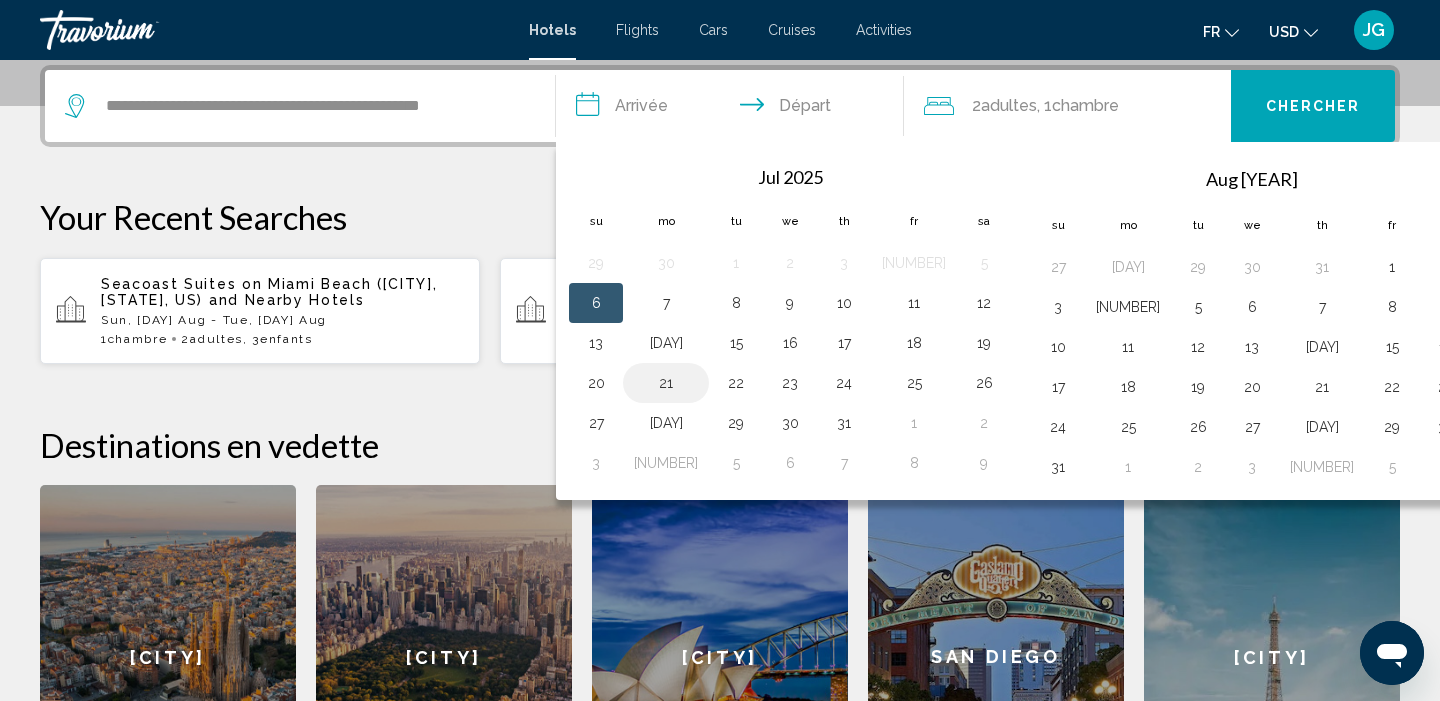 click on "21" at bounding box center [666, 383] 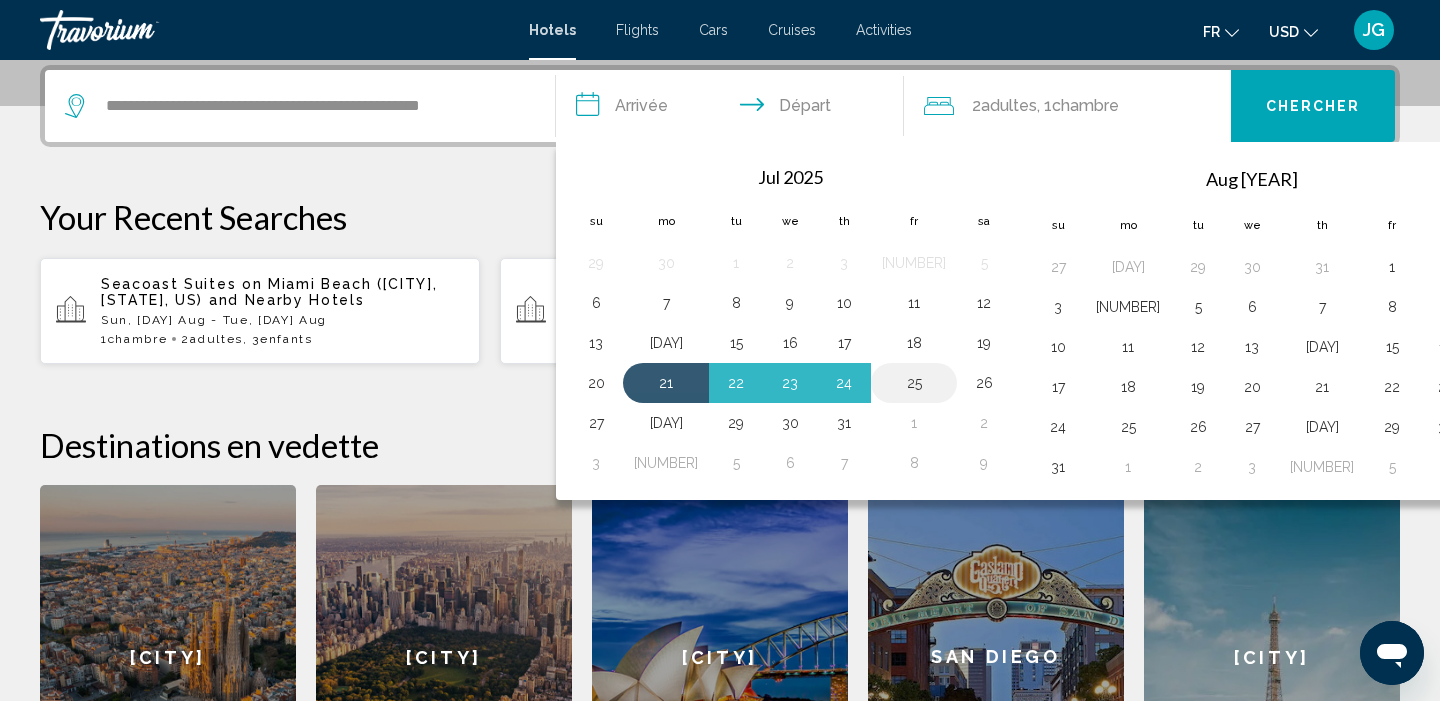 click on "25" at bounding box center (914, 383) 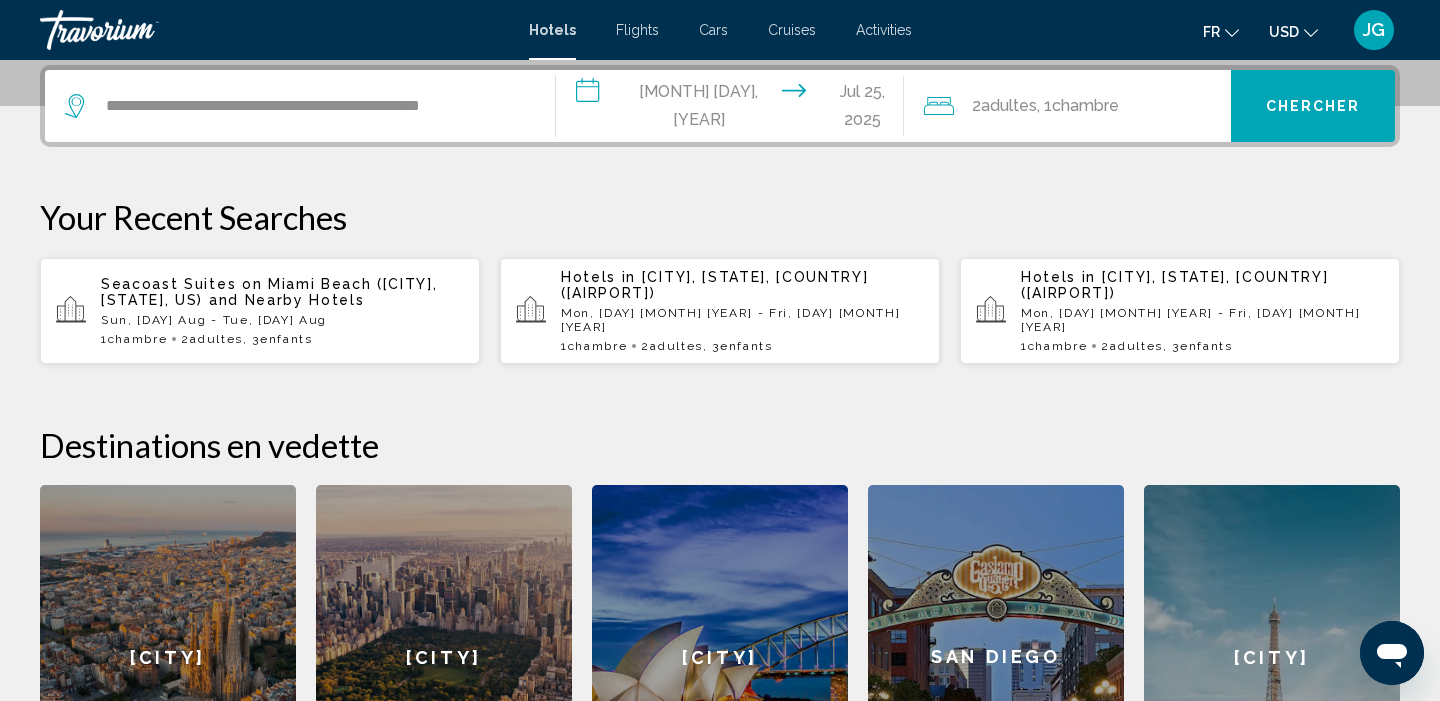 click on "2  Adulte Adultes , 1  Chambre pièces" at bounding box center [1078, 106] 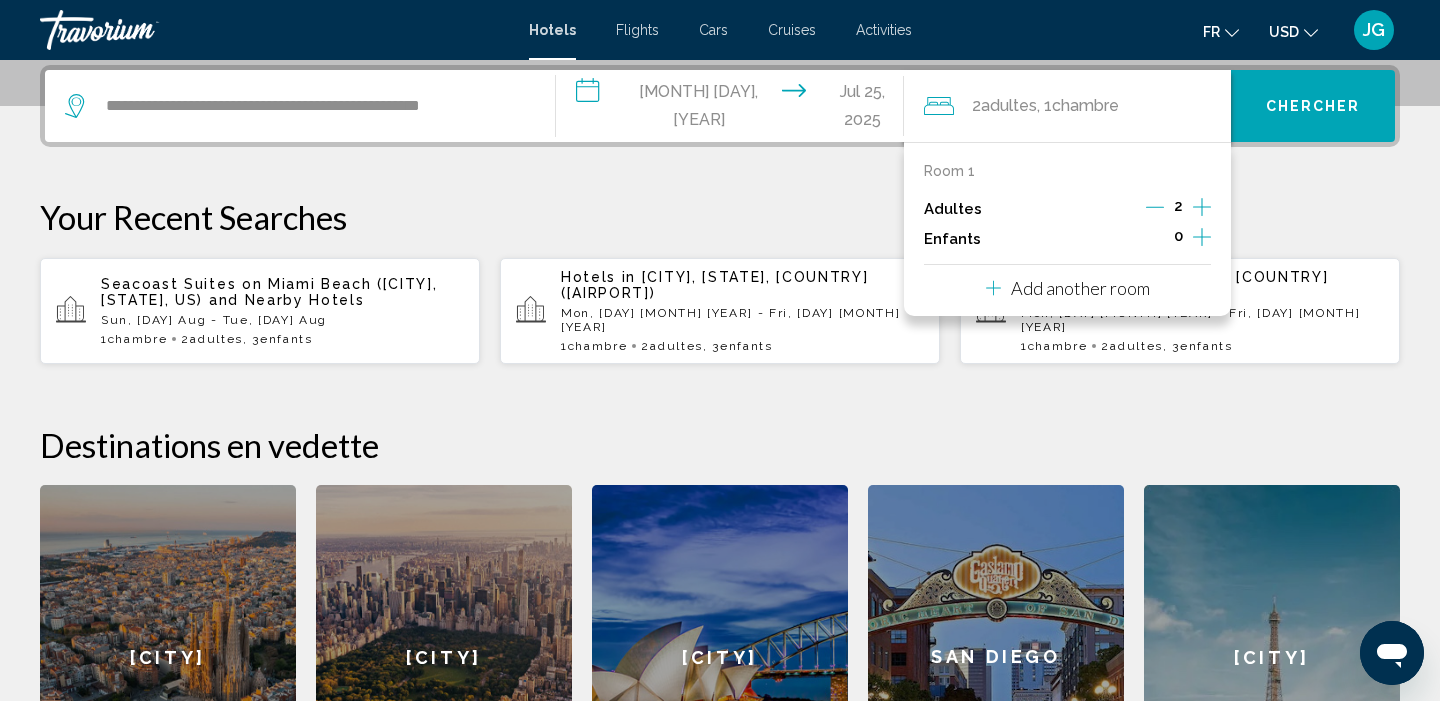 click at bounding box center [1202, 237] 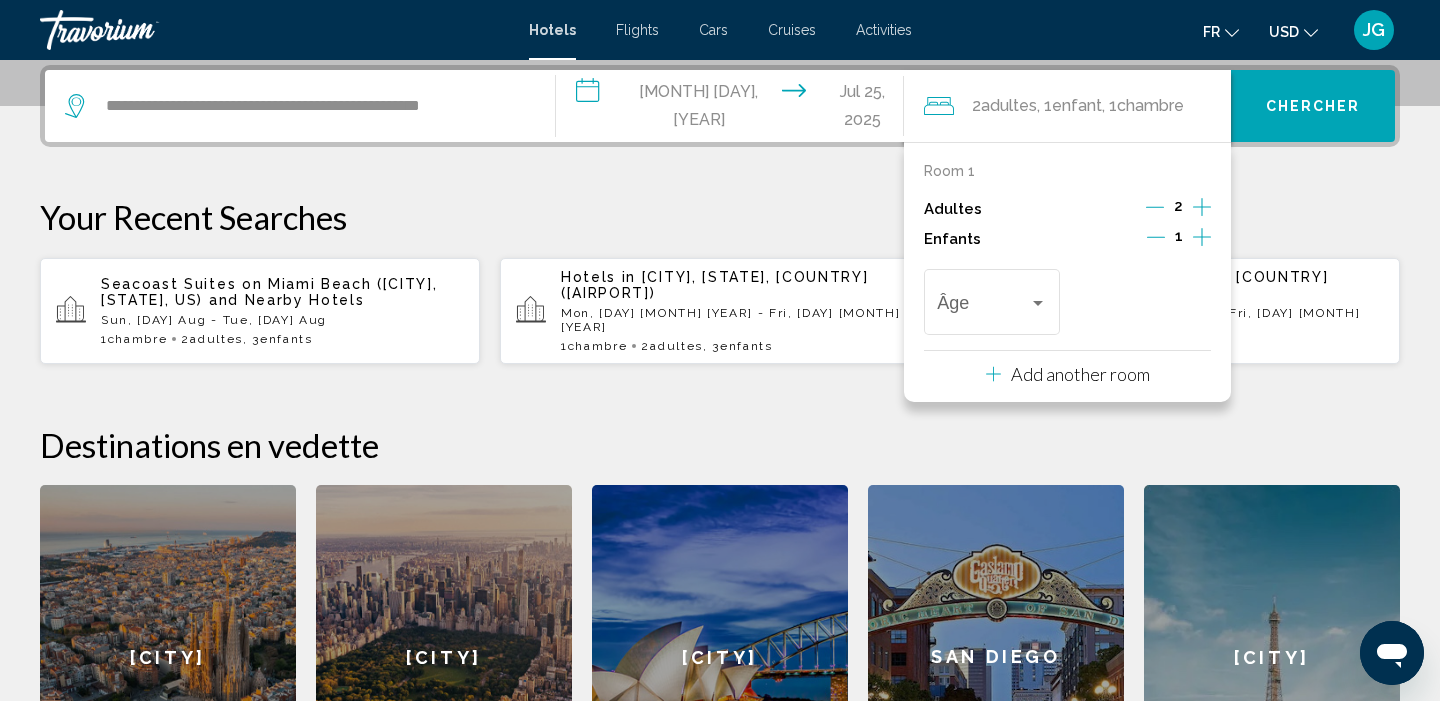 click at bounding box center [1202, 237] 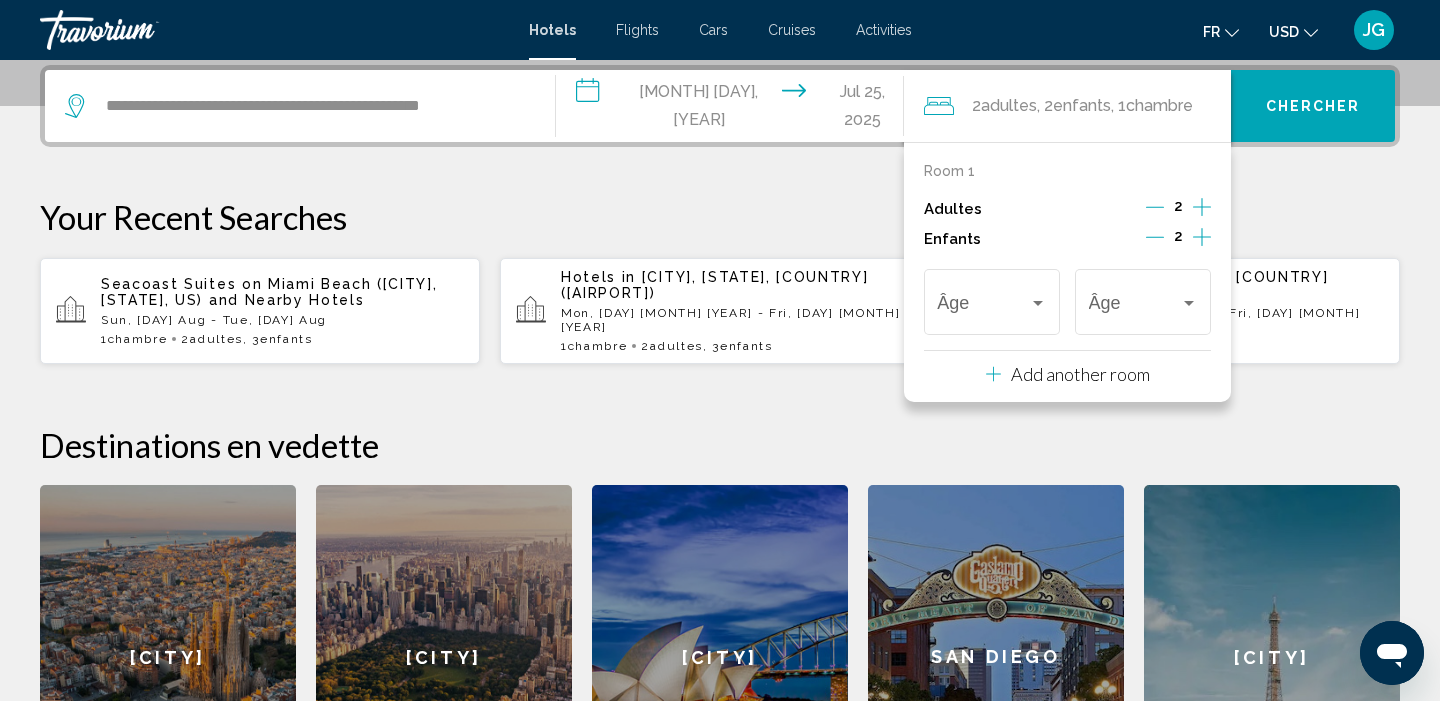 click on "**********" at bounding box center [734, 109] 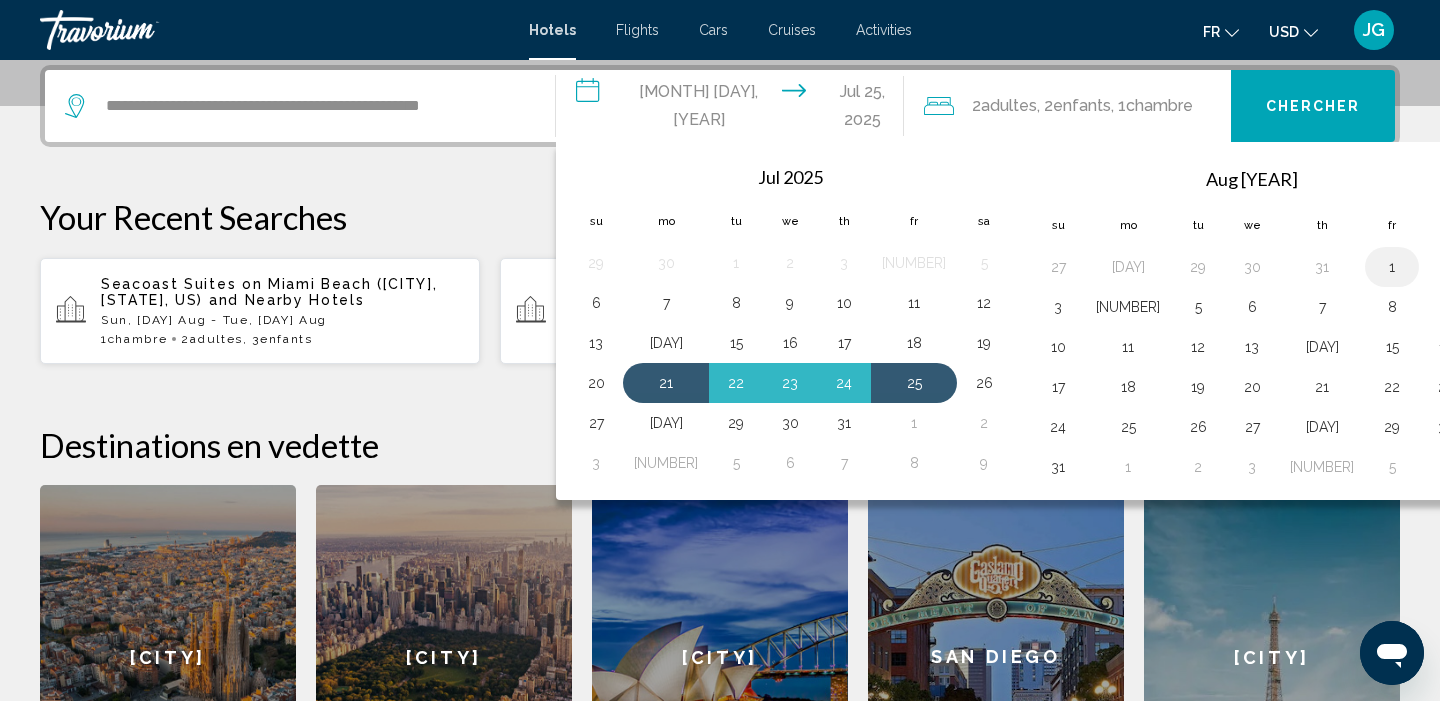 click on "[NUMBER]" at bounding box center (1392, 267) 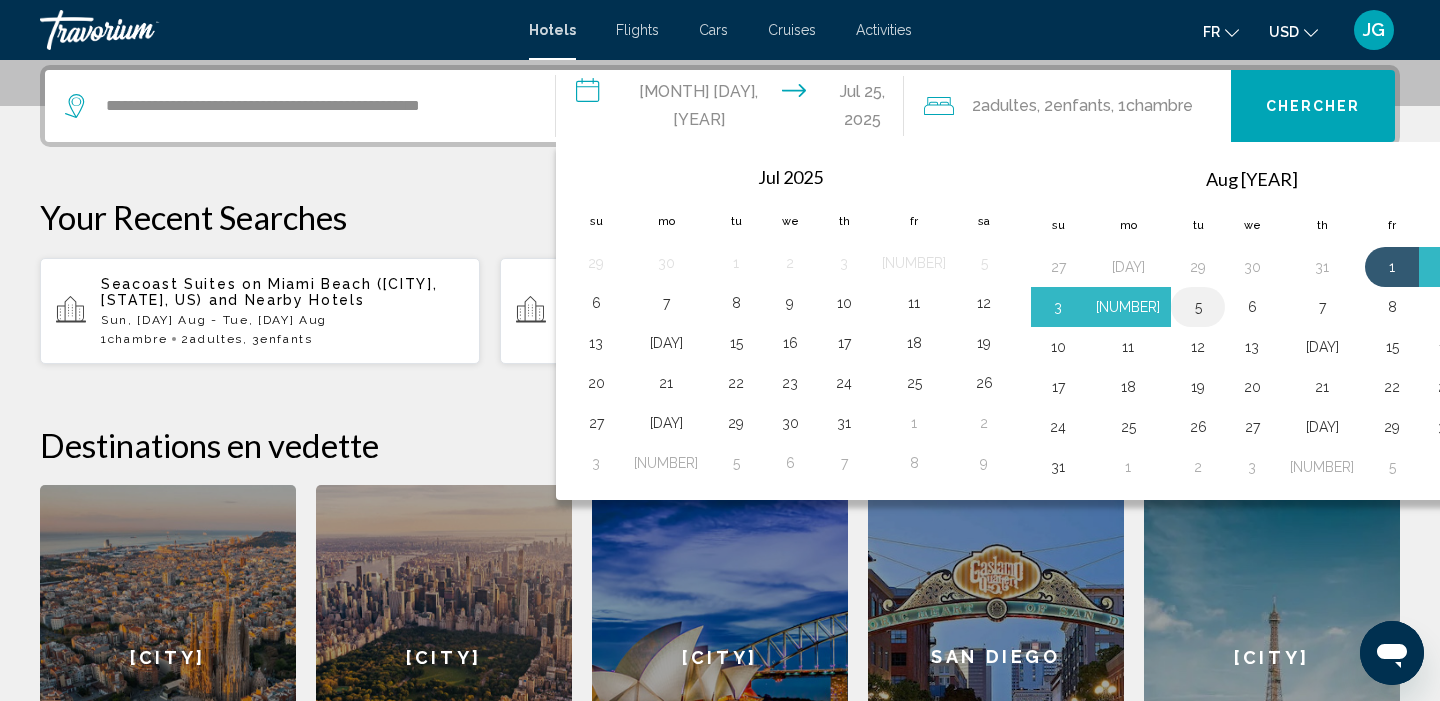 click on "[NUMBER]" at bounding box center [1198, 307] 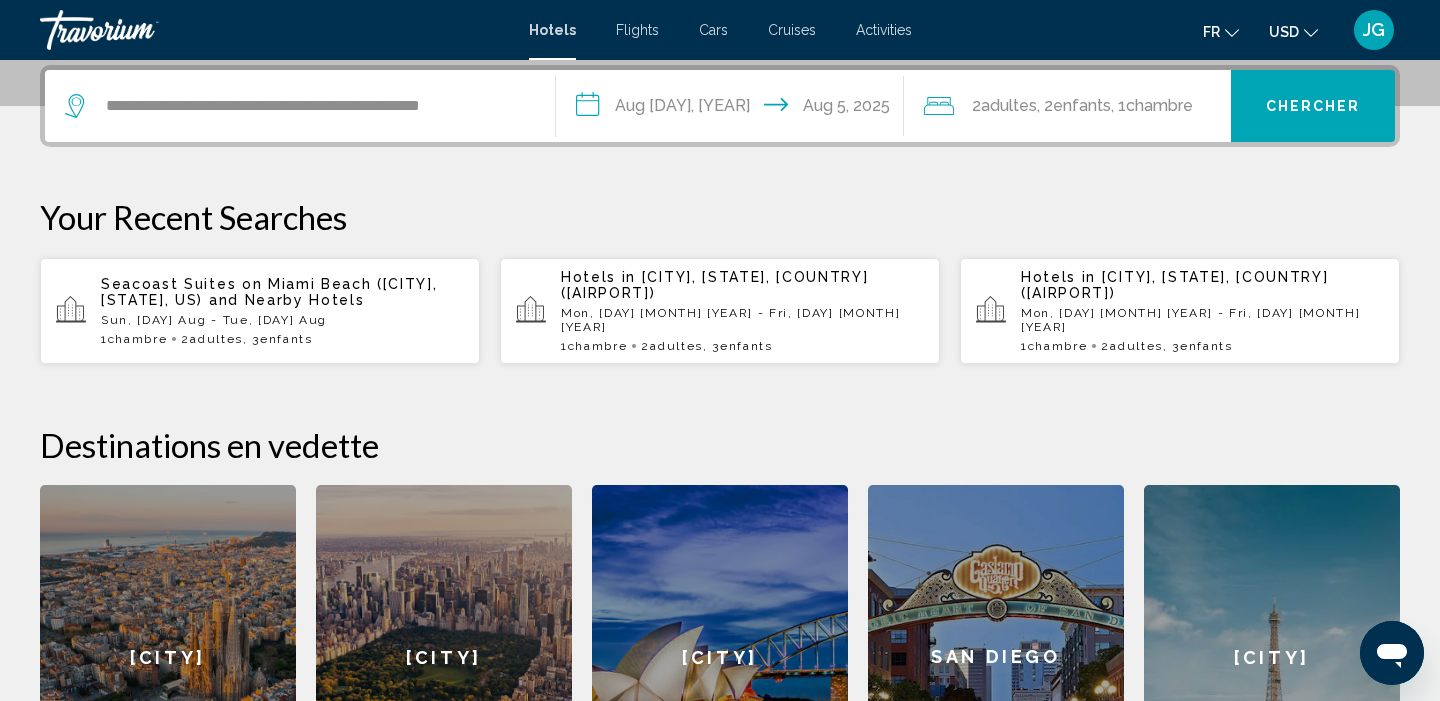 click on "Chambre" at bounding box center (0, 0) 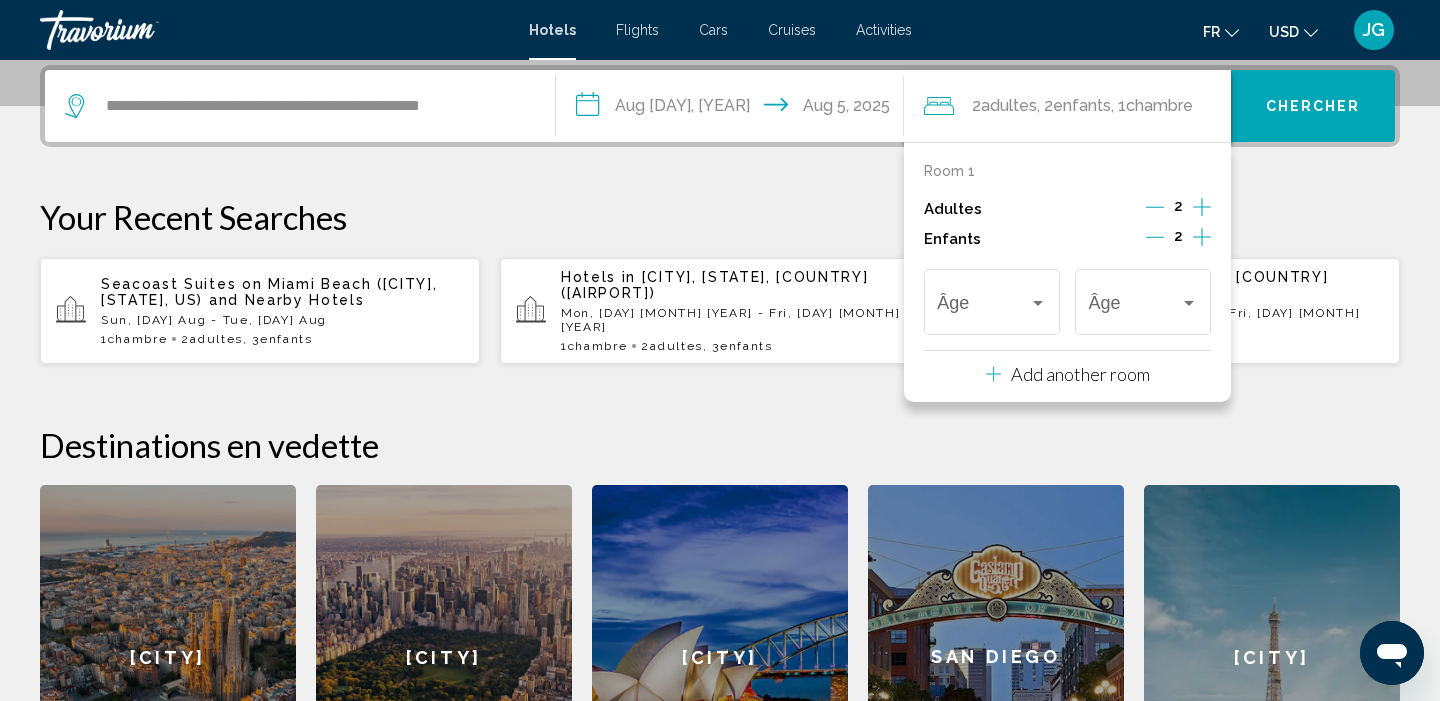 click at bounding box center (1202, 237) 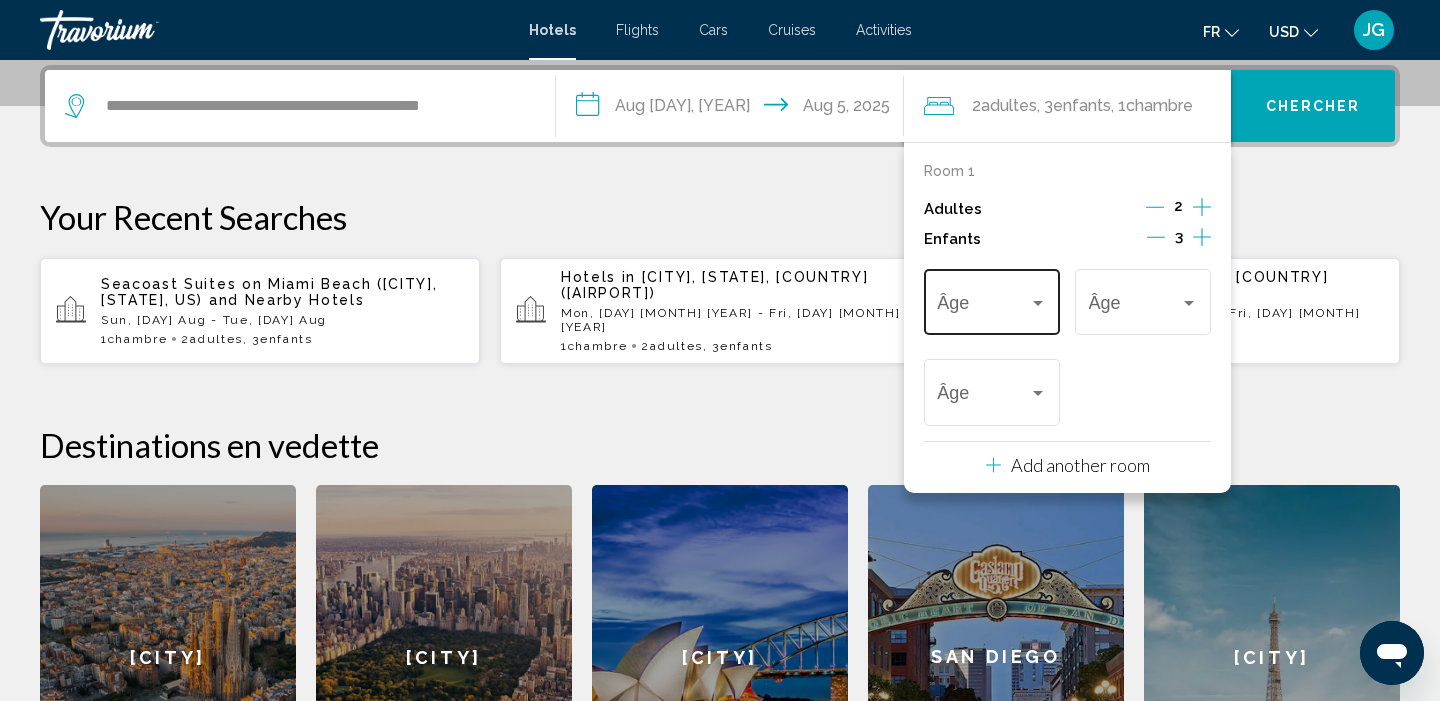 click on "Âge" at bounding box center [991, 299] 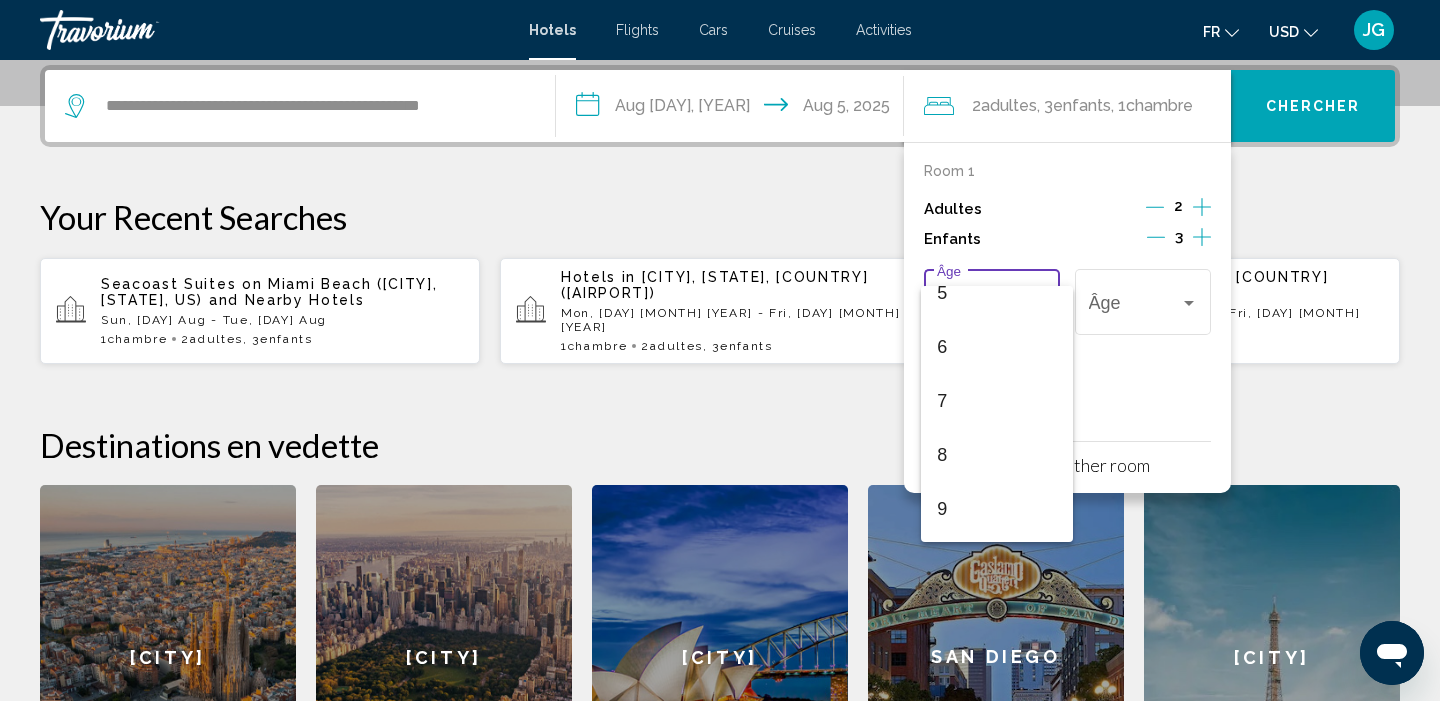 scroll, scrollTop: 291, scrollLeft: 0, axis: vertical 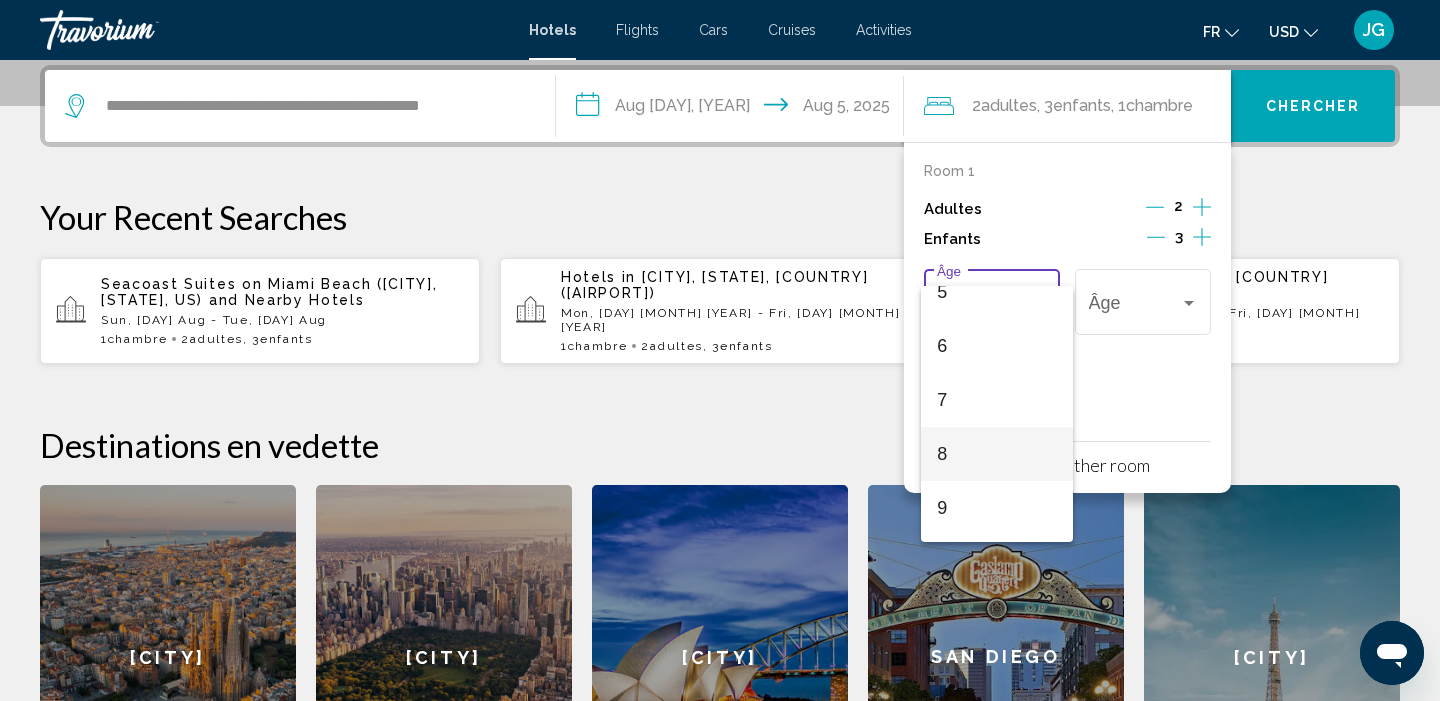 click on "[NUMBER]" at bounding box center (997, 454) 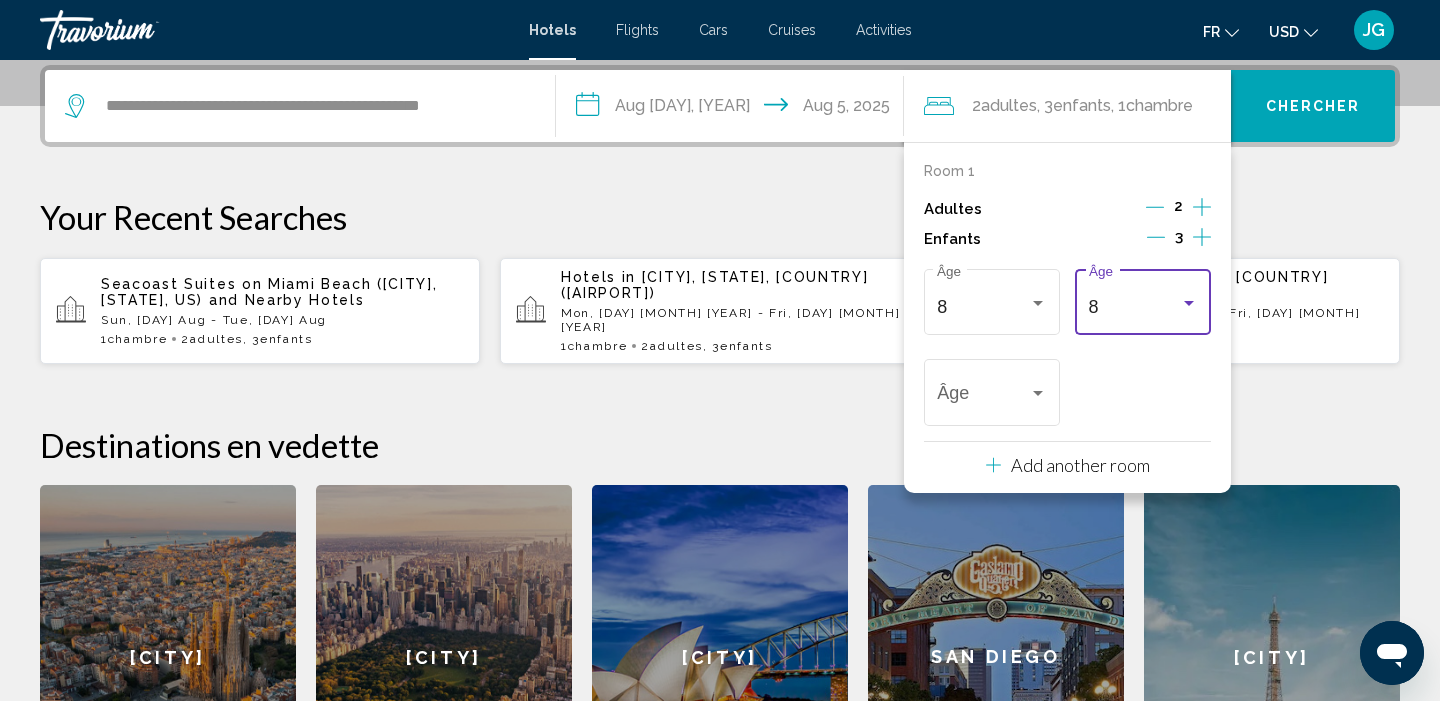 click on "8 Âge" at bounding box center [1143, 299] 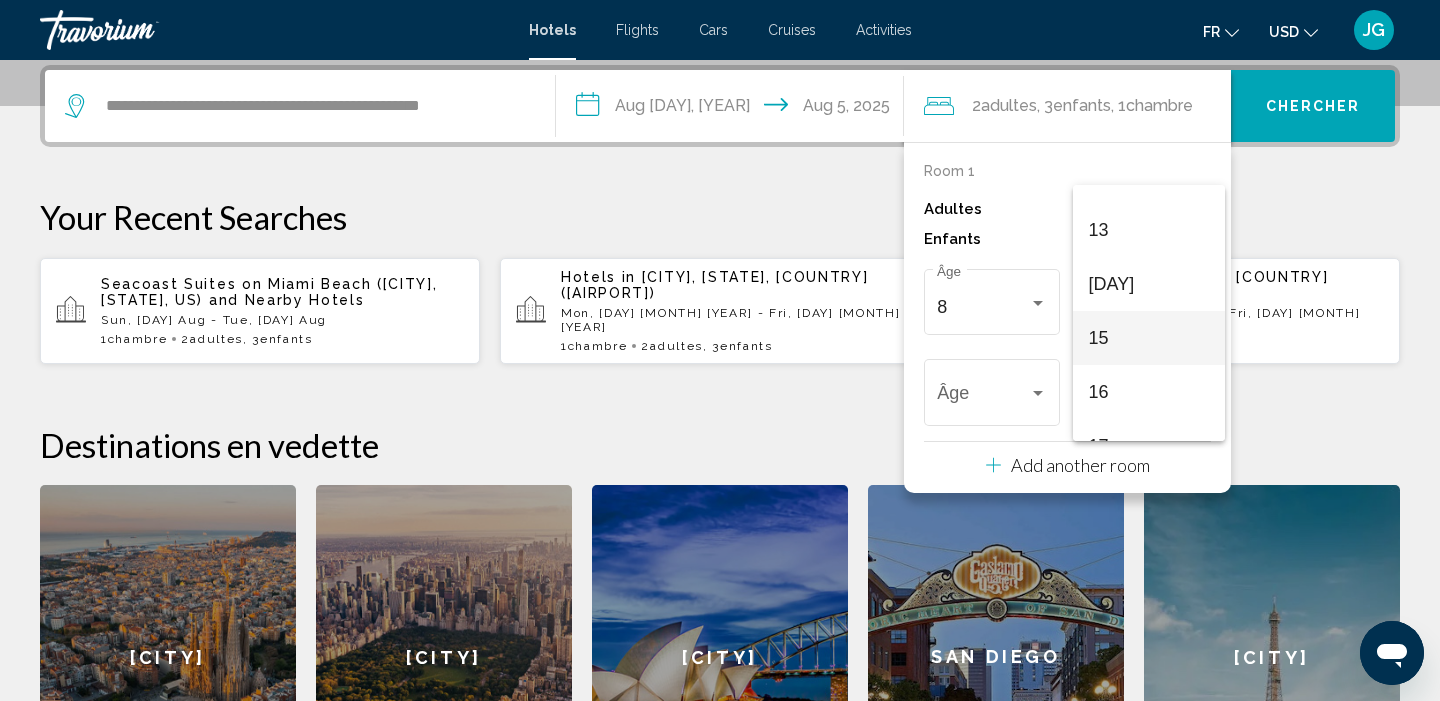 scroll, scrollTop: 694, scrollLeft: 0, axis: vertical 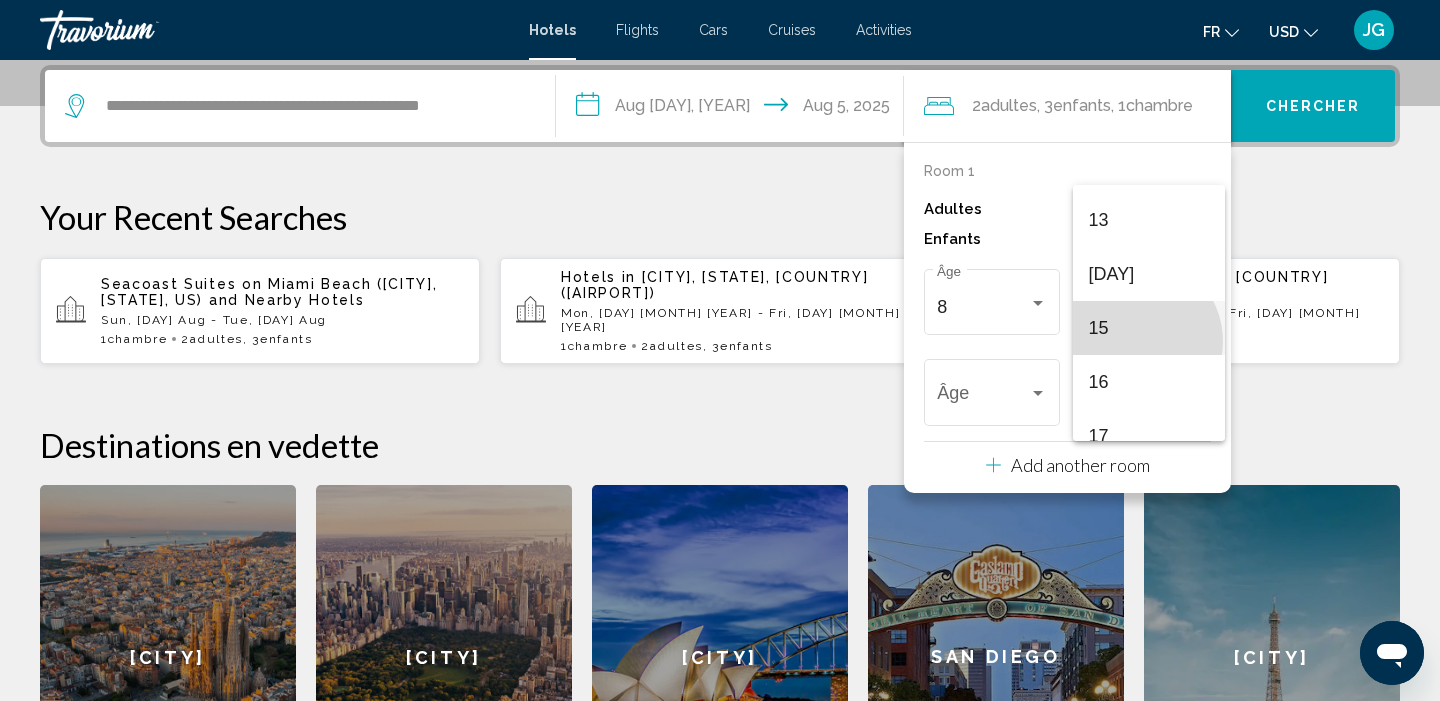 click on "15" at bounding box center [1149, 328] 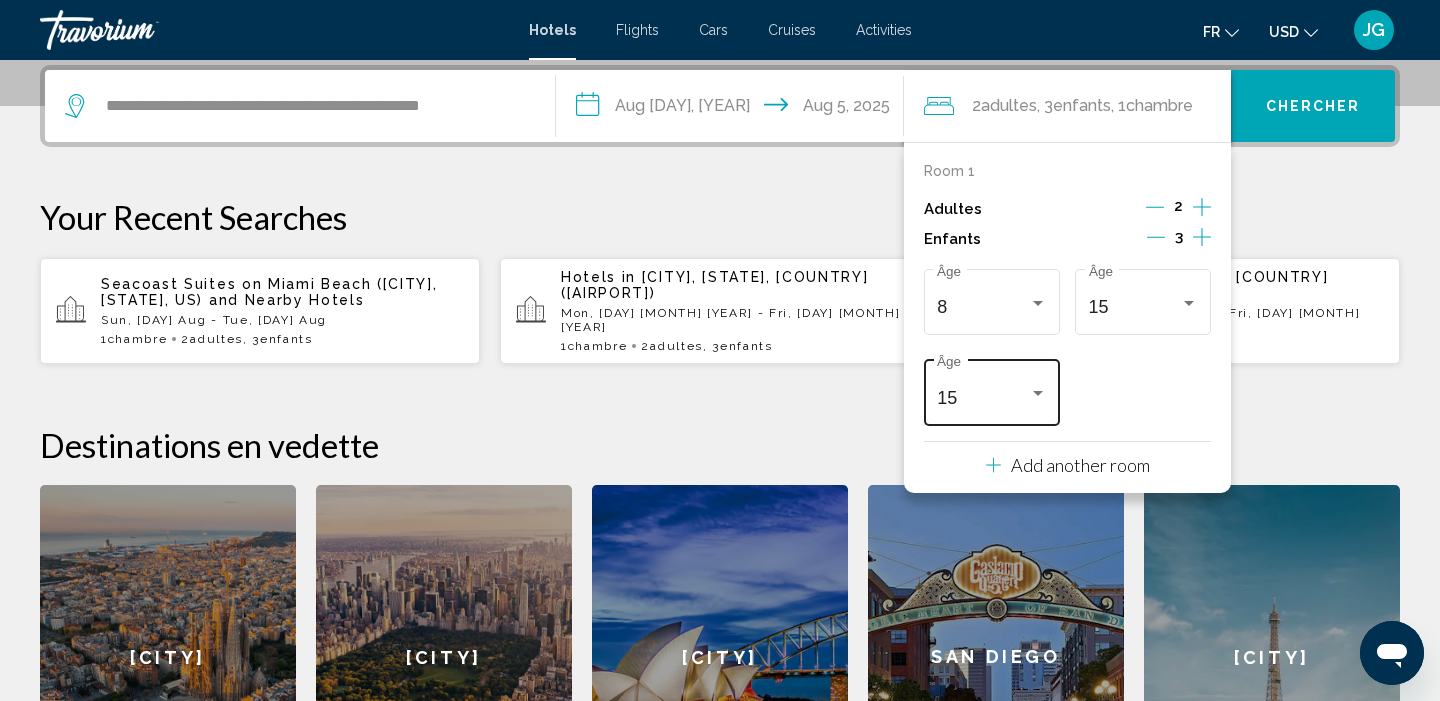 click on "15 Âge" at bounding box center [991, 390] 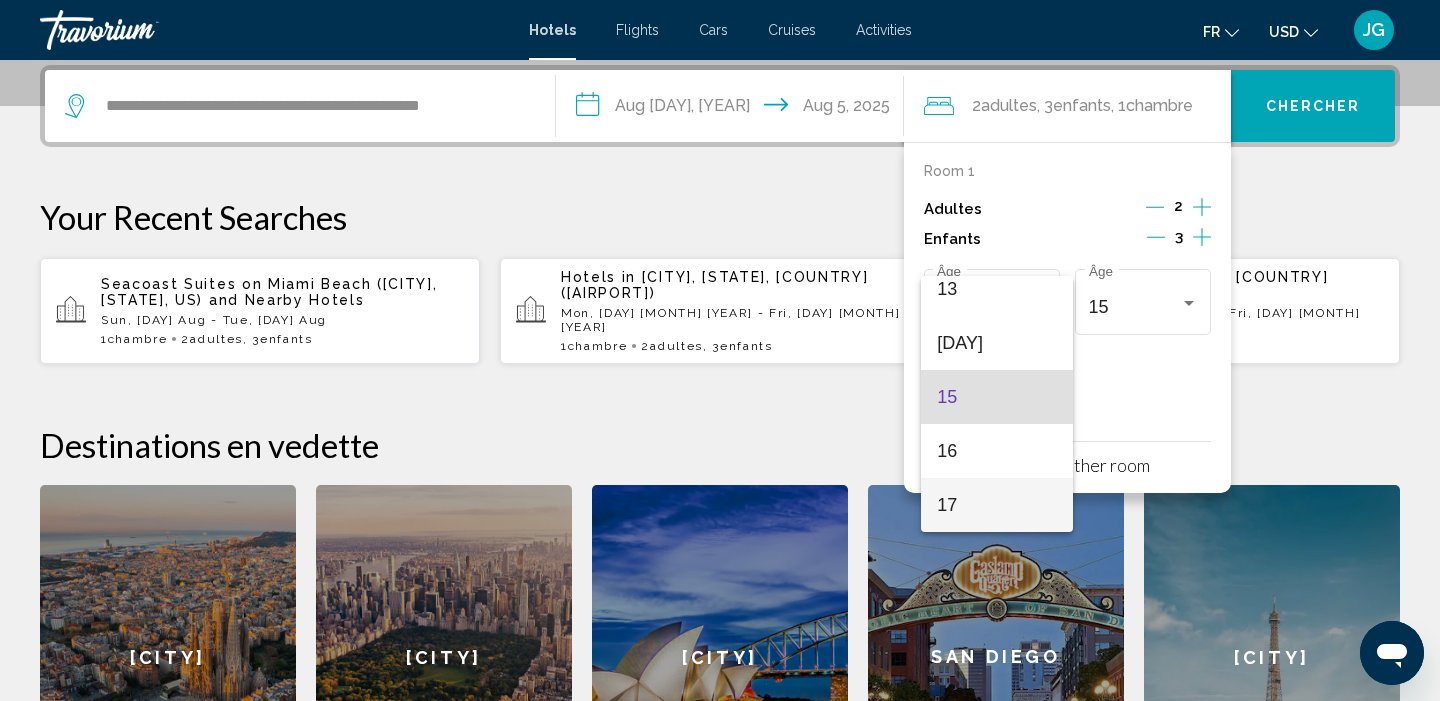 scroll, scrollTop: 716, scrollLeft: 0, axis: vertical 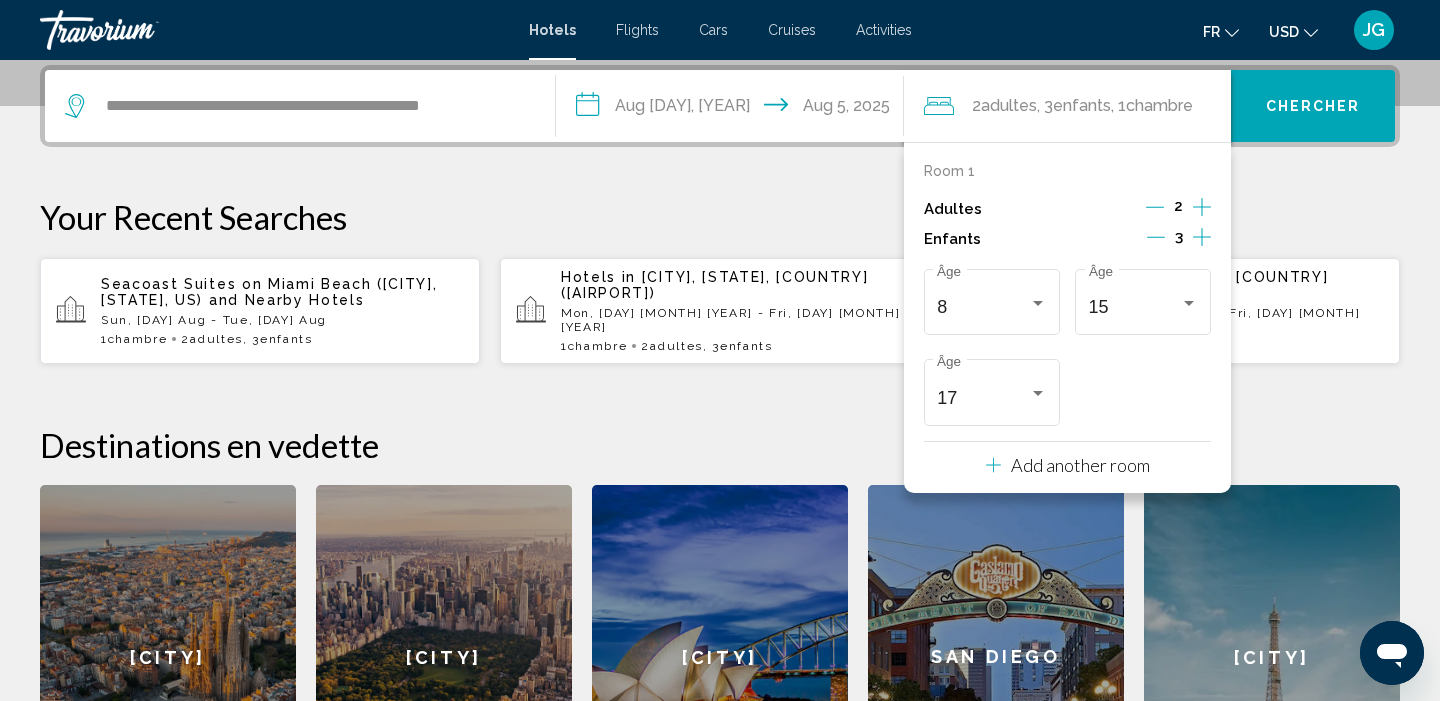 click on "Chercher" at bounding box center (1313, 106) 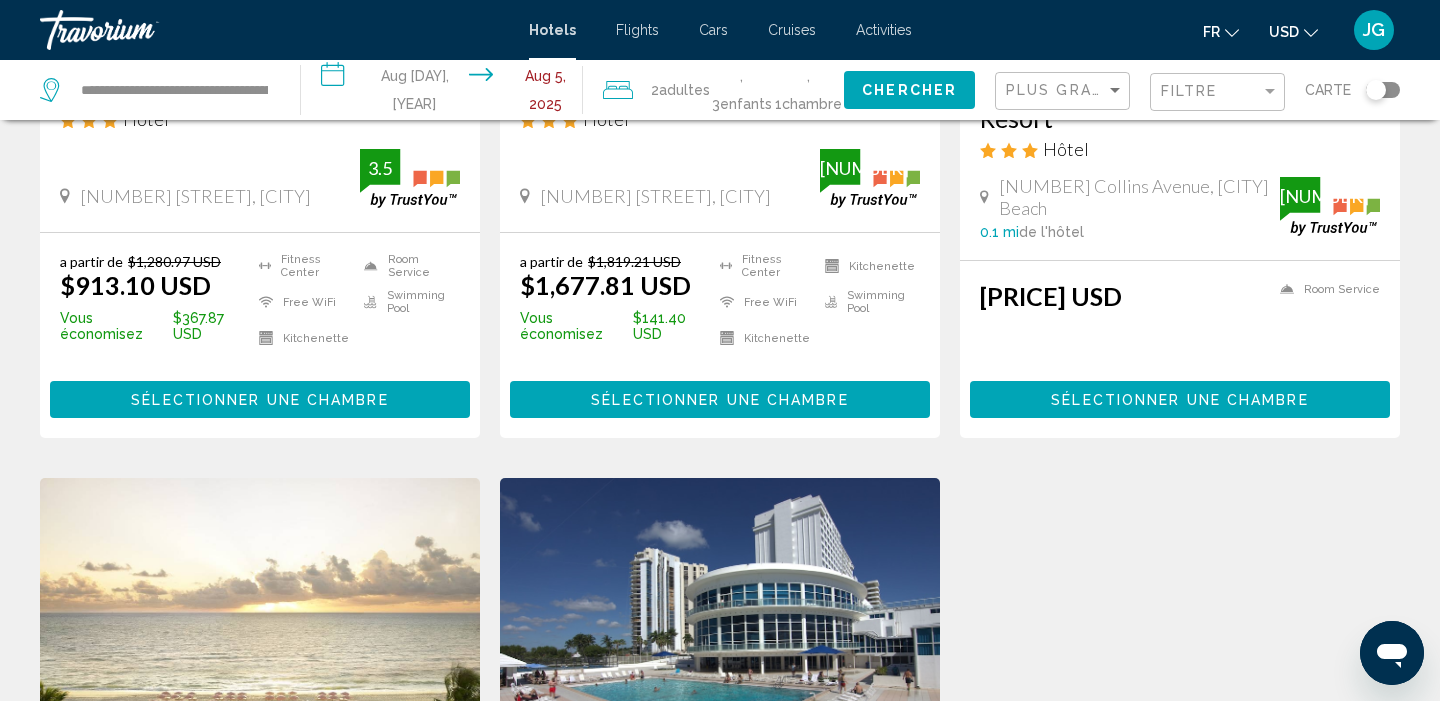 scroll, scrollTop: 468, scrollLeft: 0, axis: vertical 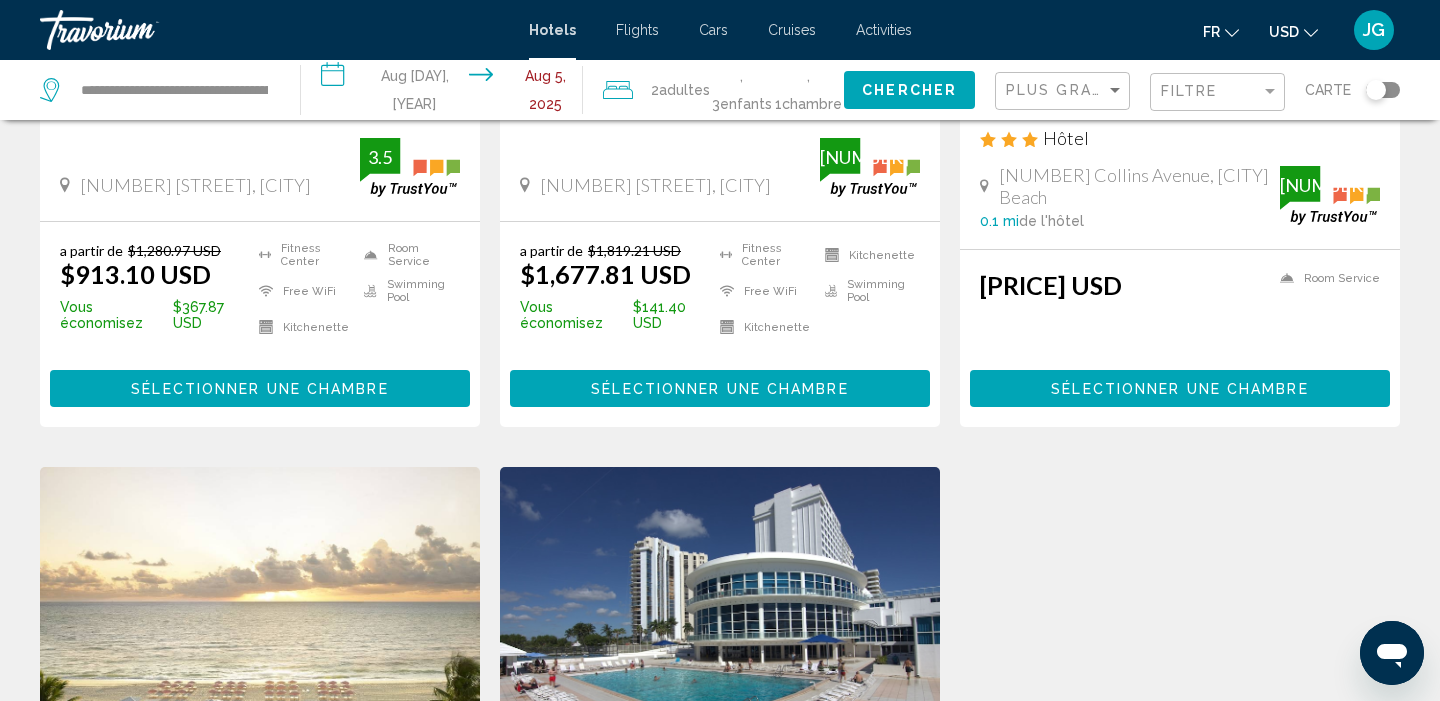 click on "Sélectionner une chambre" at bounding box center [259, 389] 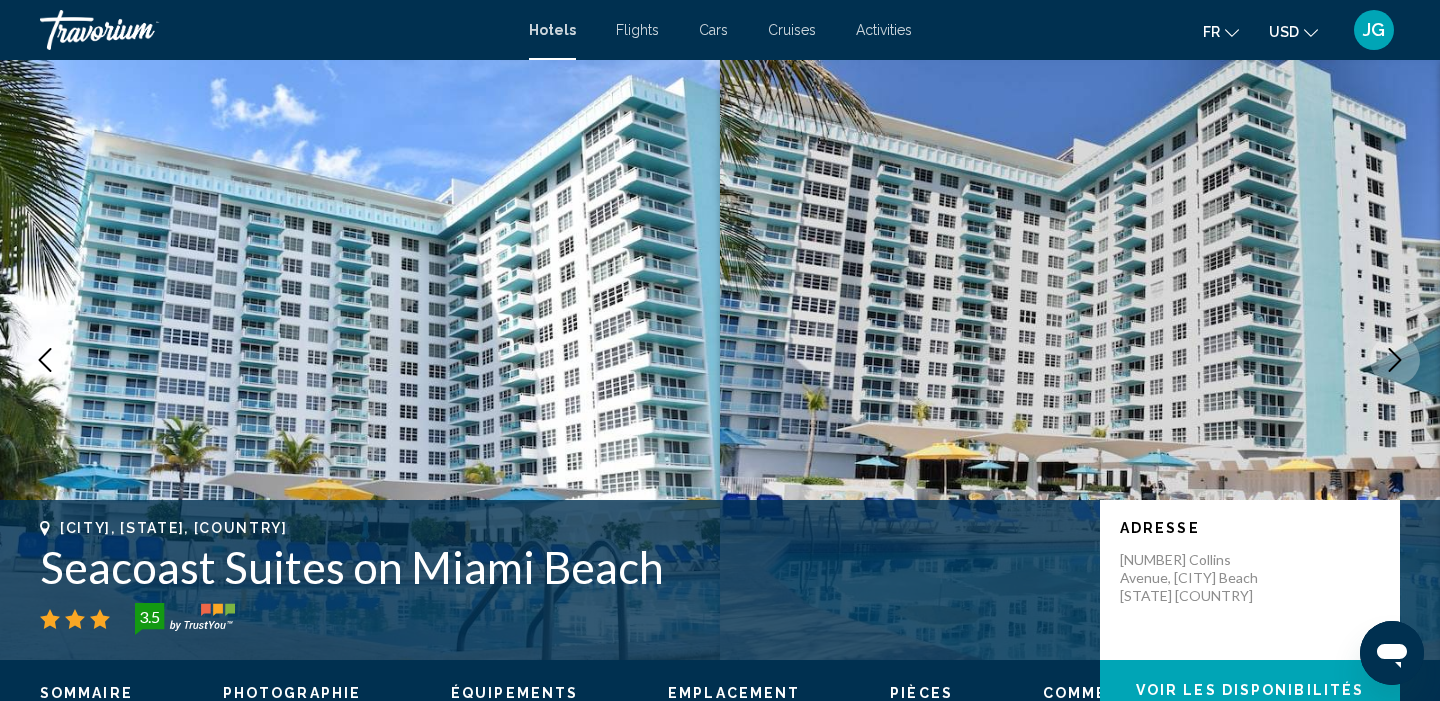scroll, scrollTop: 0, scrollLeft: 0, axis: both 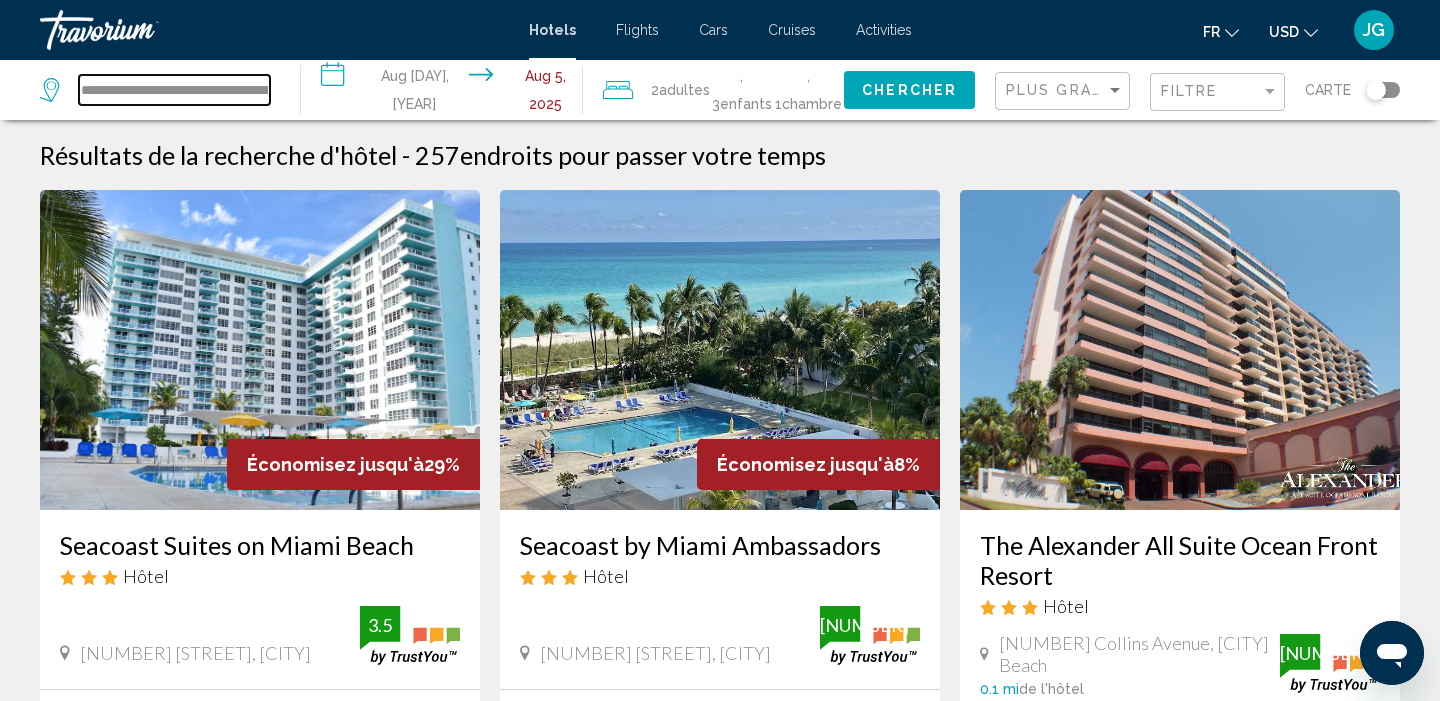 click on "**********" at bounding box center [174, 90] 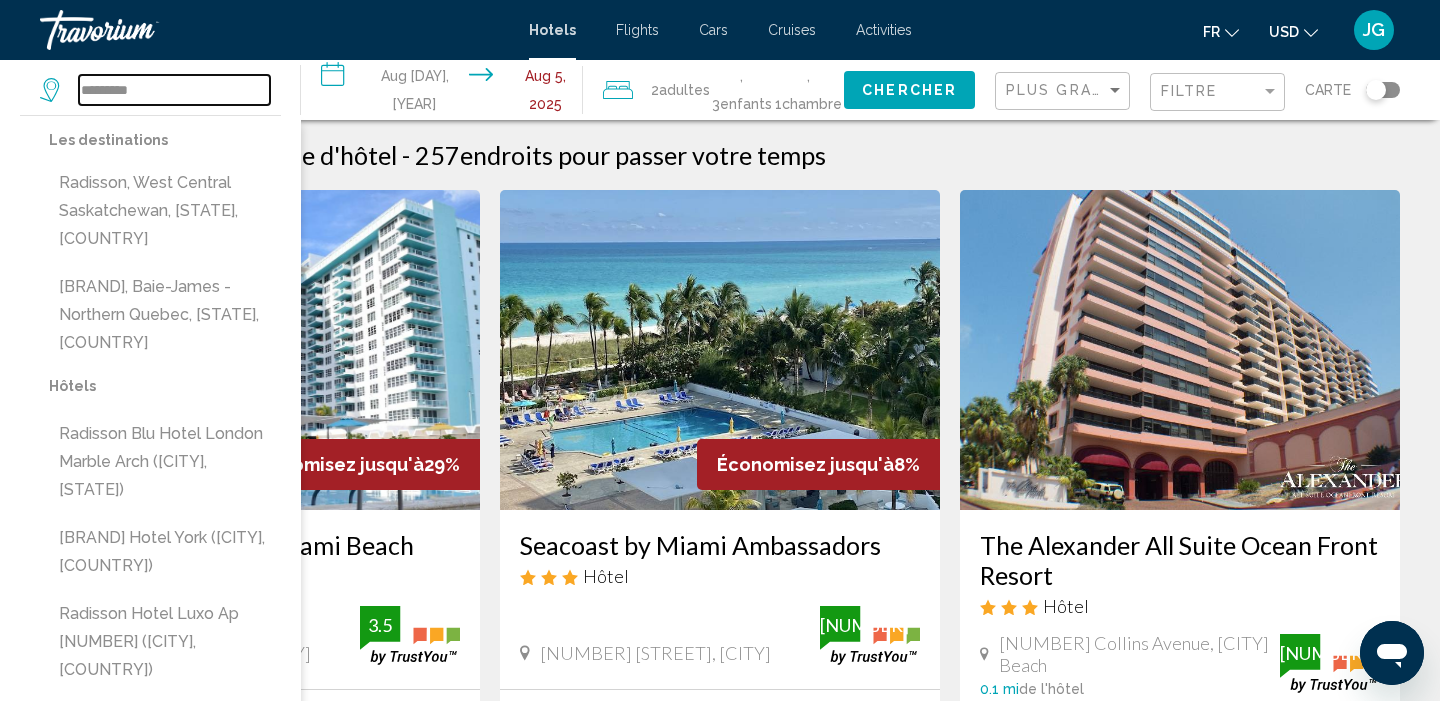type on "********" 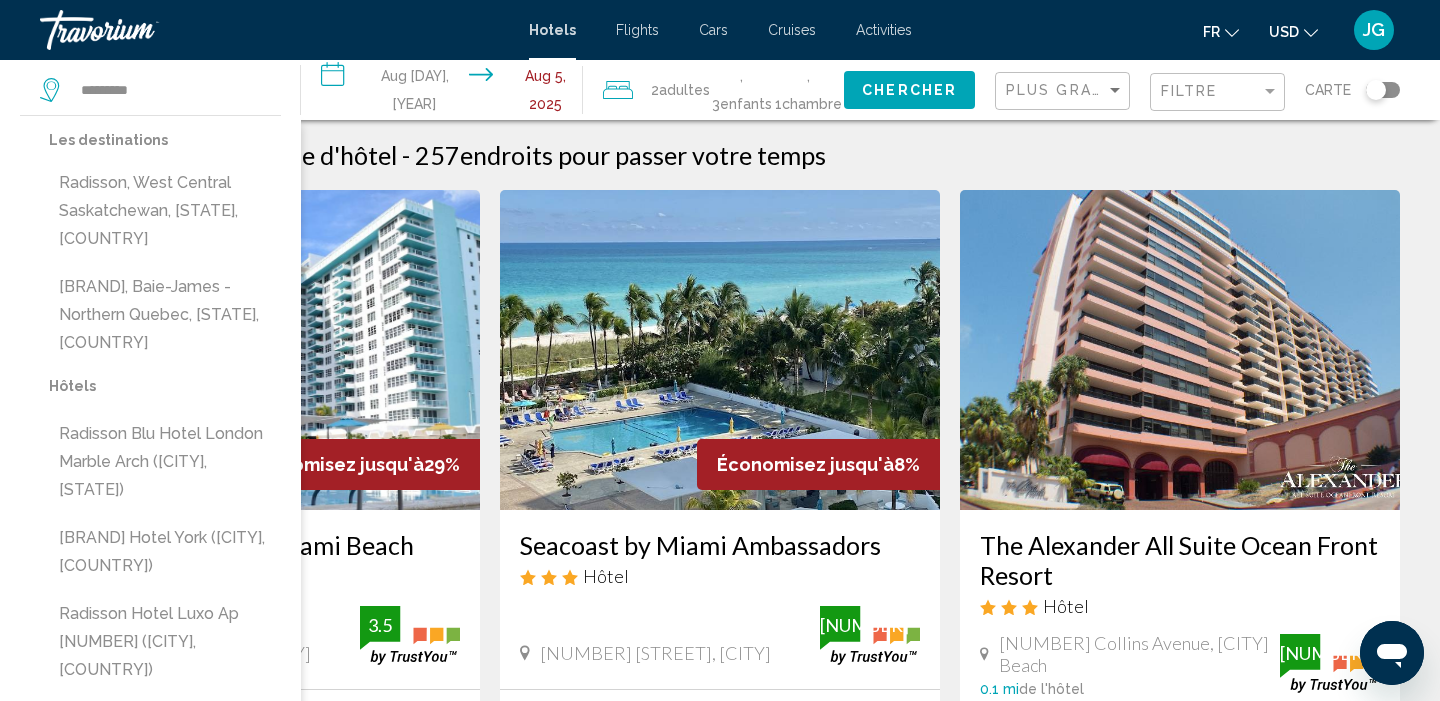 click on "**********" at bounding box center [720, 1607] 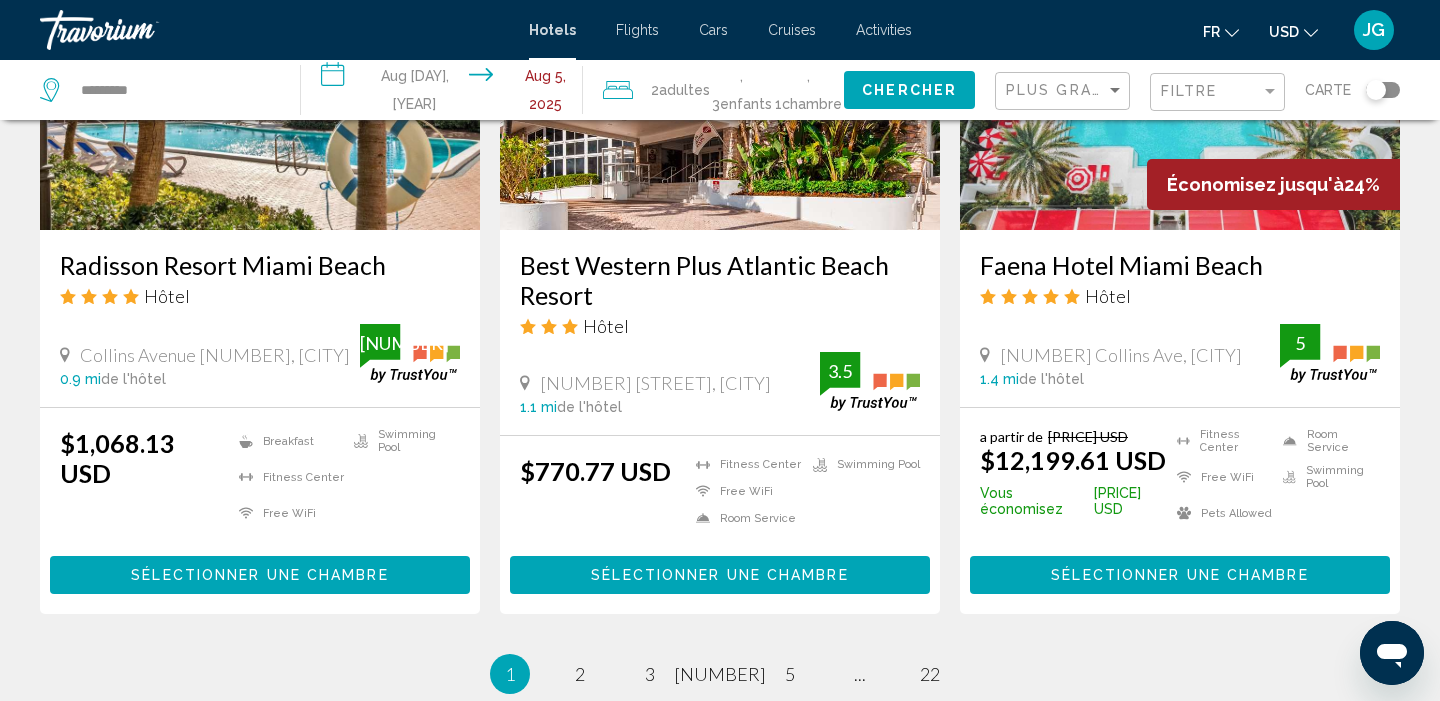 scroll, scrollTop: 2484, scrollLeft: 0, axis: vertical 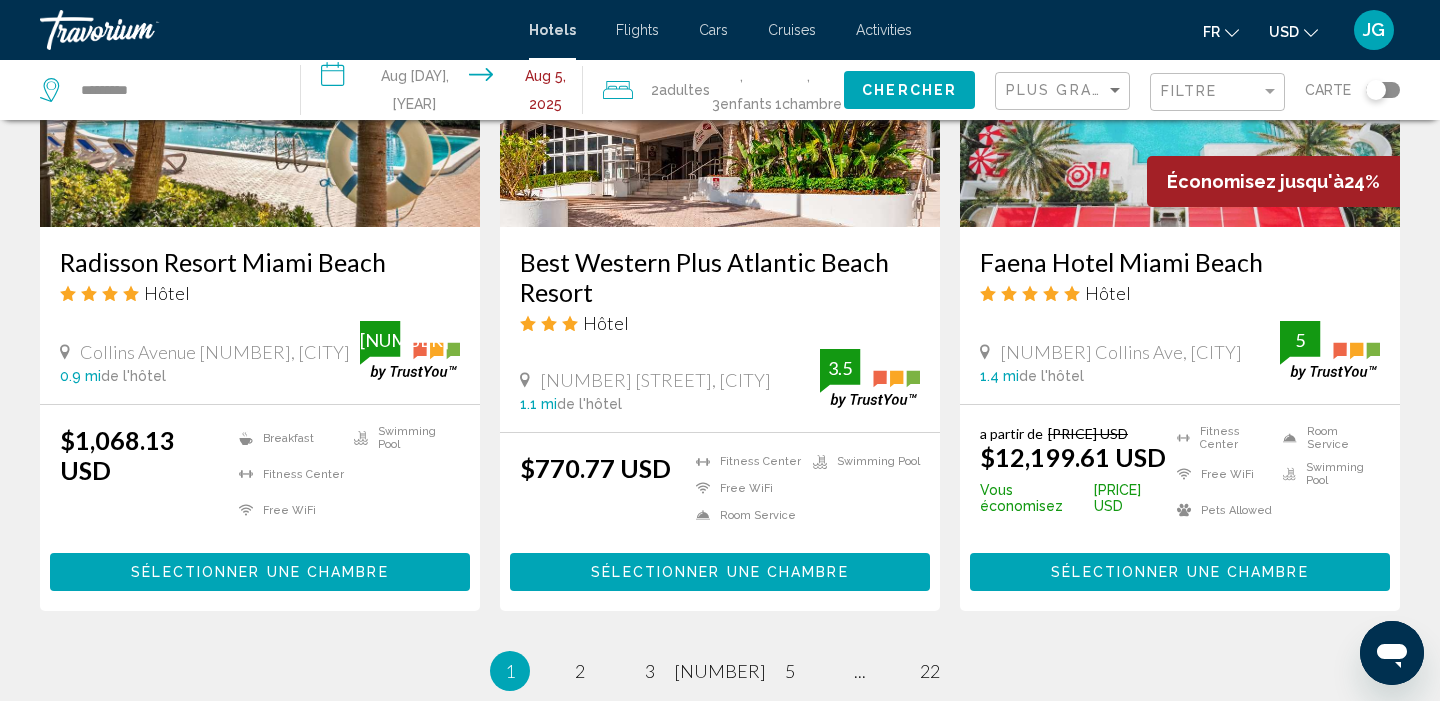 click on "Best Western Plus Atlantic Beach Resort
Hôtel
4101 Collins Ave, Miami Beach 1.1 mi  de l'hôtel 3.5 $770.77 USD
Fitness Center
Free WiFi
Room Service
Swimming Pool  3.5 Sélectionner une chambre" at bounding box center (720, 259) 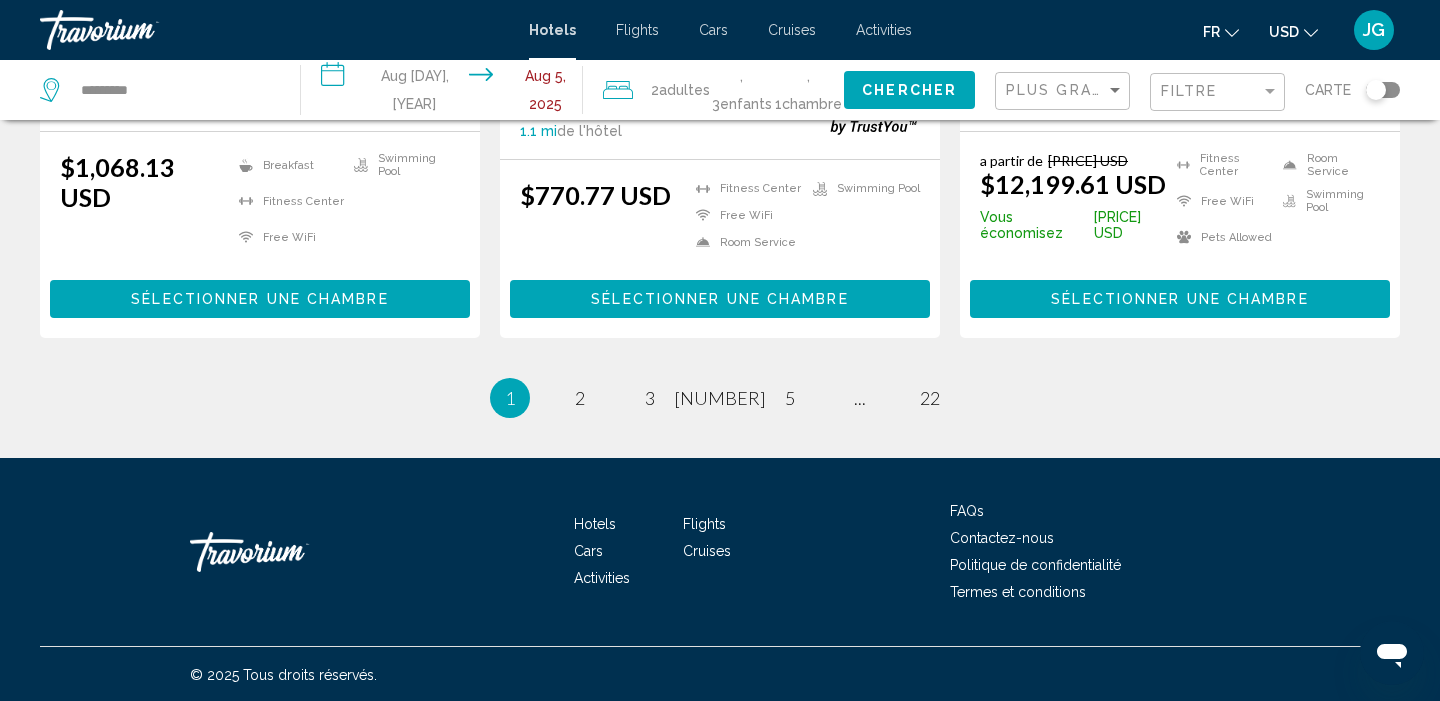scroll, scrollTop: 2756, scrollLeft: 0, axis: vertical 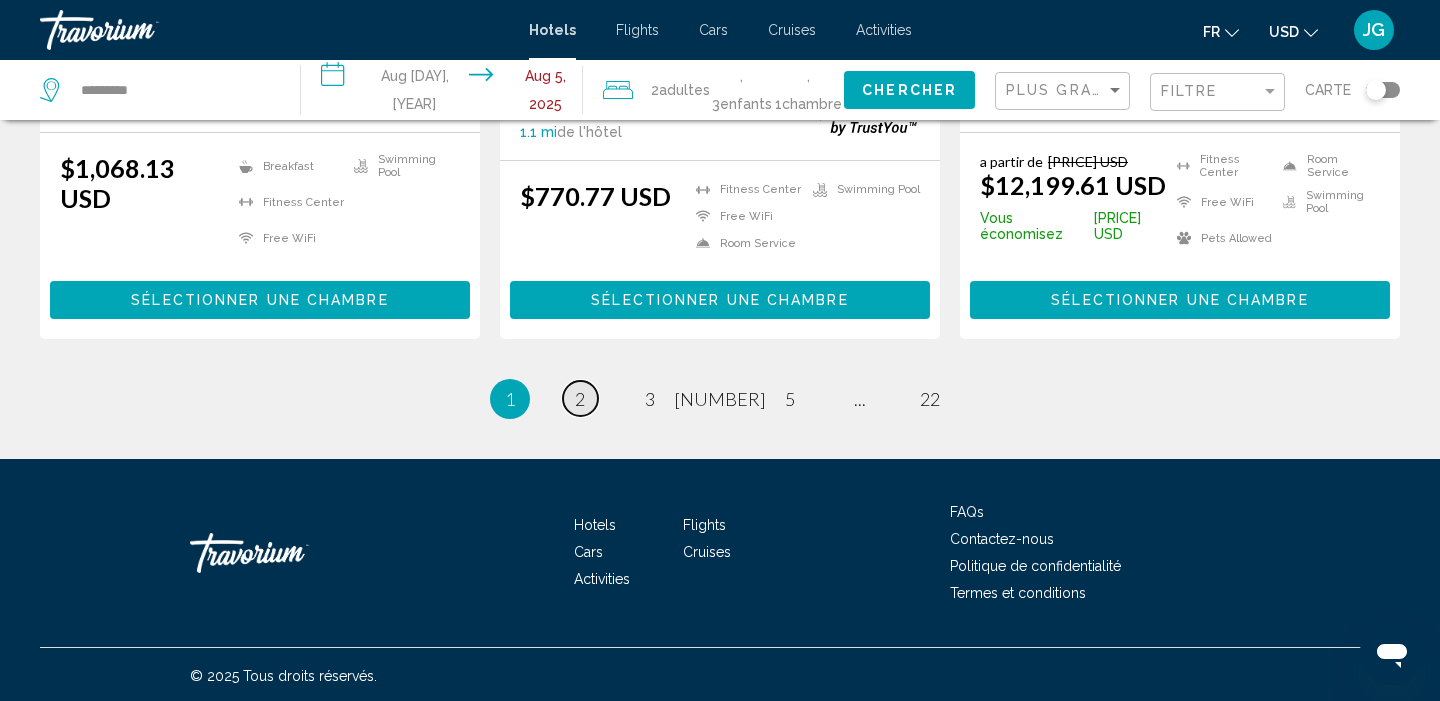 click on "[NUMBER]" at bounding box center [580, 399] 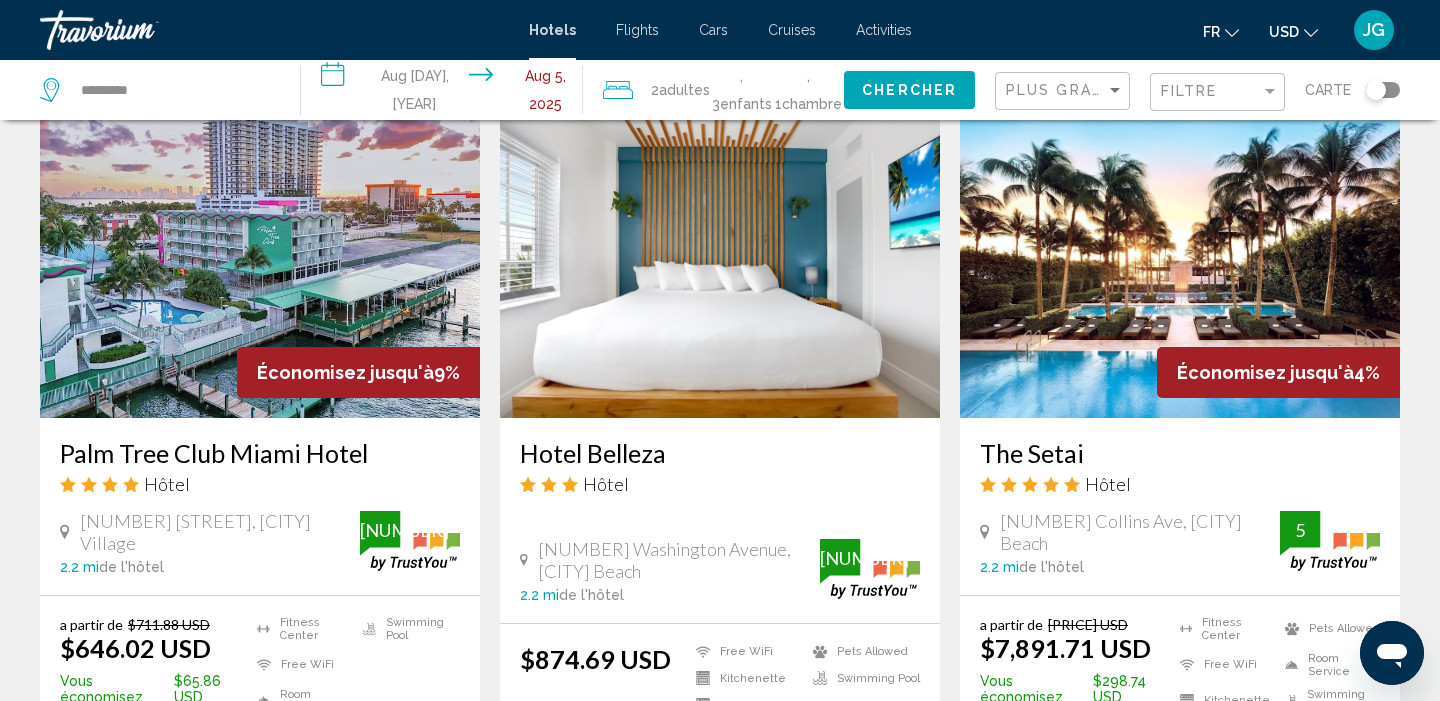 scroll, scrollTop: 2323, scrollLeft: 0, axis: vertical 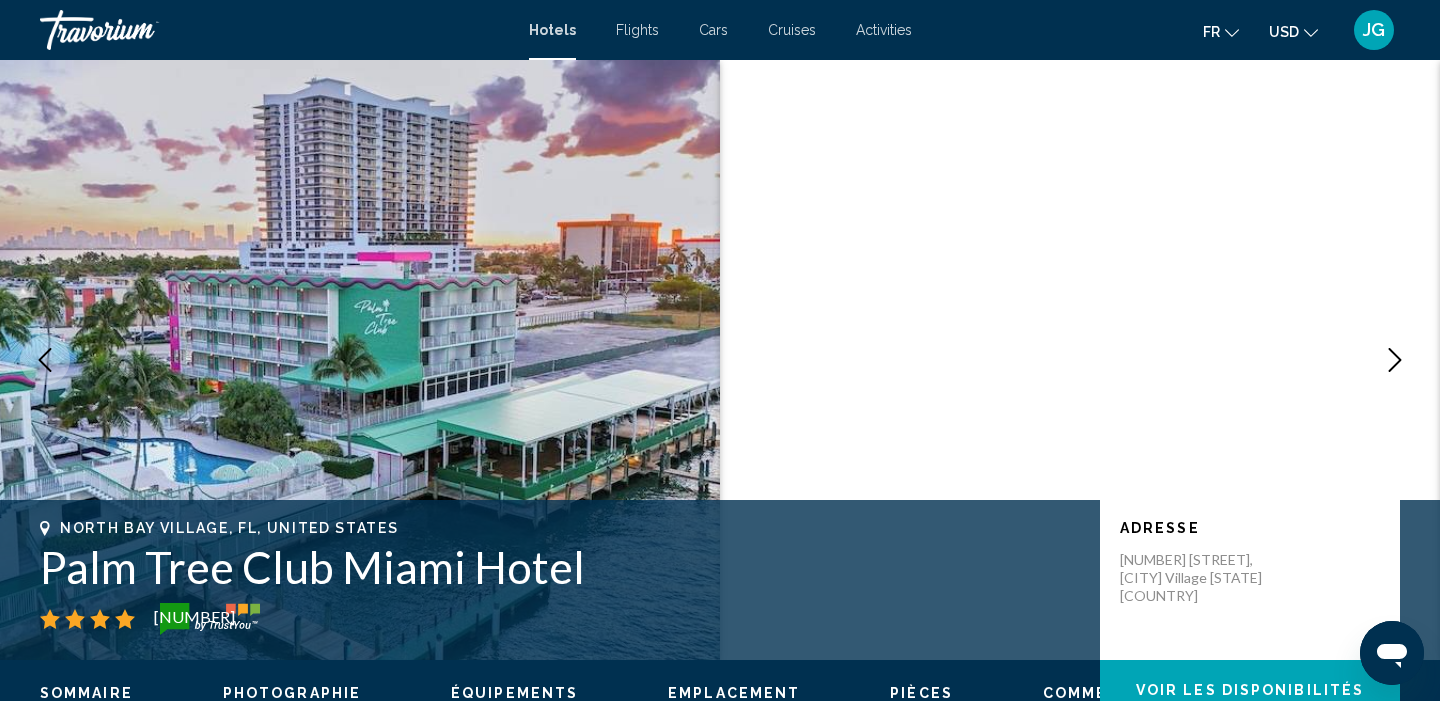 click at bounding box center [1395, 360] 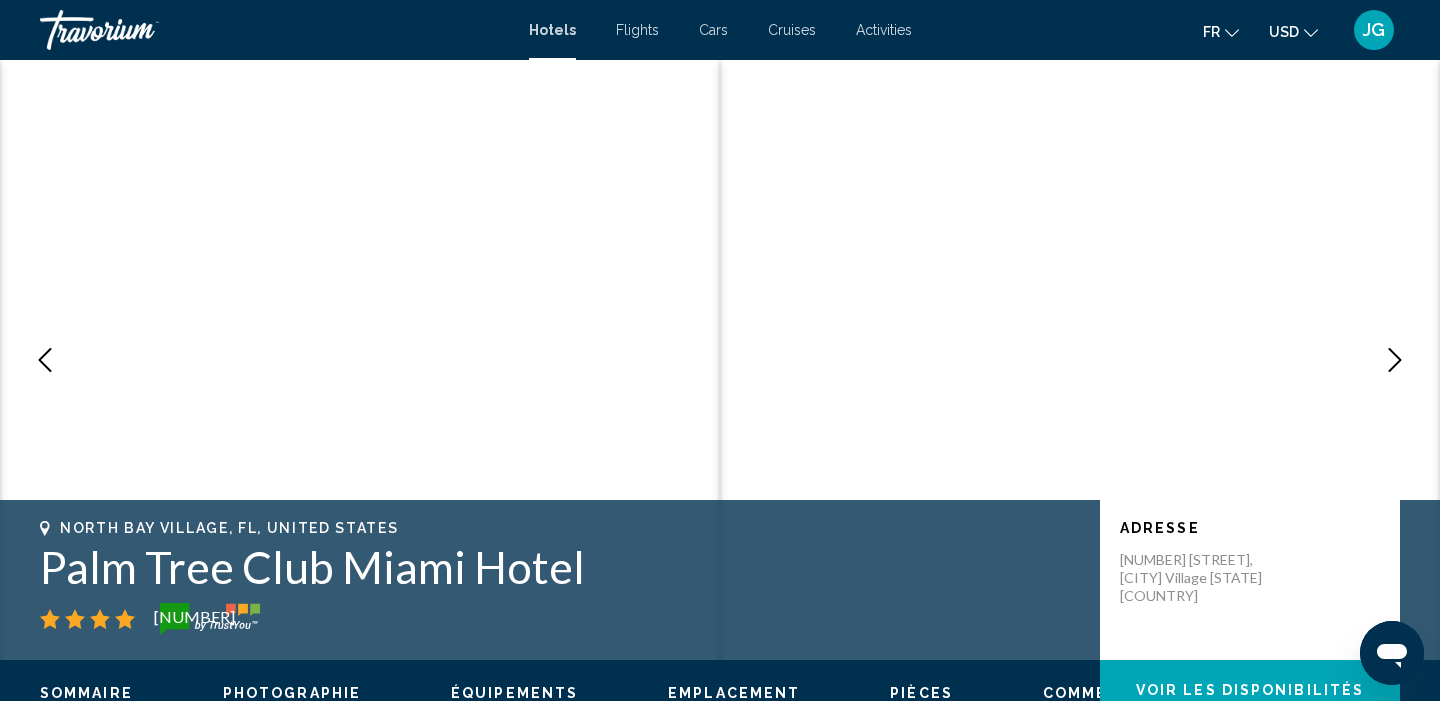 click at bounding box center [1395, 360] 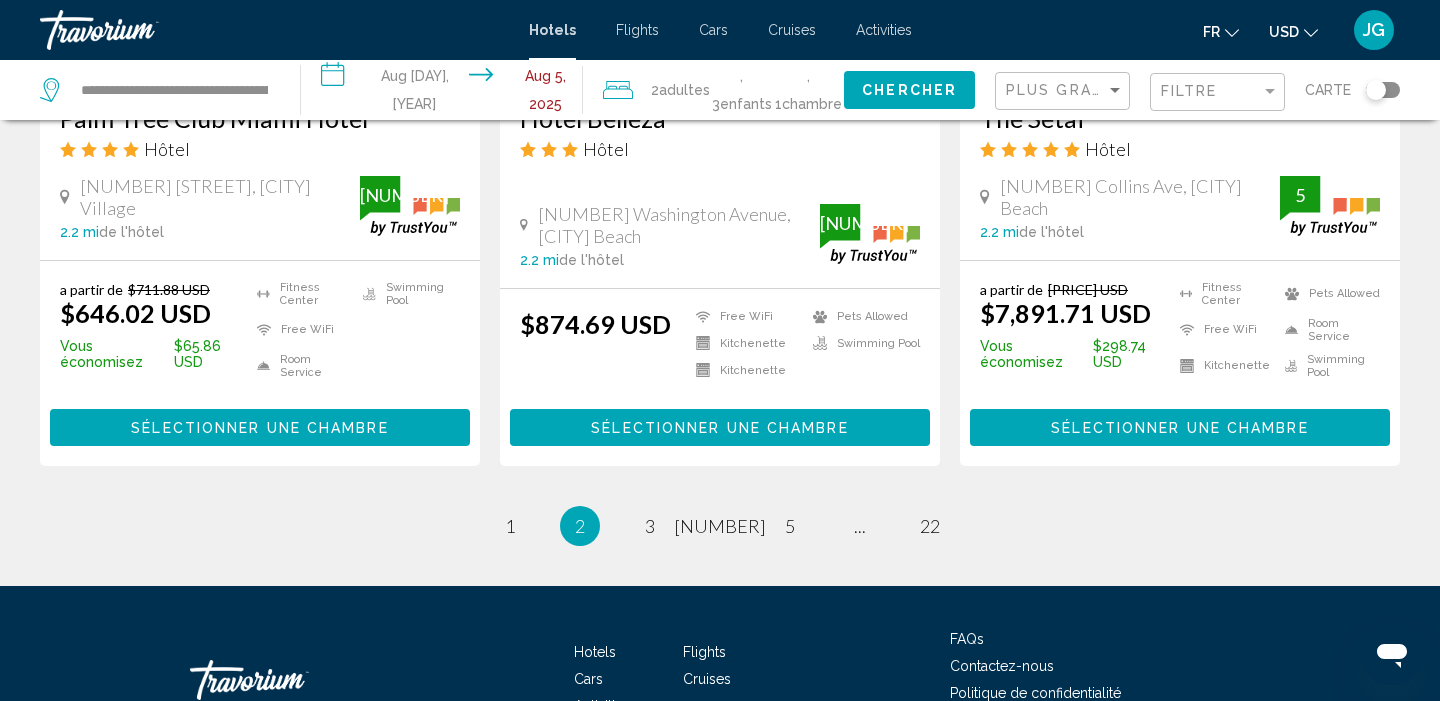 scroll, scrollTop: 2657, scrollLeft: 0, axis: vertical 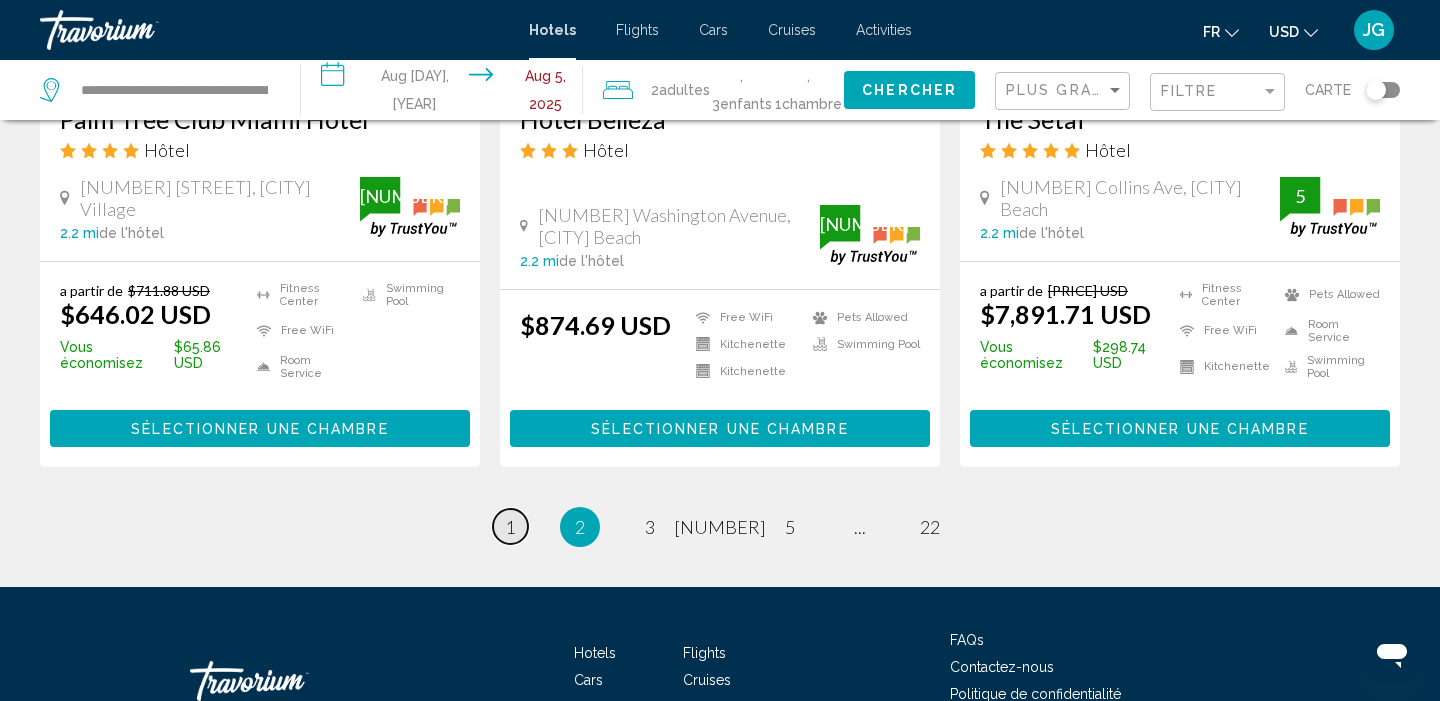 click on "[NUMBER]" at bounding box center [510, 527] 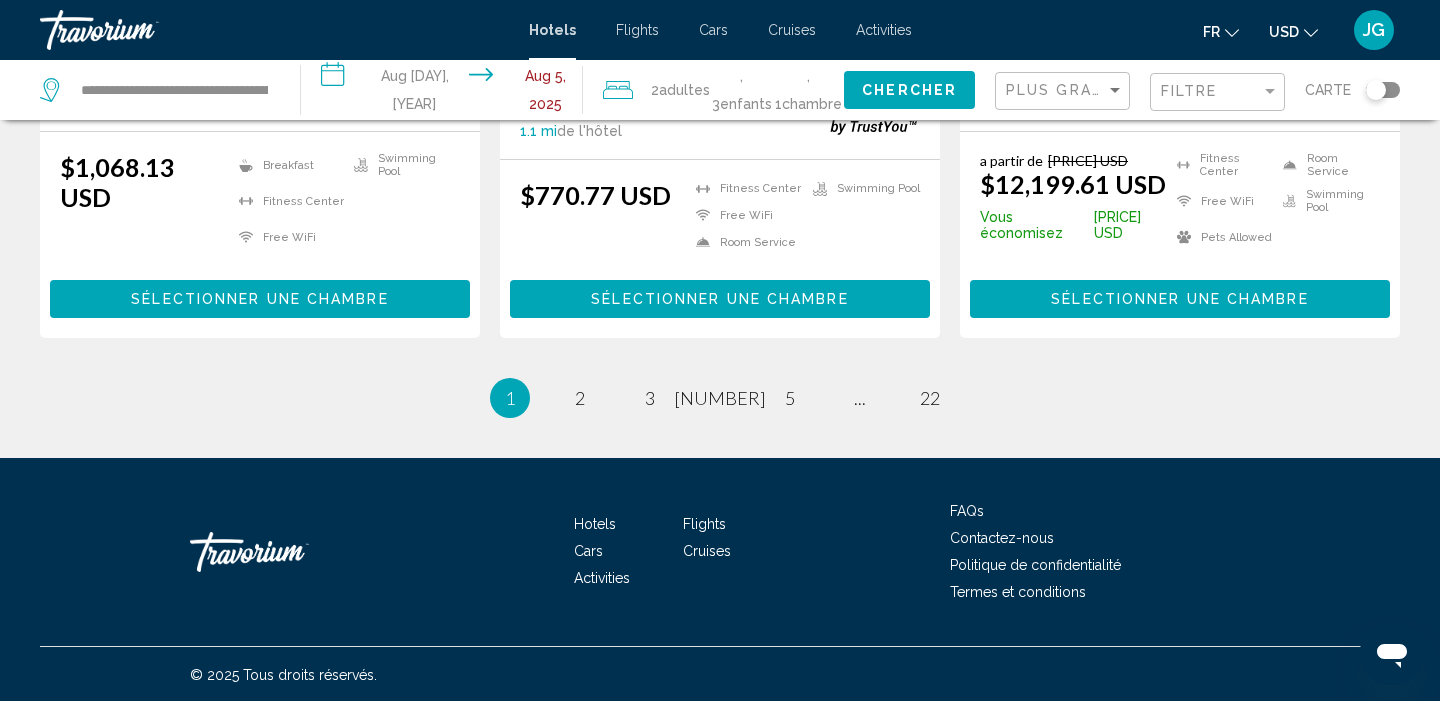 scroll, scrollTop: 2756, scrollLeft: 0, axis: vertical 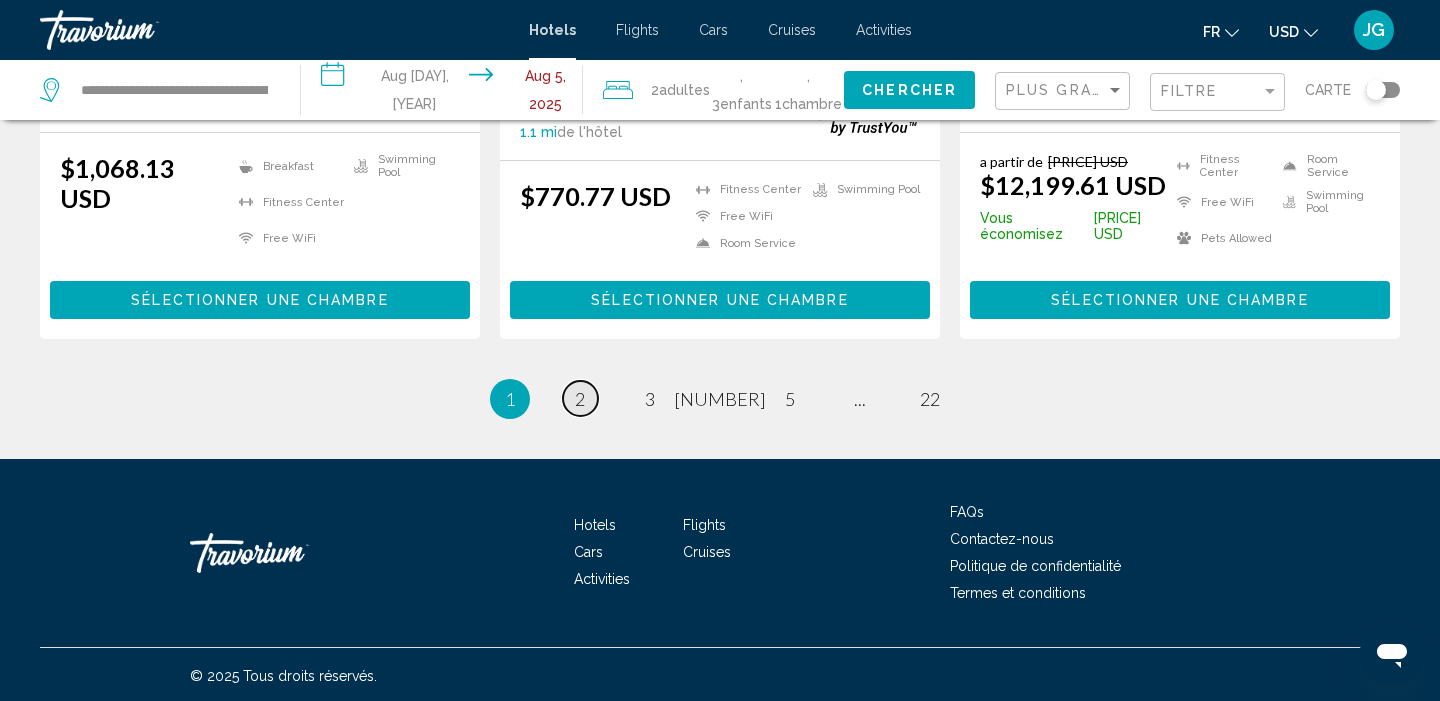 click on "page [NUMBER]" at bounding box center [580, 398] 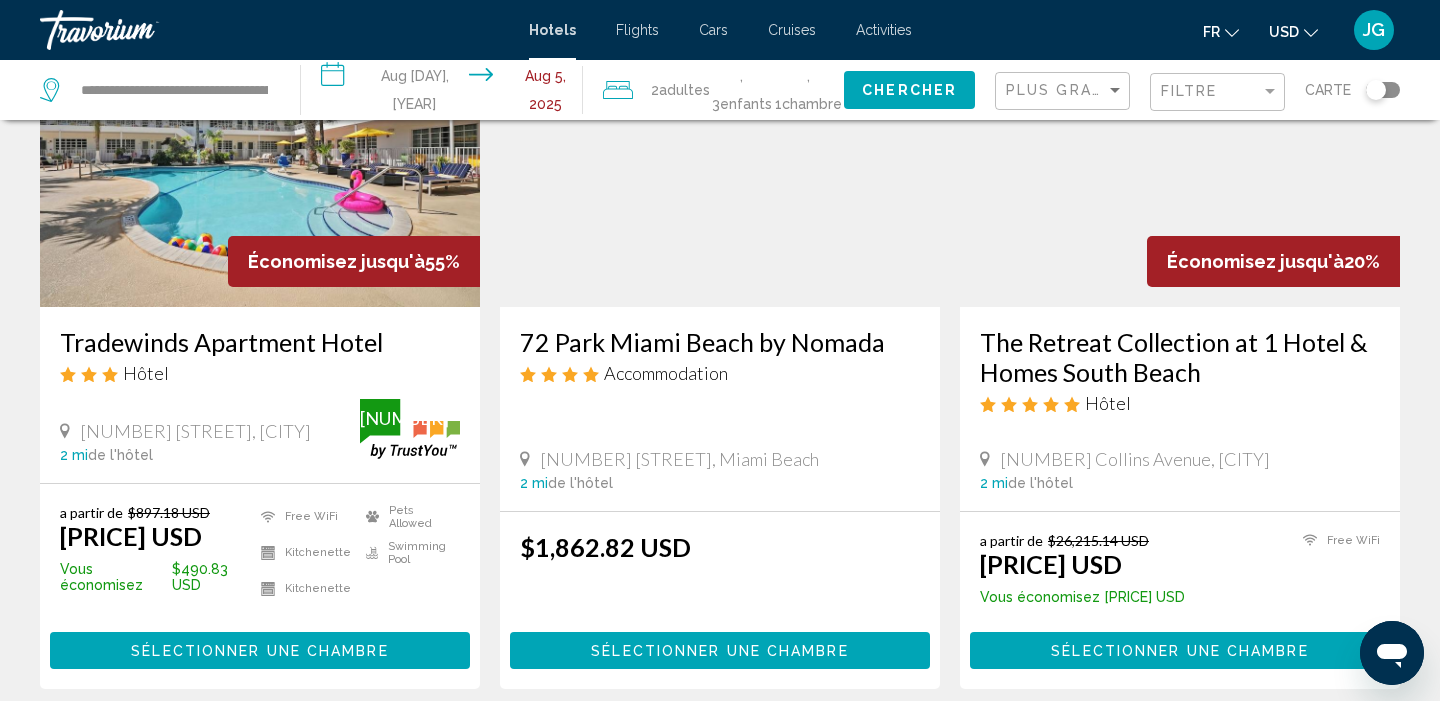 scroll, scrollTop: 927, scrollLeft: 0, axis: vertical 